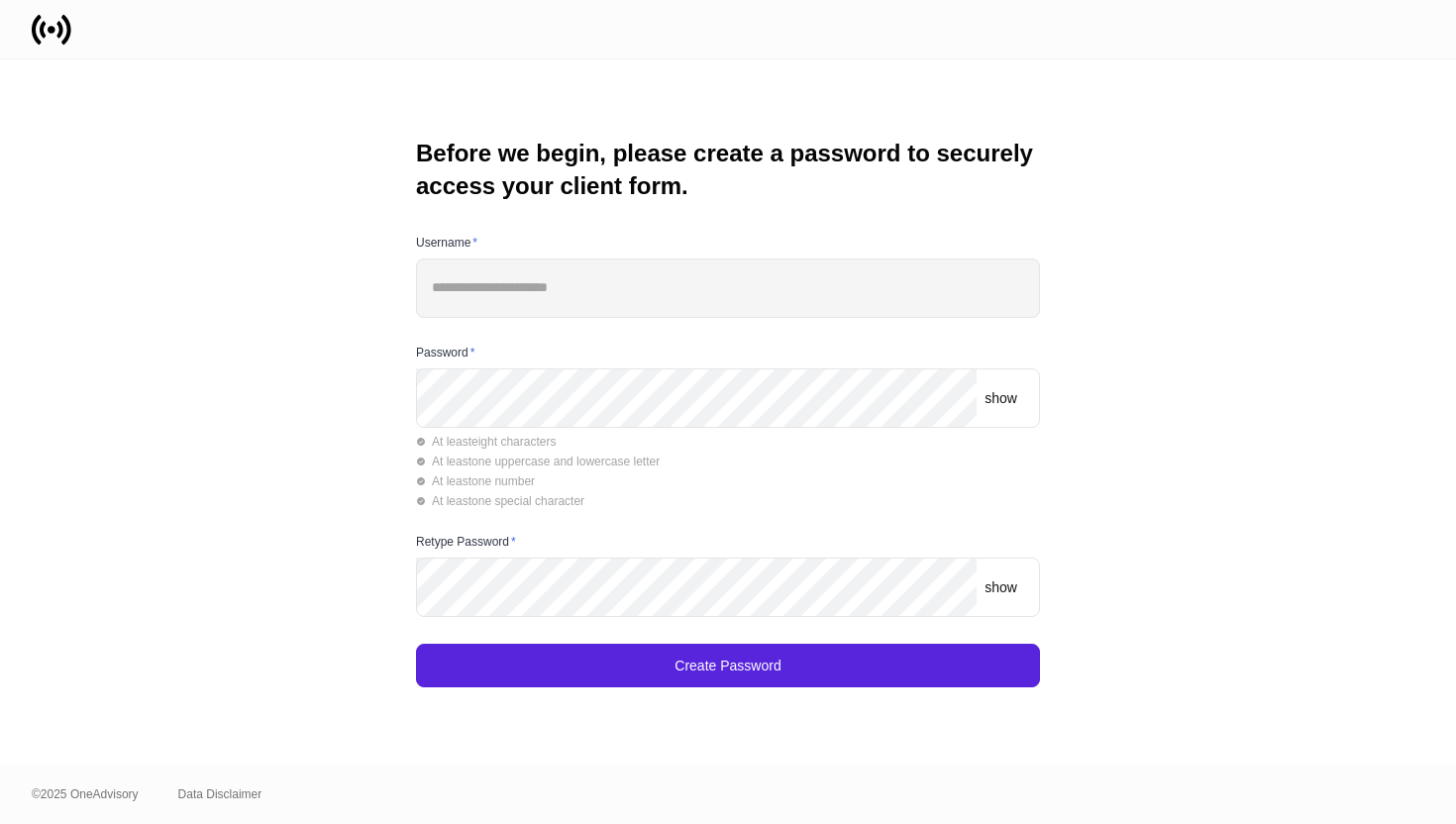 scroll, scrollTop: 0, scrollLeft: 0, axis: both 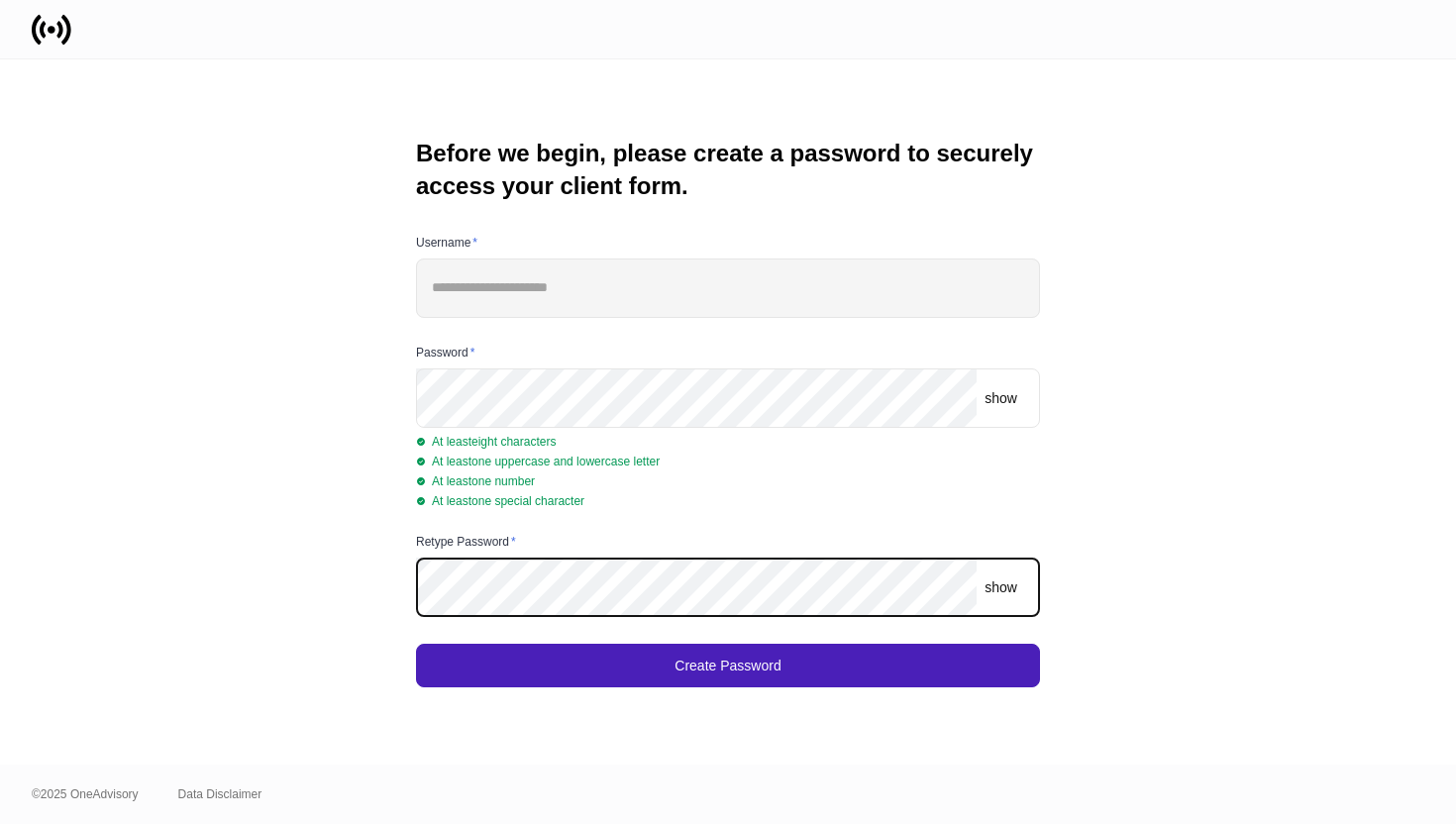 click on "Create Password" at bounding box center (728, 666) 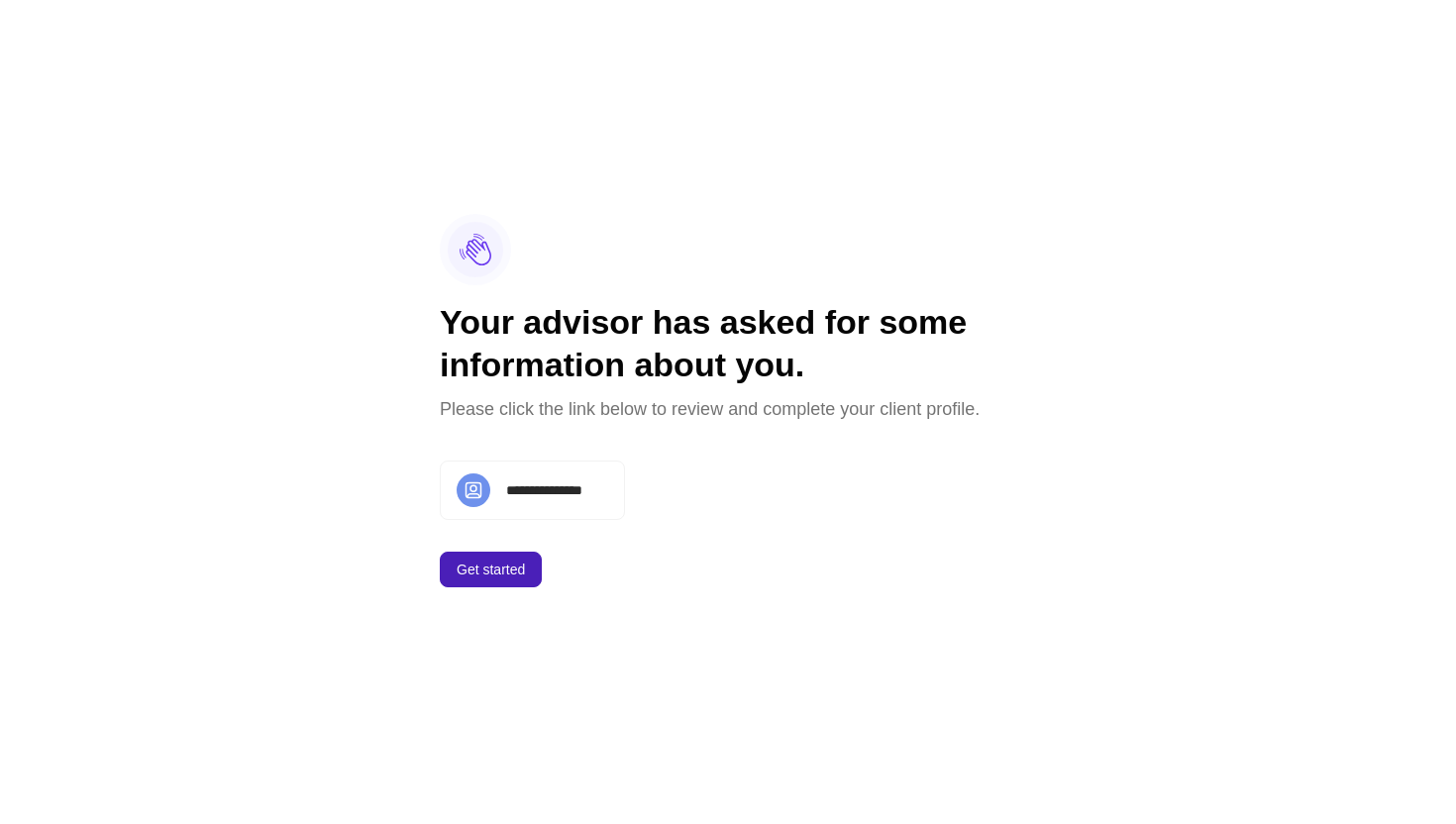 click on "Get started" at bounding box center (490, 569) 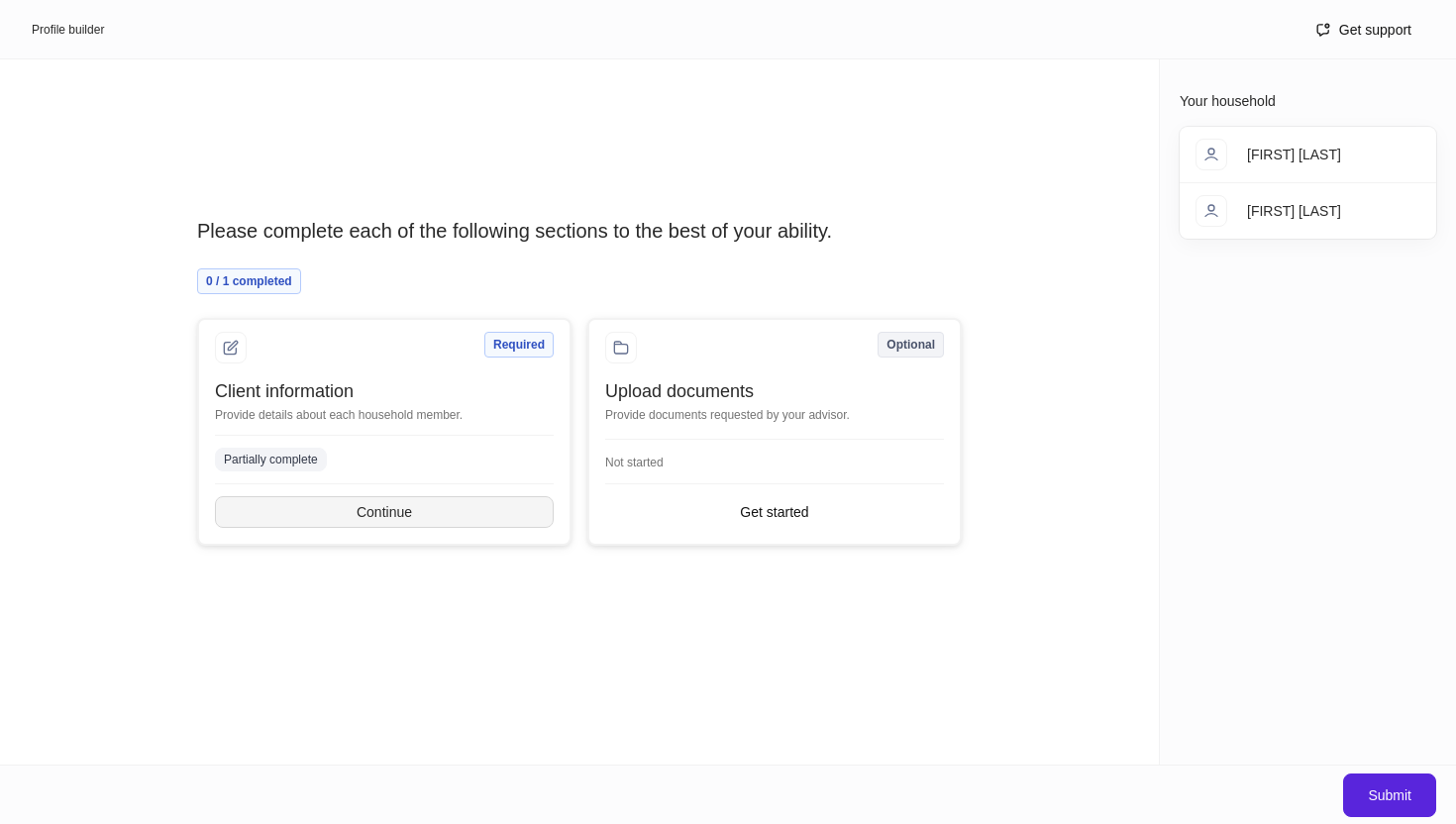 click on "Continue" at bounding box center [384, 512] 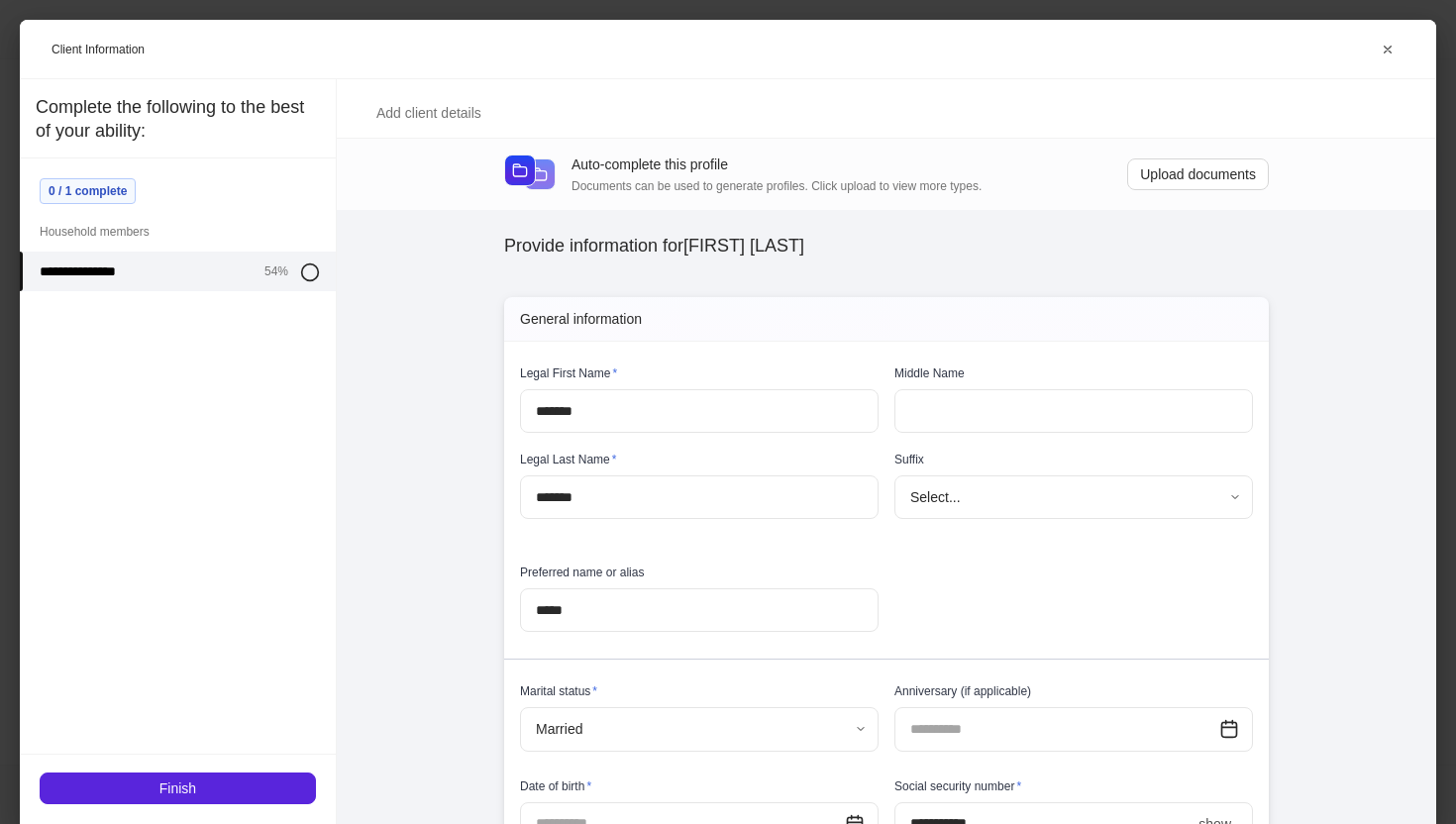 click at bounding box center [1074, 411] 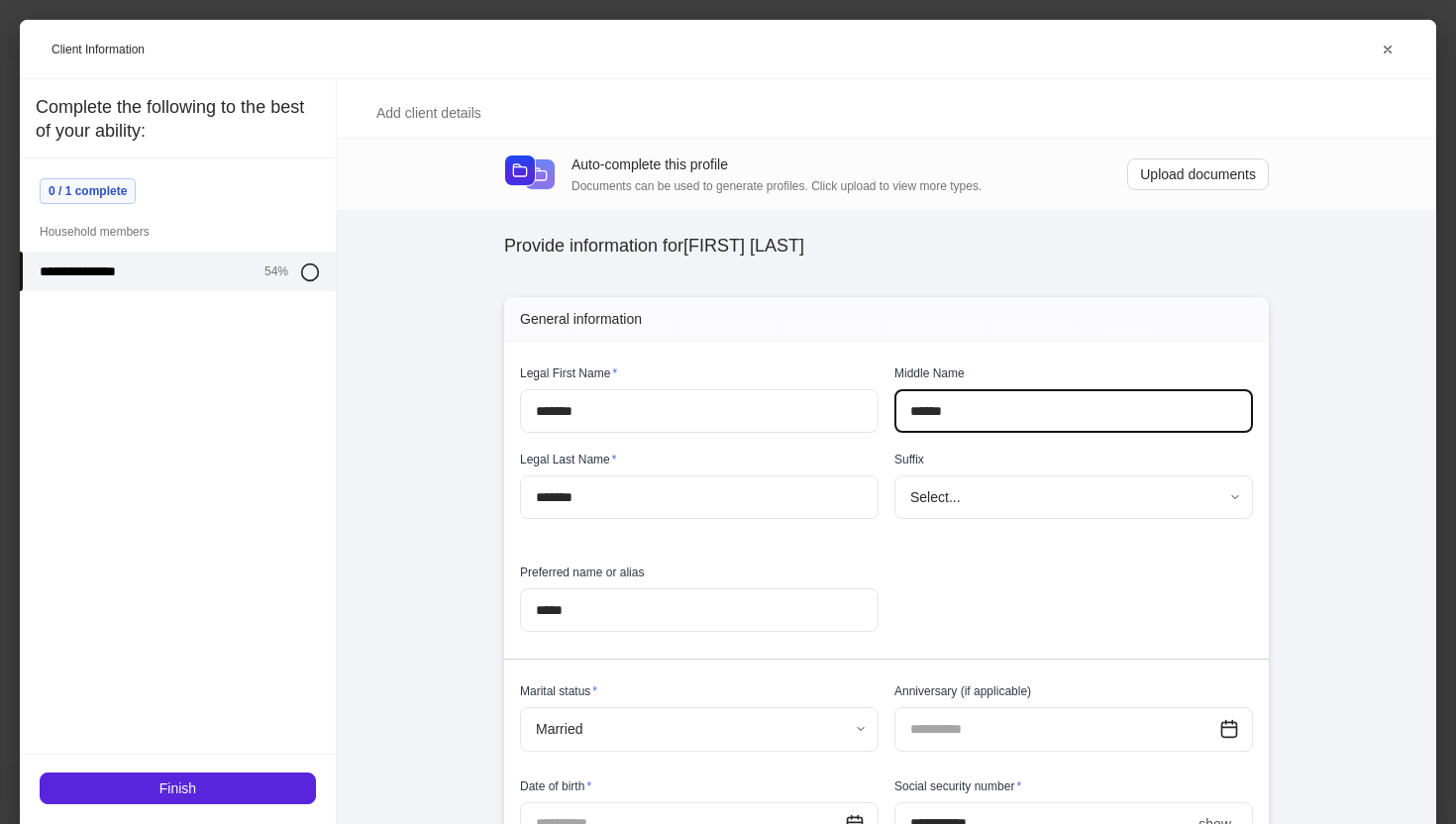 type on "******" 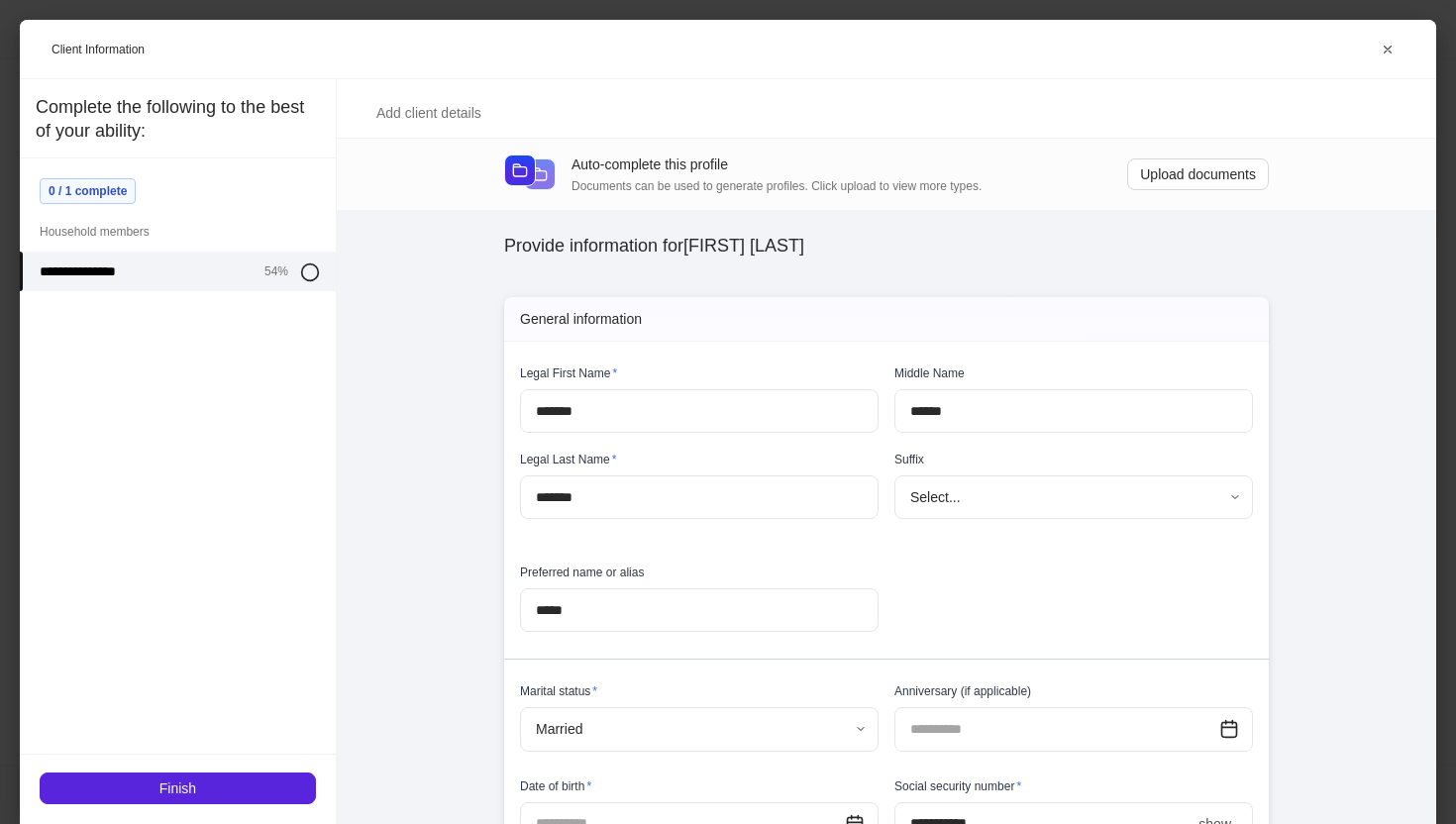 click on "**********" at bounding box center (886, 511) 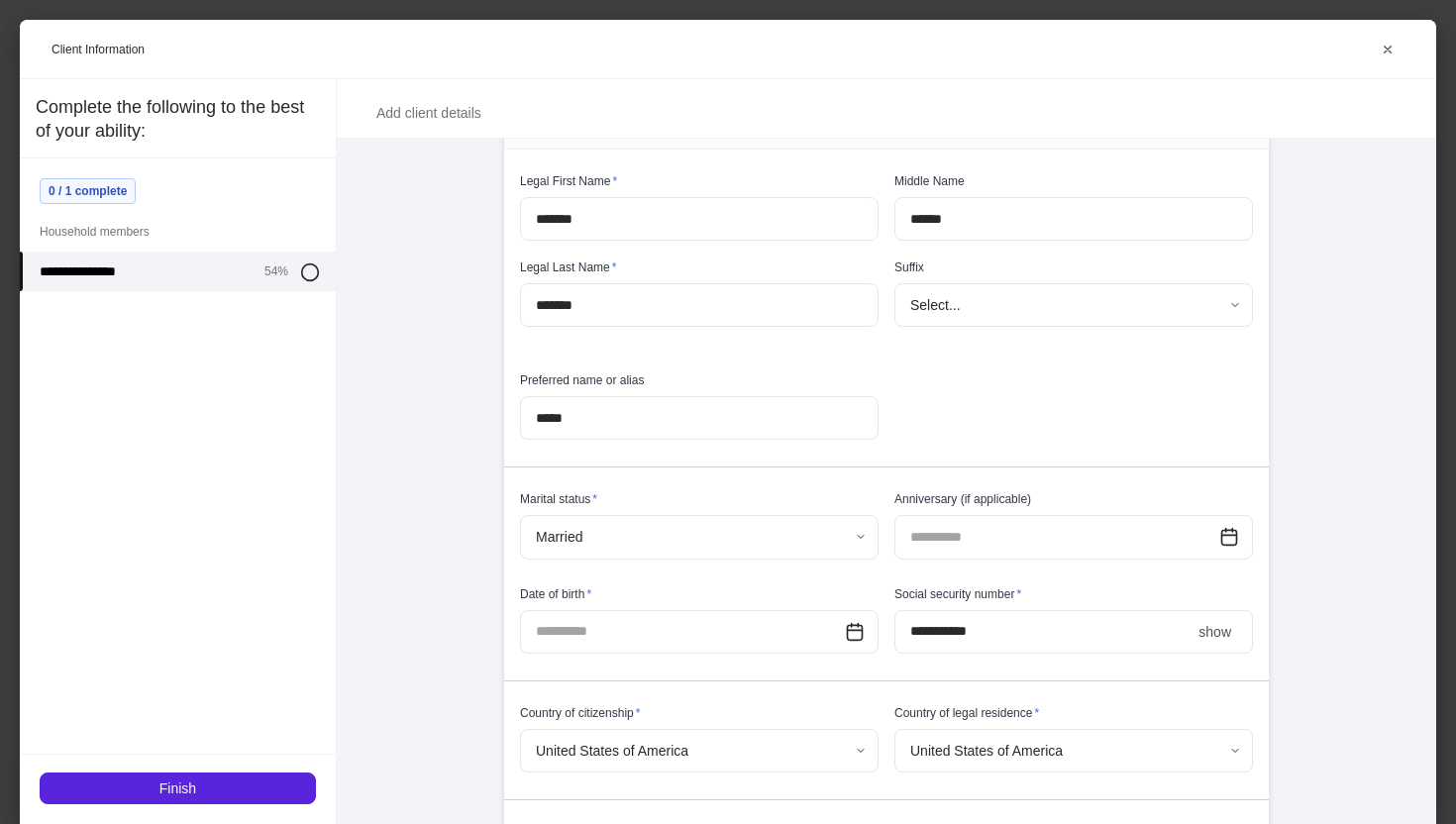 scroll, scrollTop: 195, scrollLeft: 0, axis: vertical 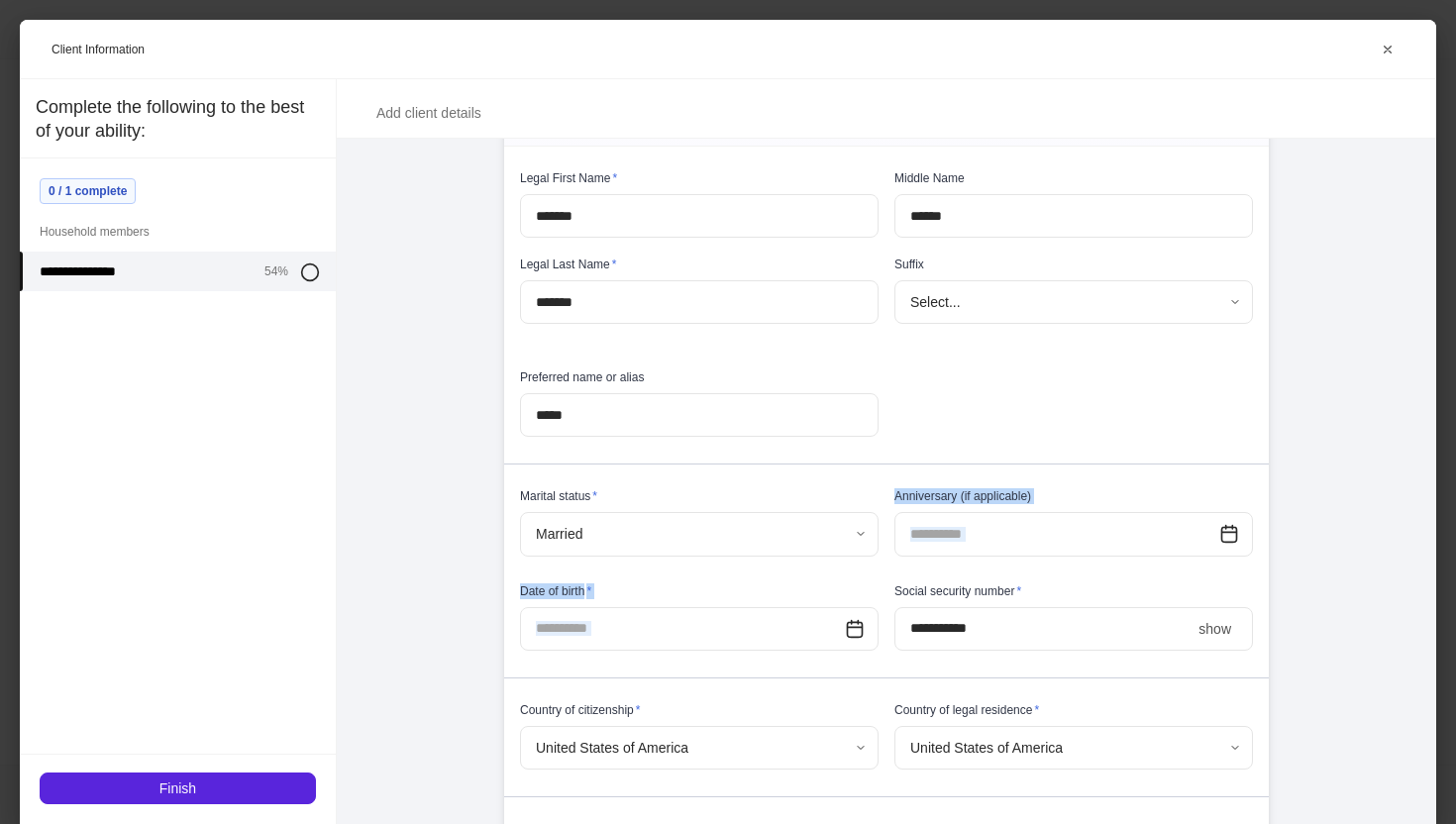 drag, startPoint x: 850, startPoint y: 653, endPoint x: 887, endPoint y: 446, distance: 210.28076 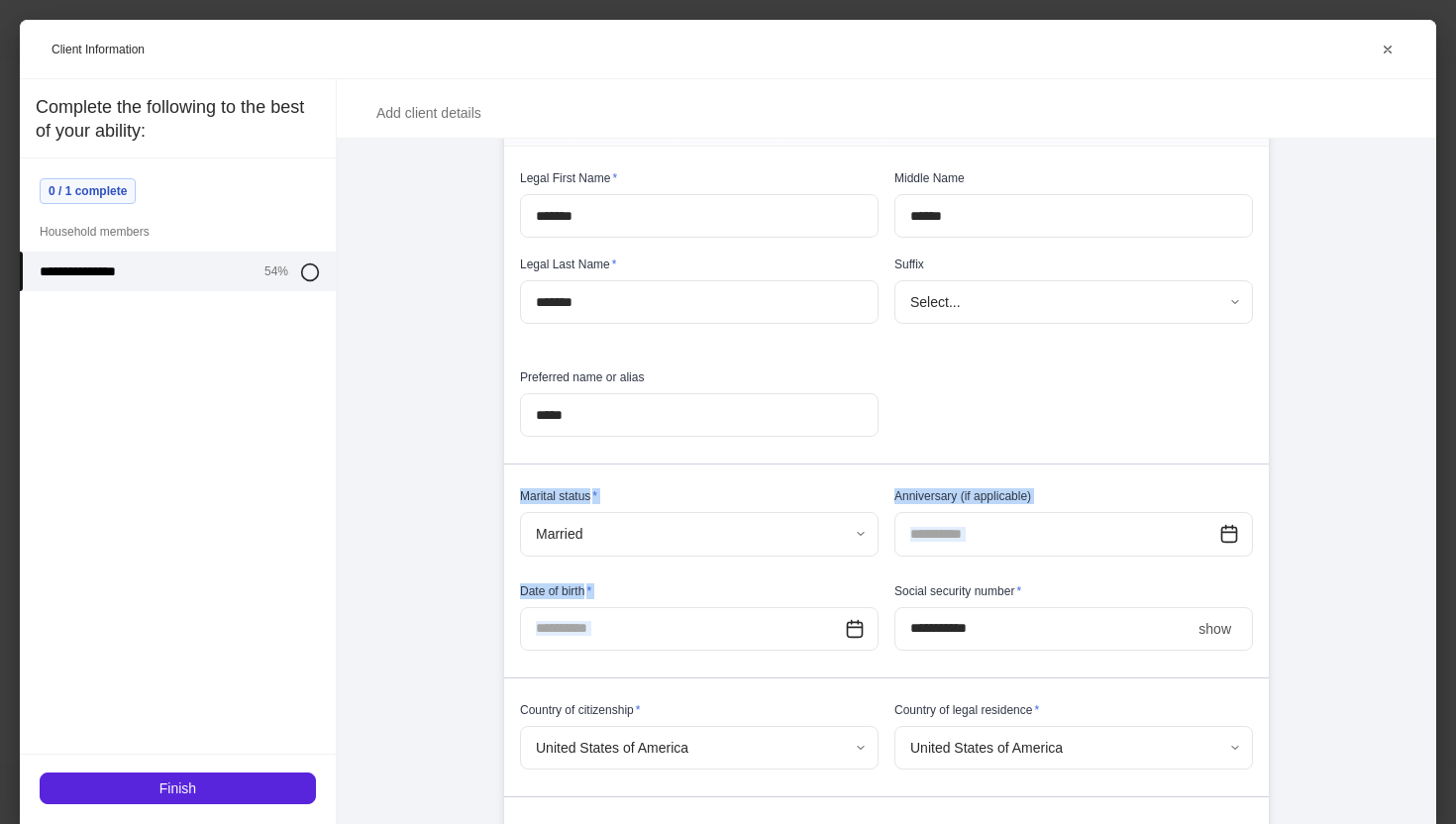 click on "**********" at bounding box center [886, 511] 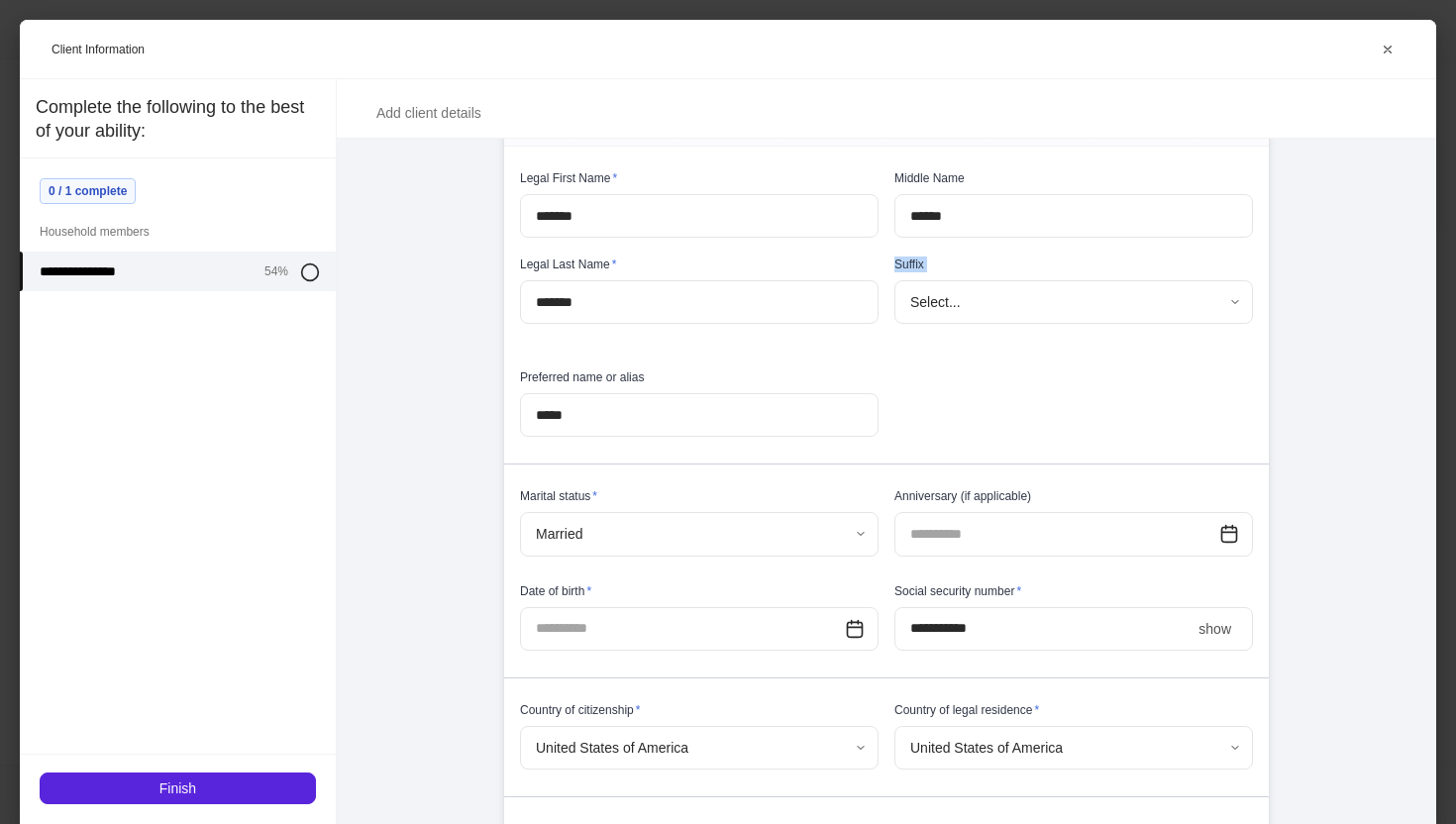 drag, startPoint x: 1320, startPoint y: 383, endPoint x: 1396, endPoint y: 244, distance: 158.42033 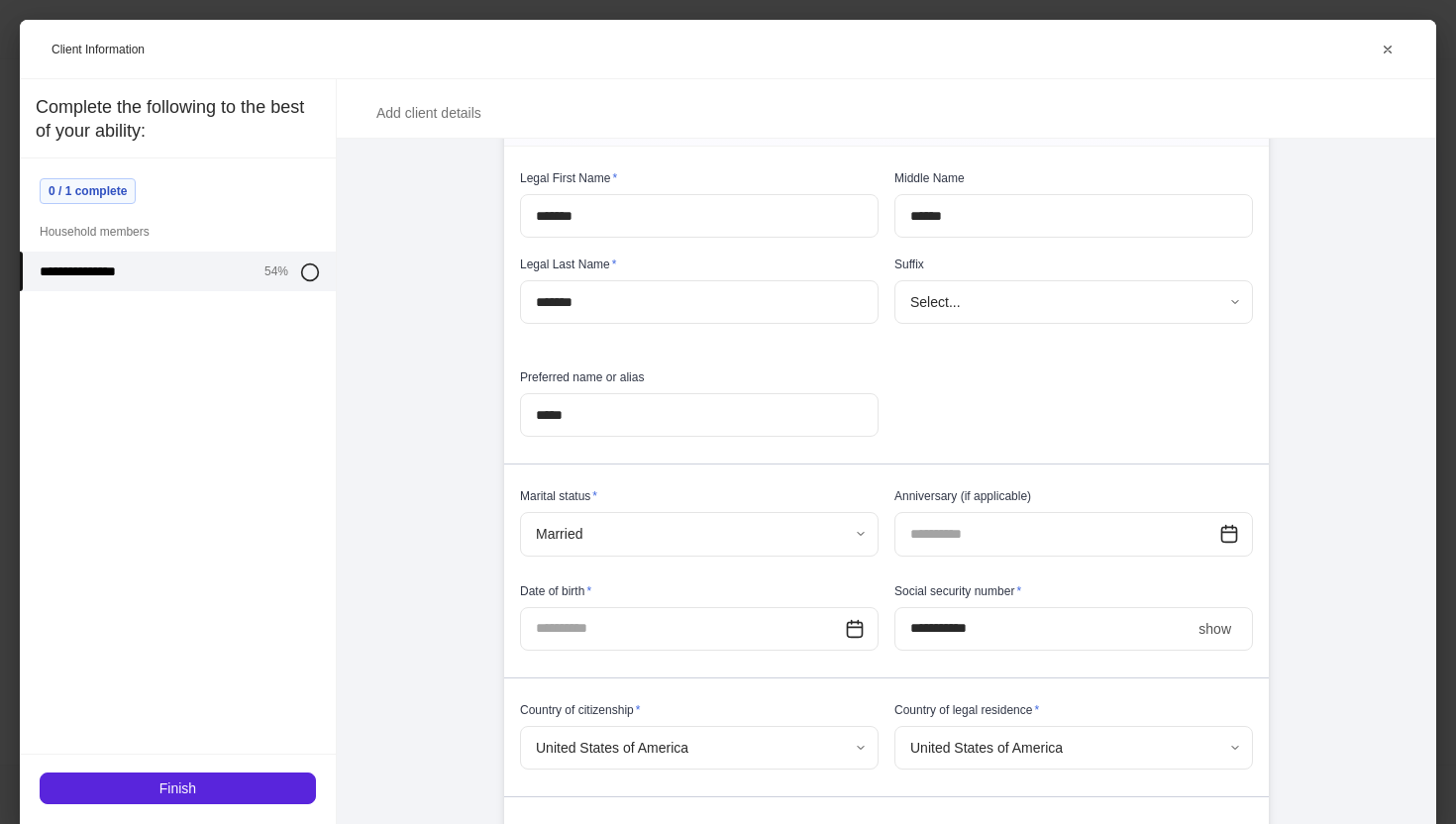 click on "**********" at bounding box center (879, 780) 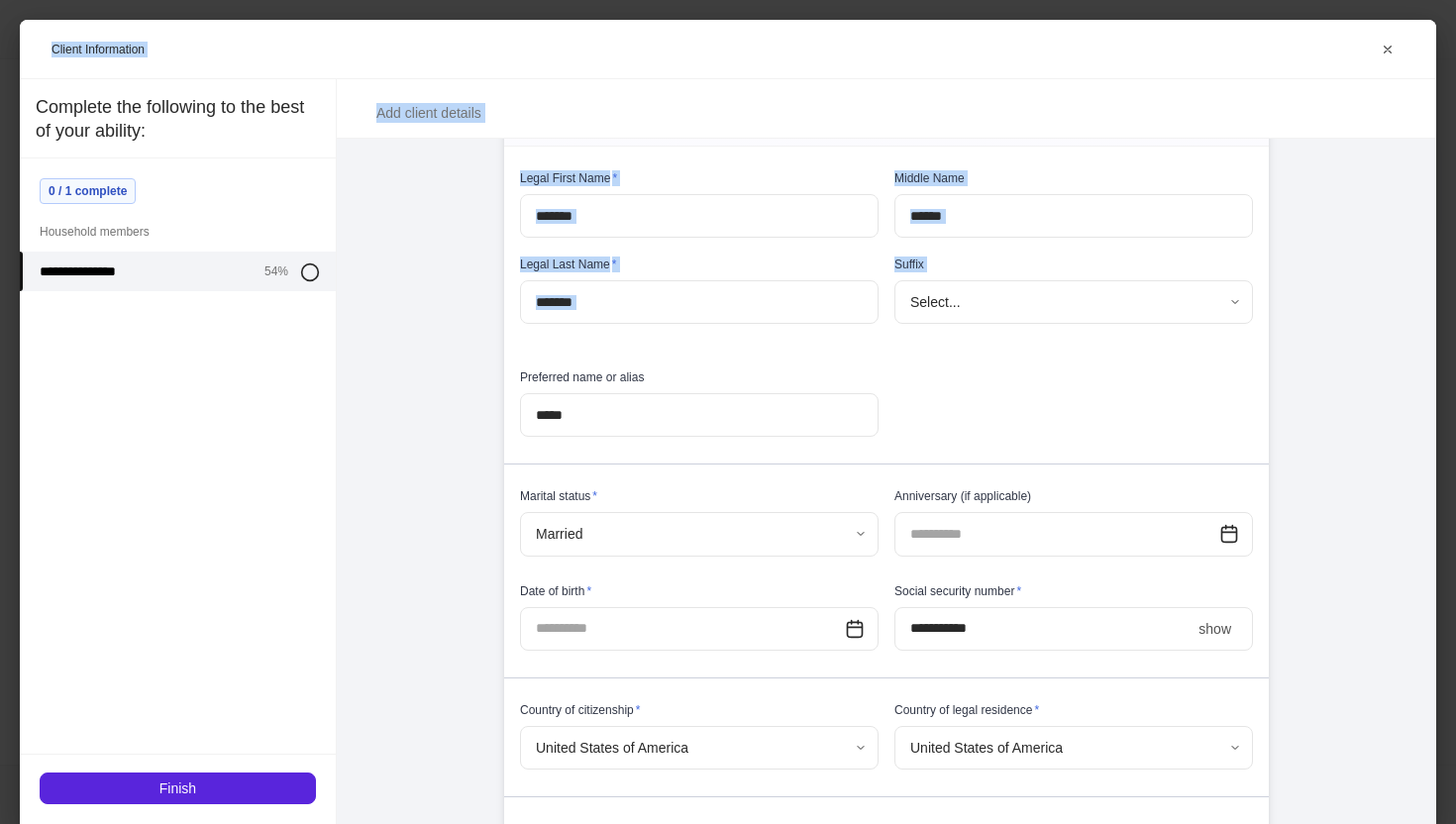 drag, startPoint x: 1432, startPoint y: 321, endPoint x: 1439, endPoint y: 220, distance: 101.242284 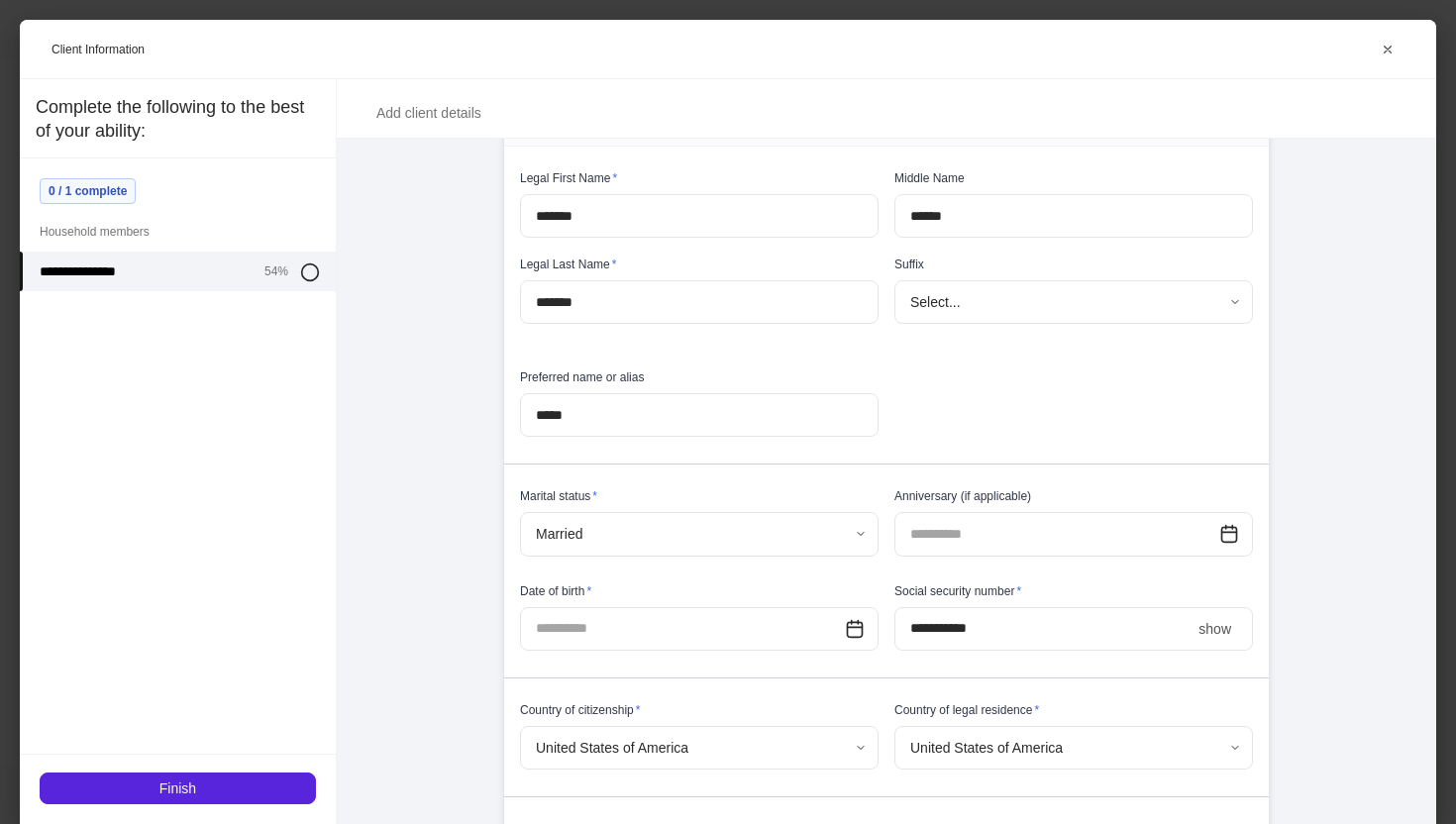 click on "**********" at bounding box center (886, 511) 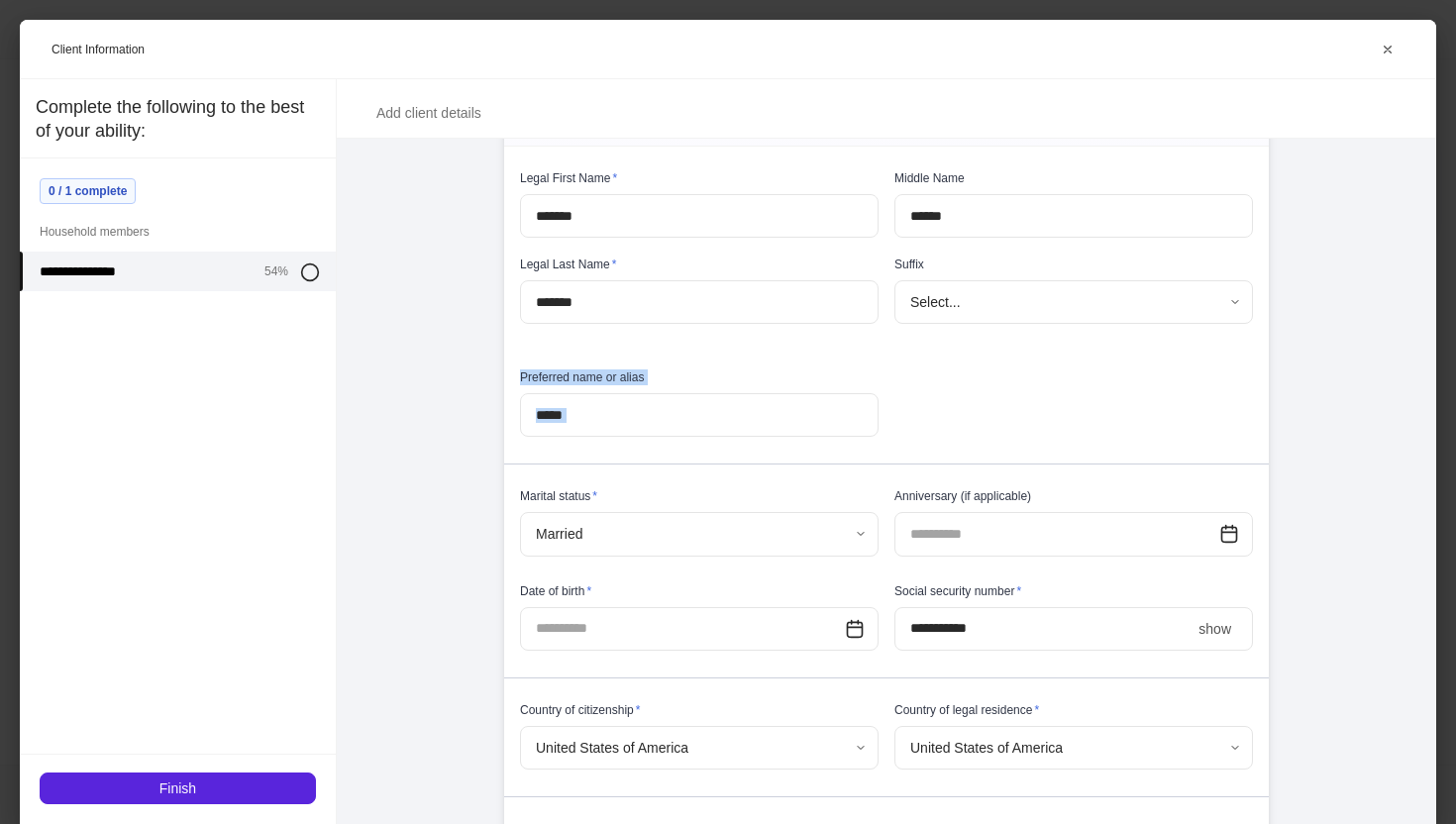 drag, startPoint x: 1339, startPoint y: 403, endPoint x: 1337, endPoint y: 305, distance: 98.0204 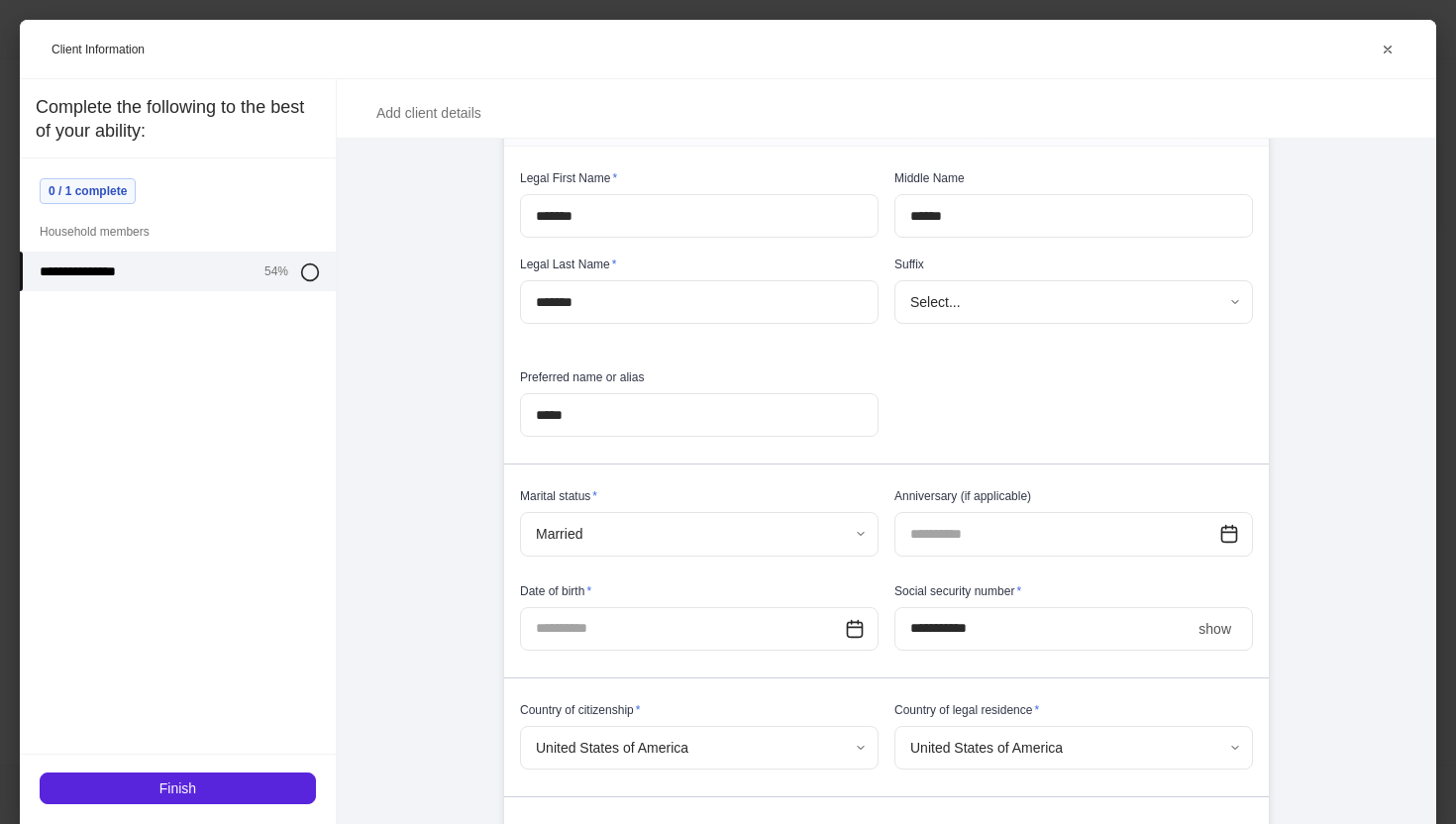click 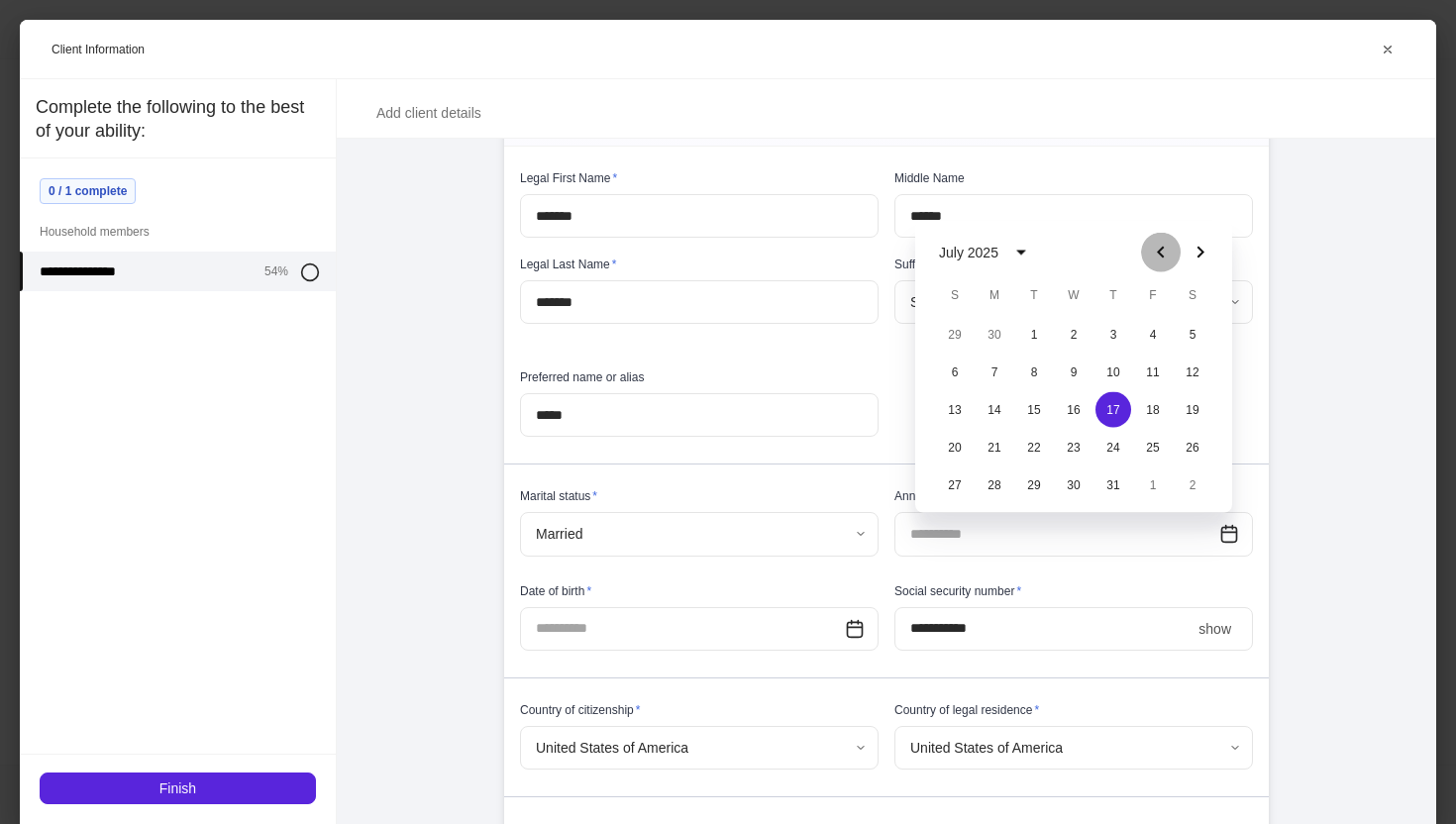 click at bounding box center [1161, 253] 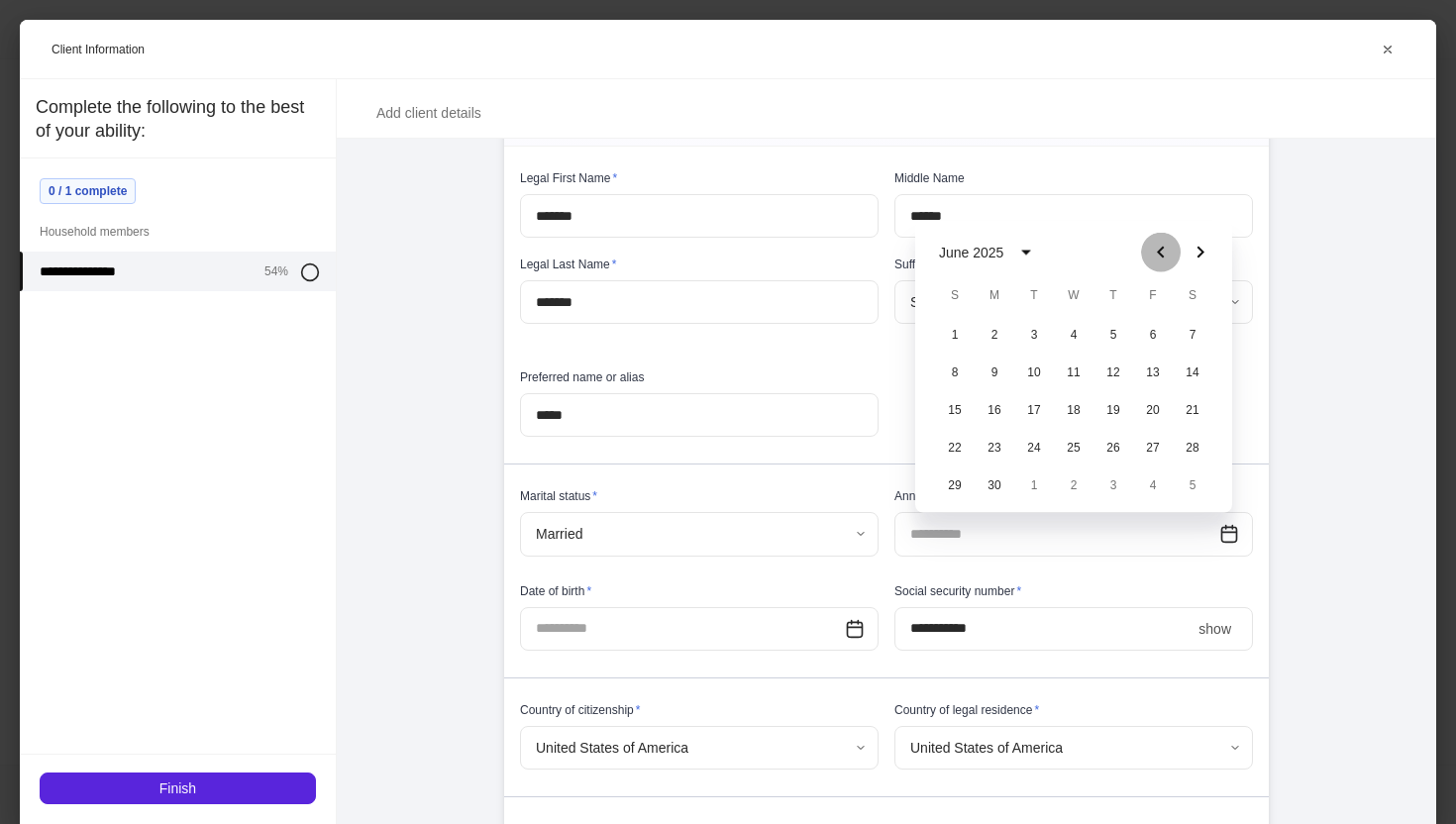 click at bounding box center (1161, 253) 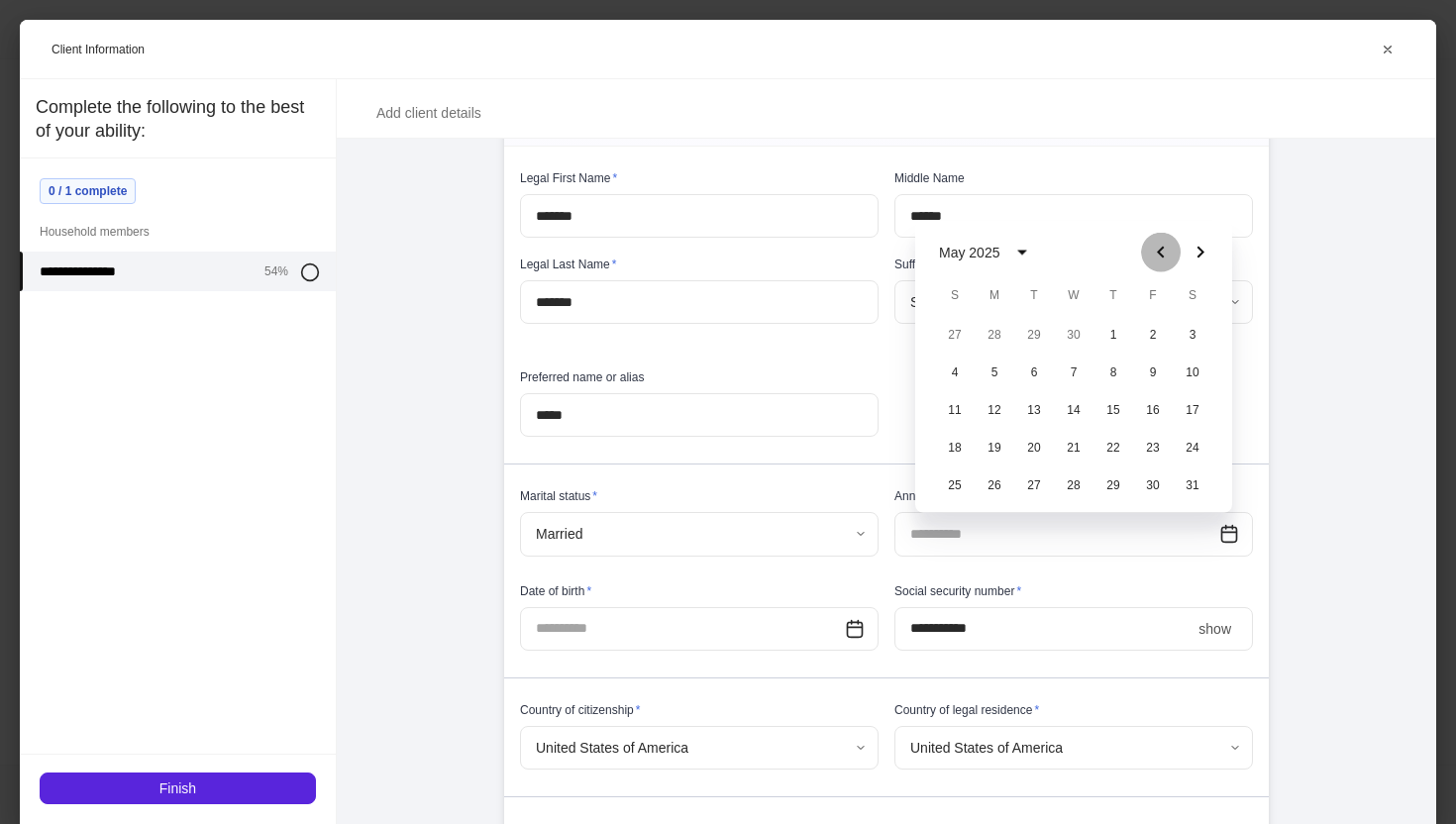 click at bounding box center [1161, 253] 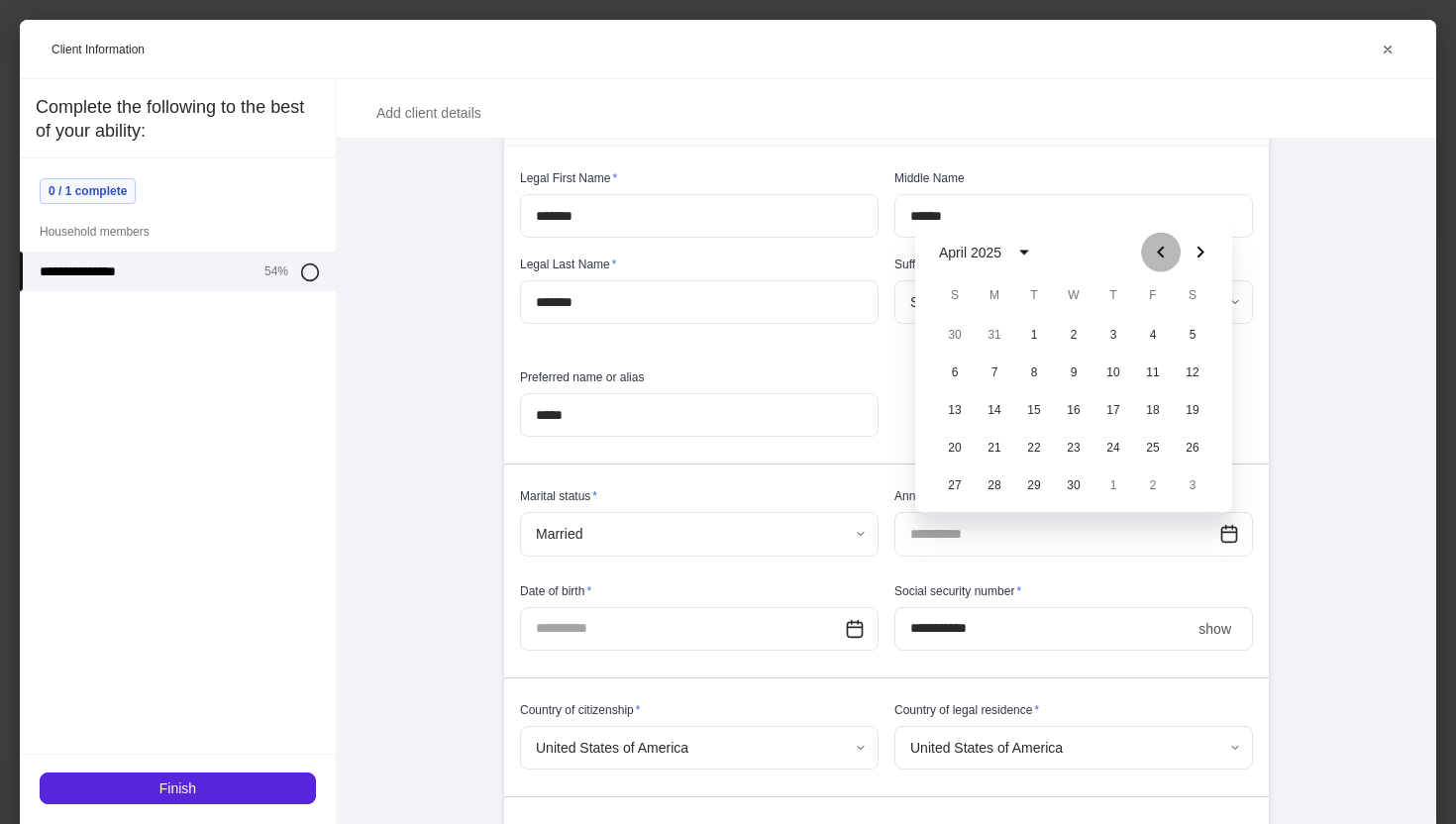 click at bounding box center (1161, 253) 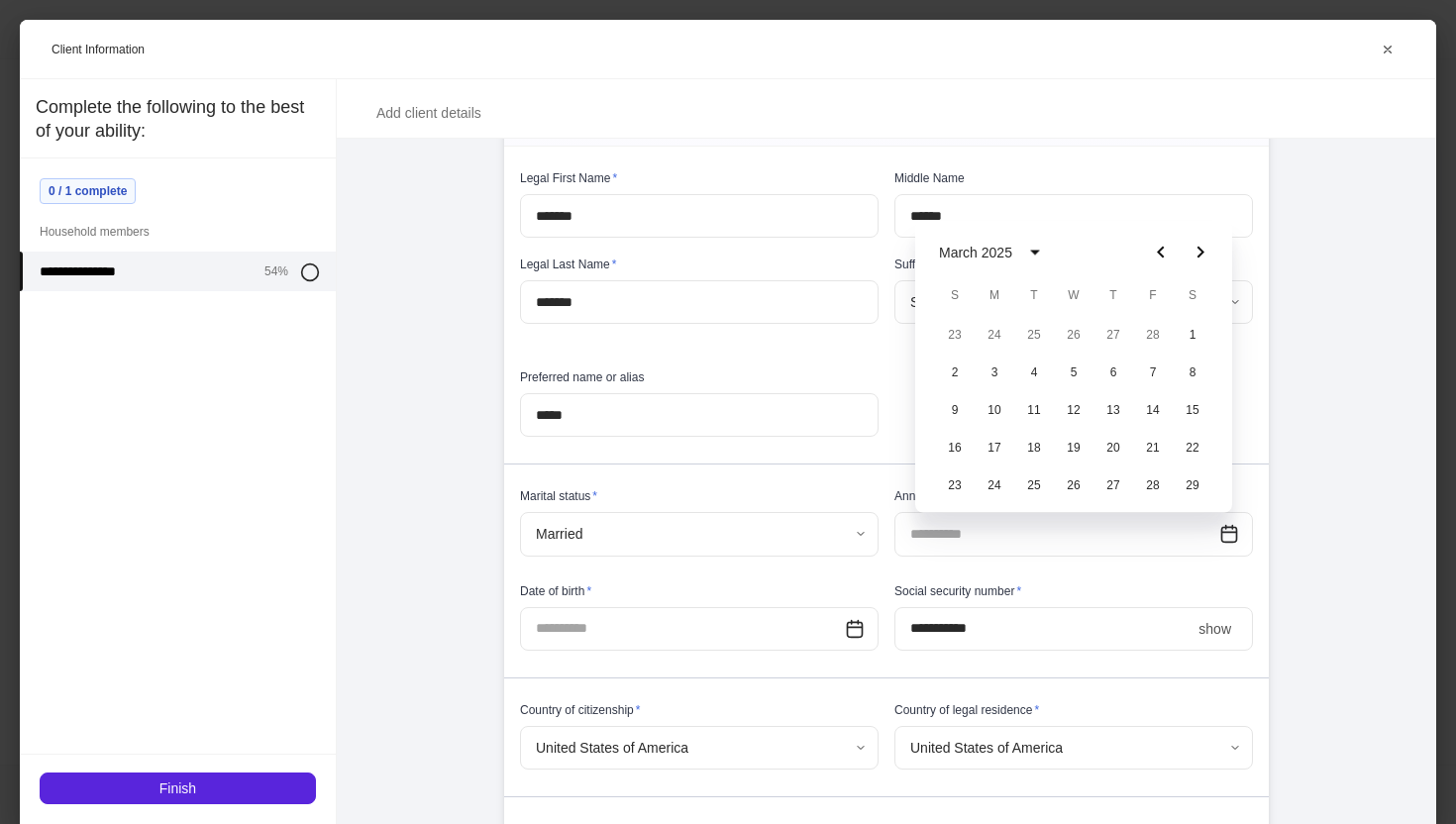 click at bounding box center [1161, 253] 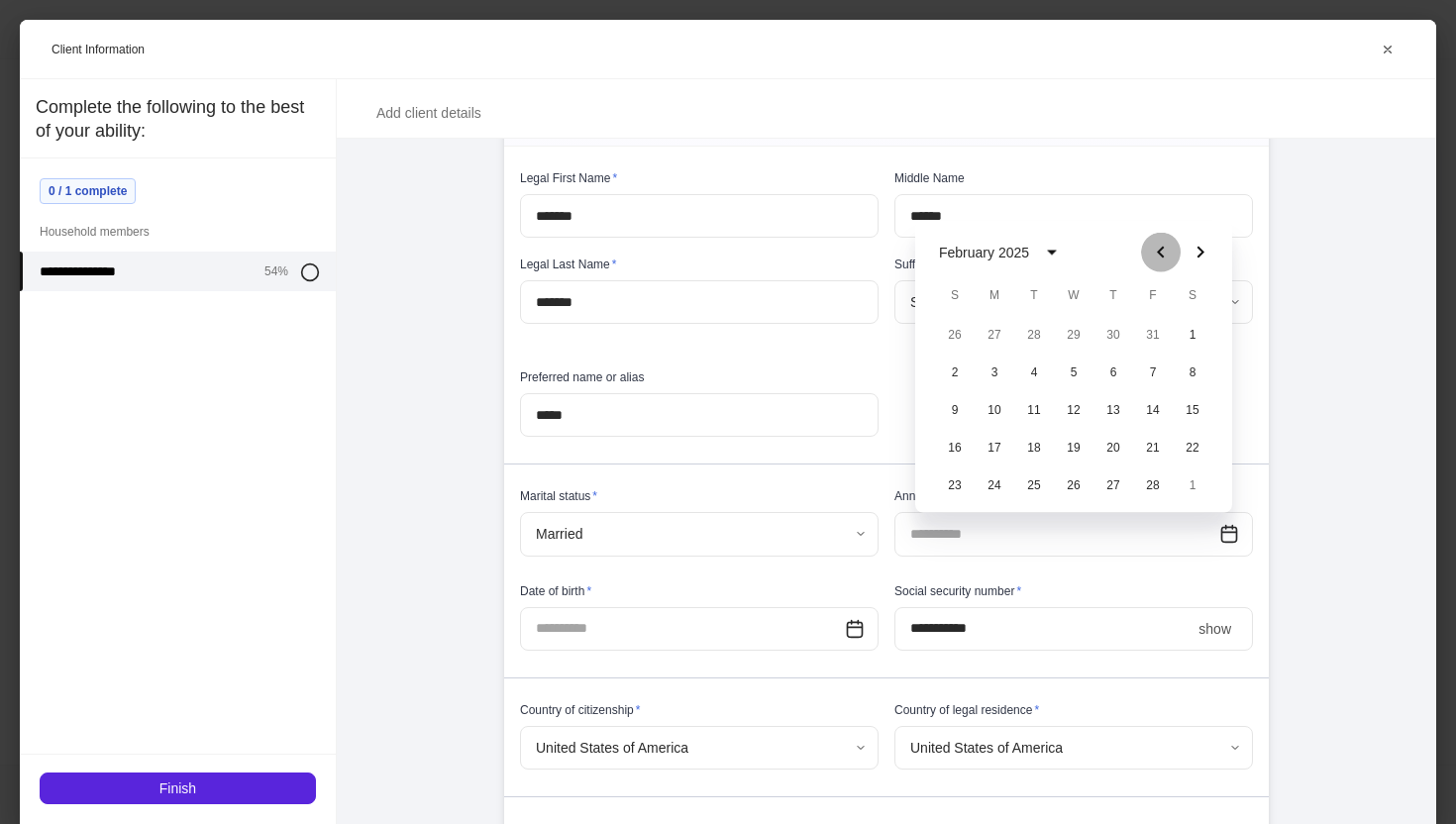 click at bounding box center [1161, 253] 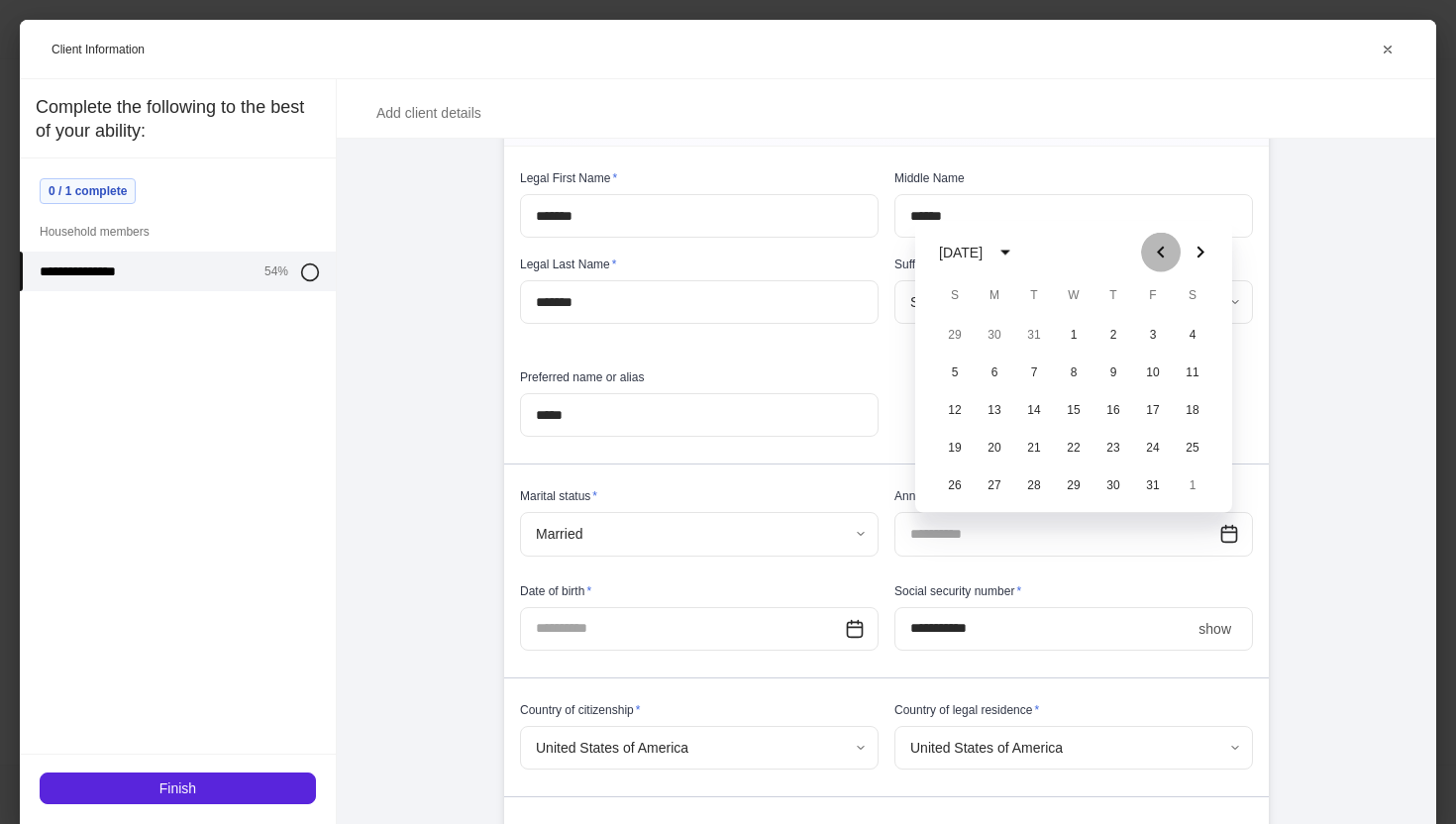 click at bounding box center [1161, 253] 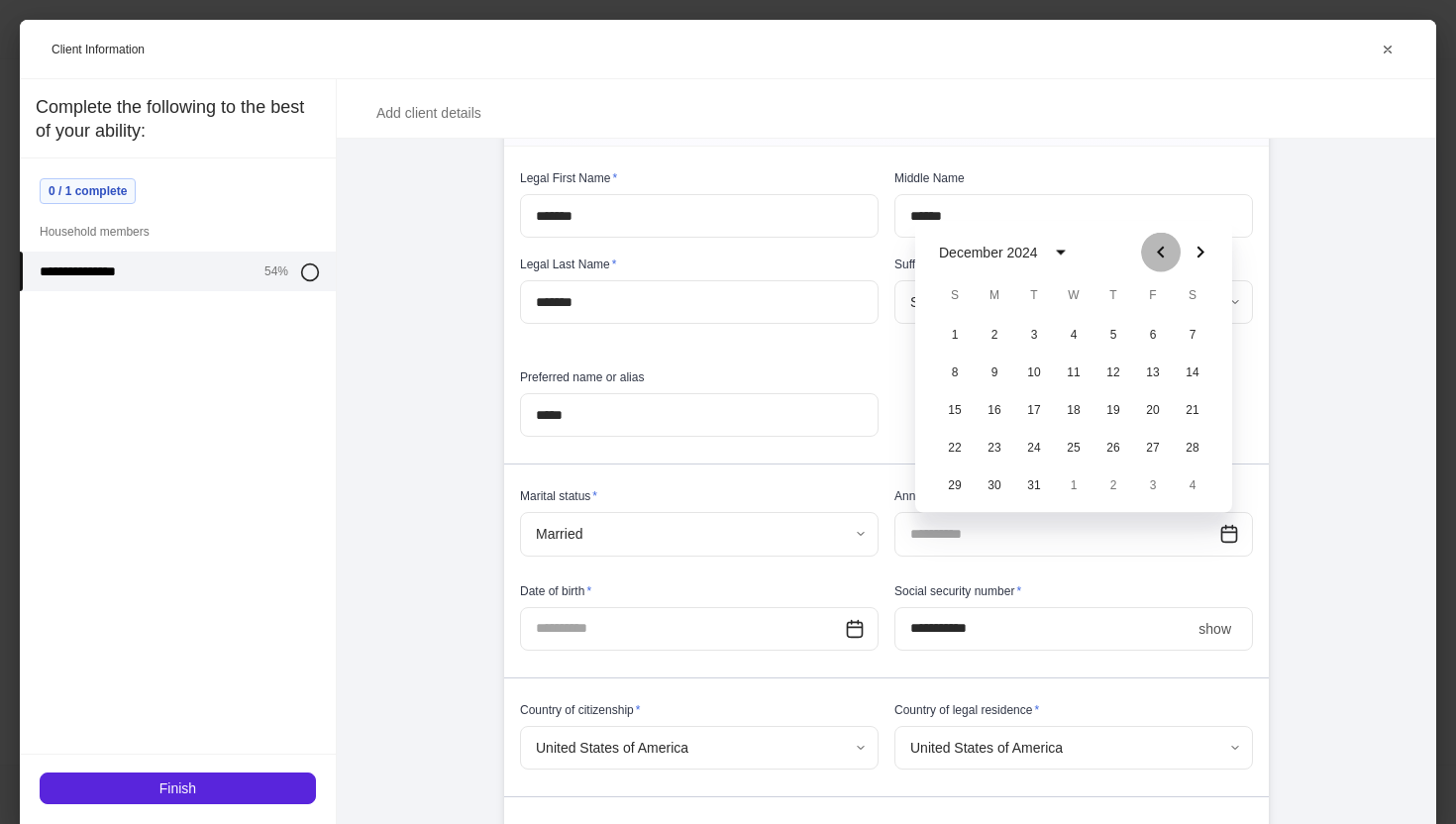click at bounding box center (1161, 253) 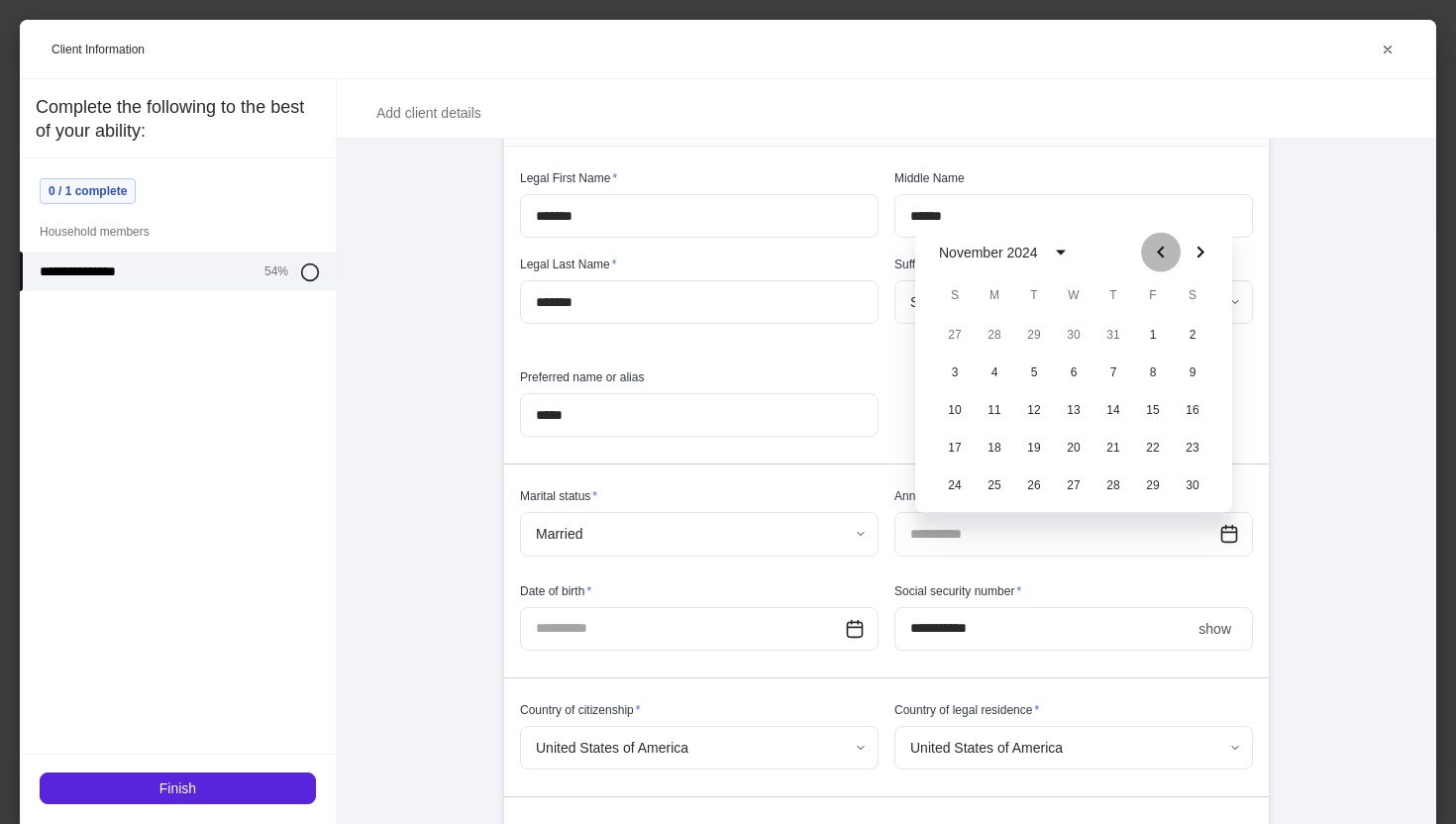 click at bounding box center [1161, 253] 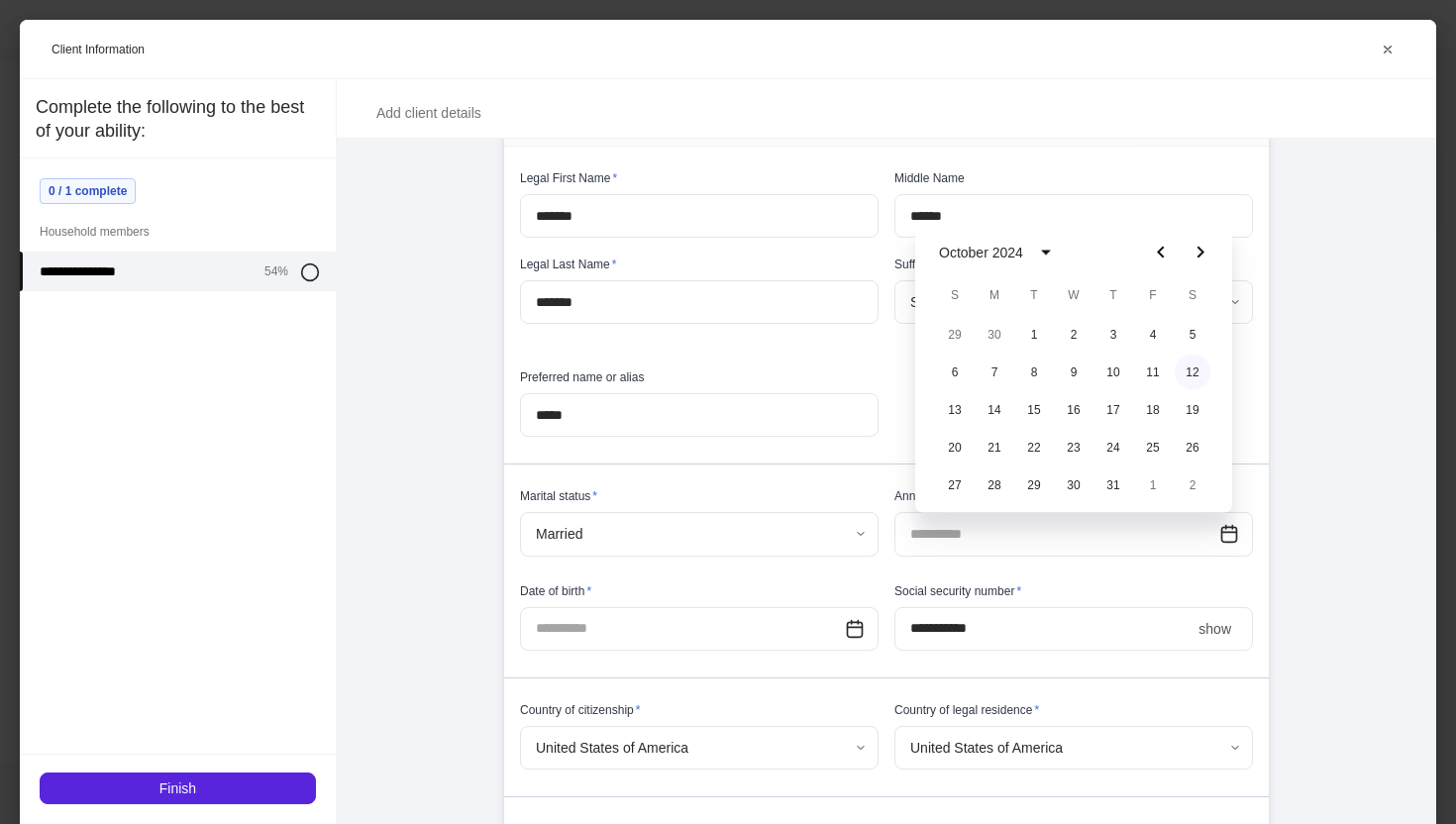 click on "12" at bounding box center (1193, 372) 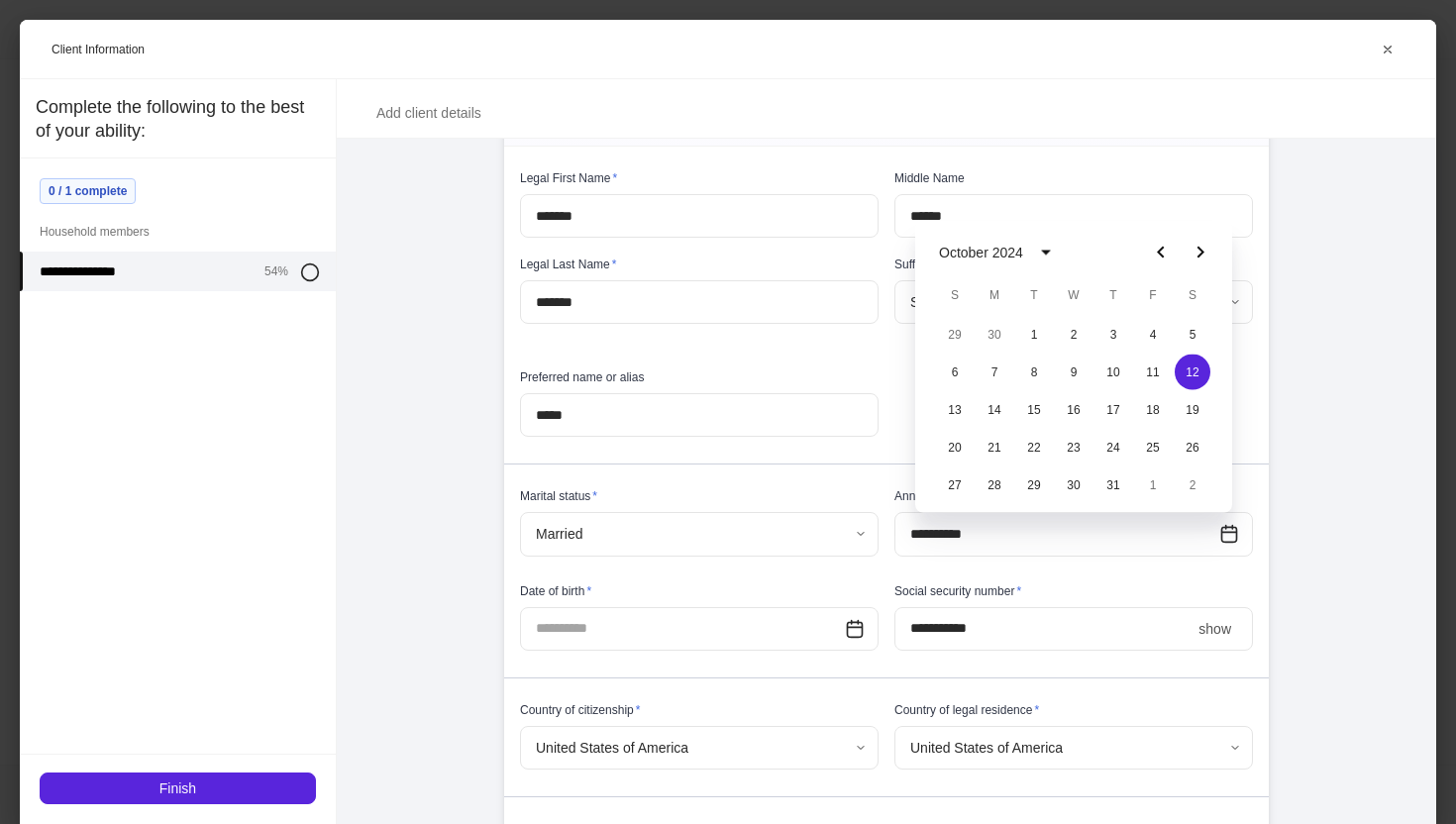 type on "**********" 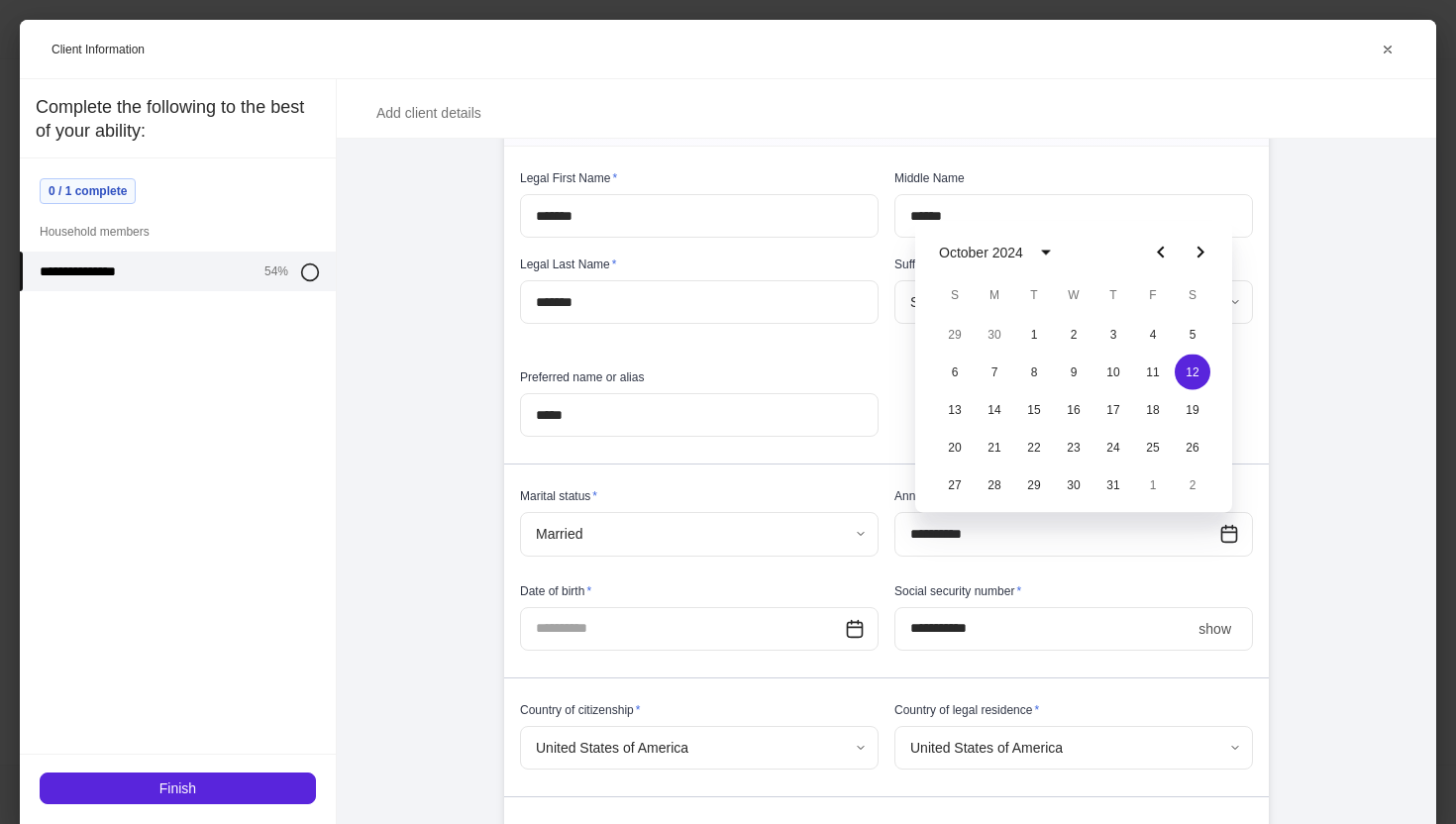 click 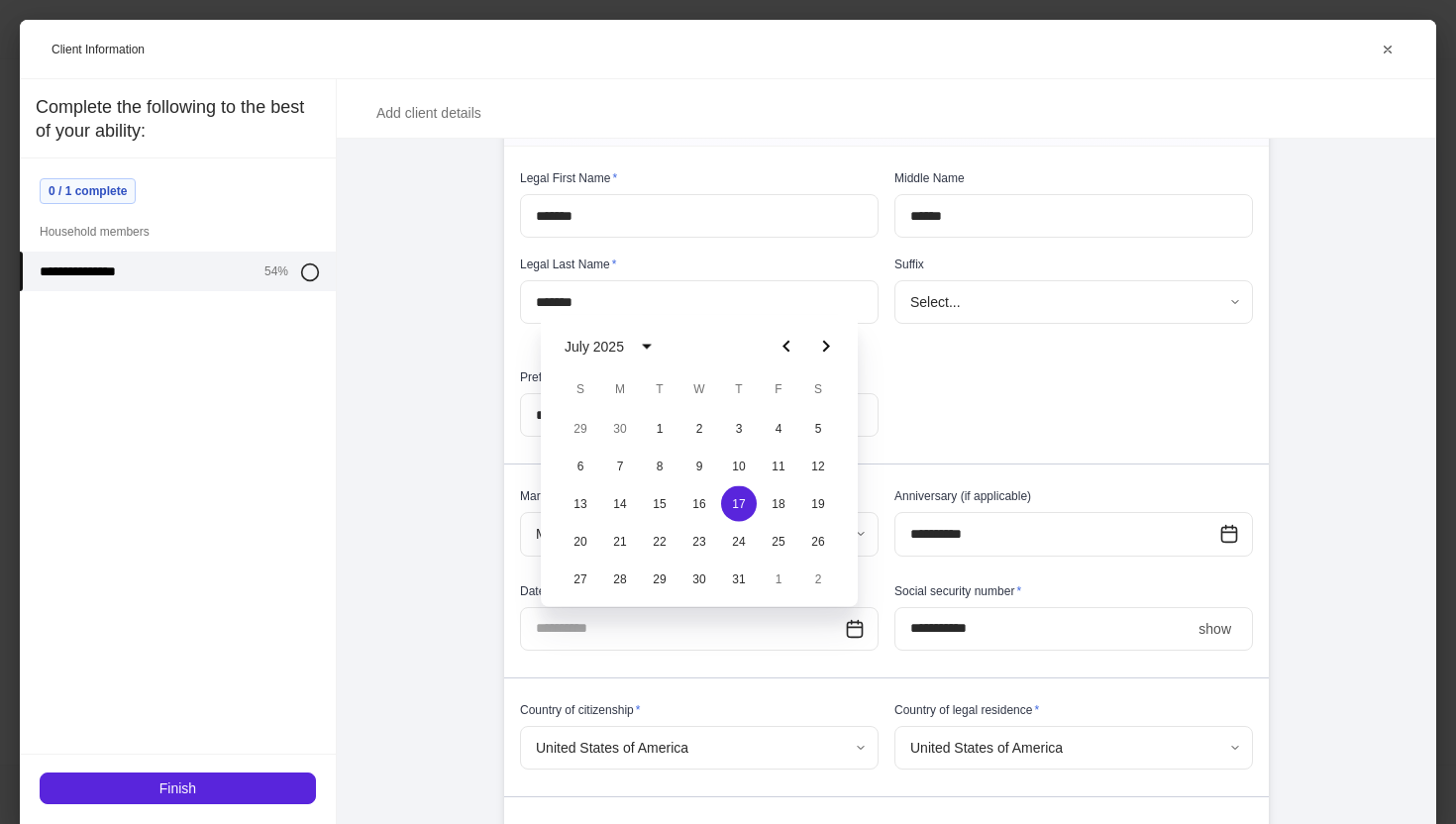click at bounding box center (682, 629) 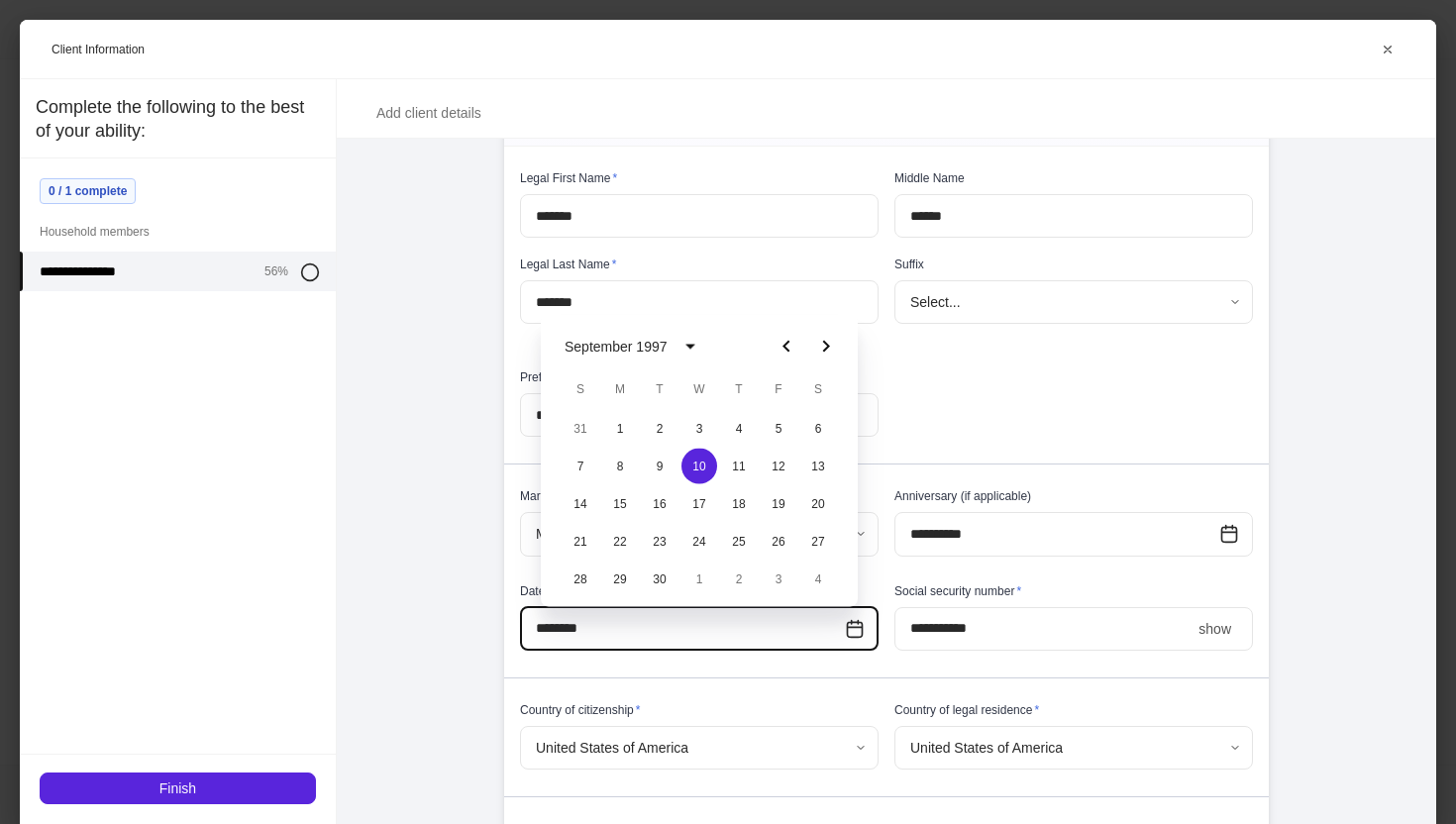 type on "**********" 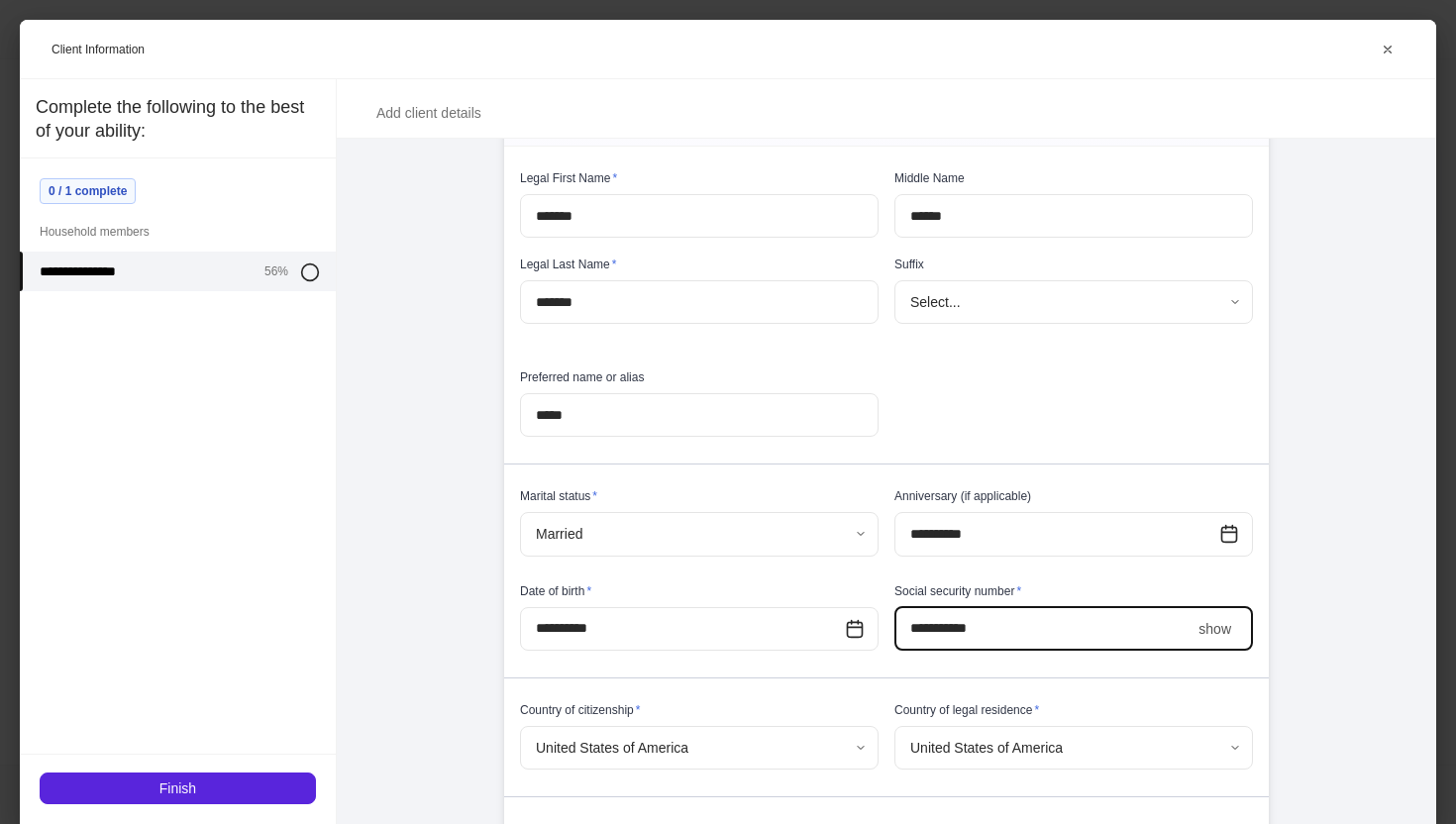 click on "show" at bounding box center [1214, 629] 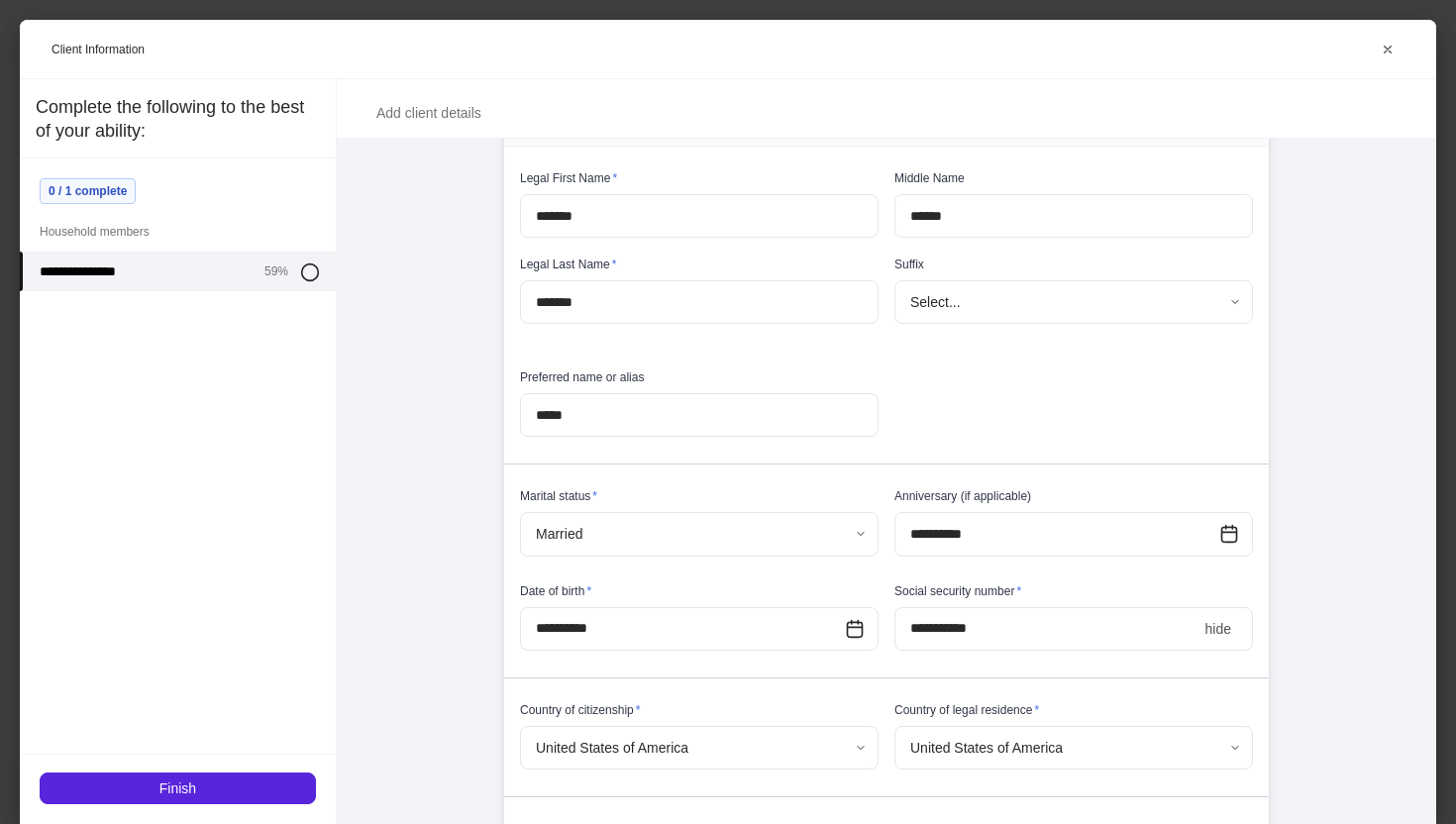 click on "**********" at bounding box center [886, 2364] 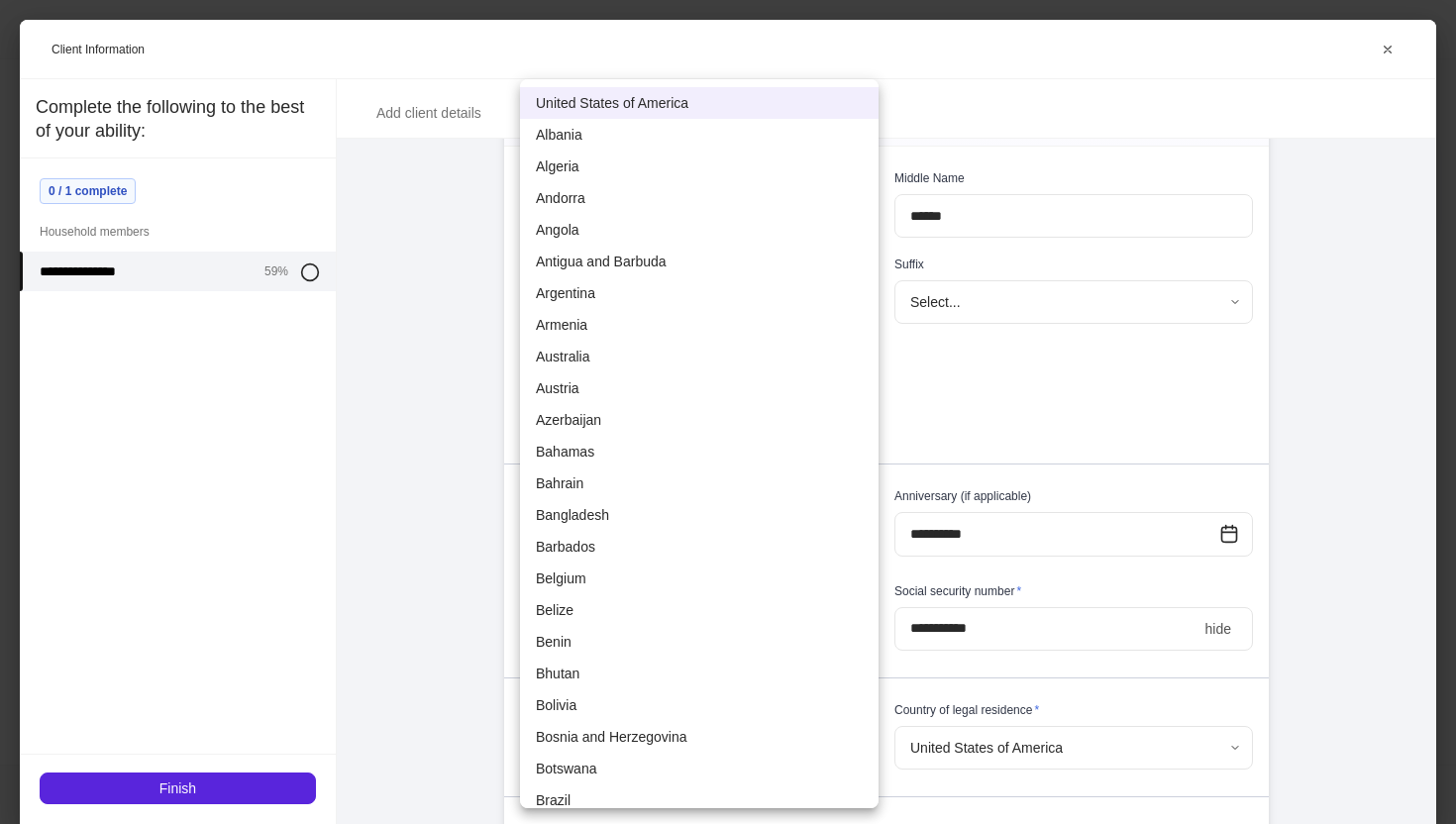 click on "Bosnia and Herzegovina" at bounding box center [699, 737] 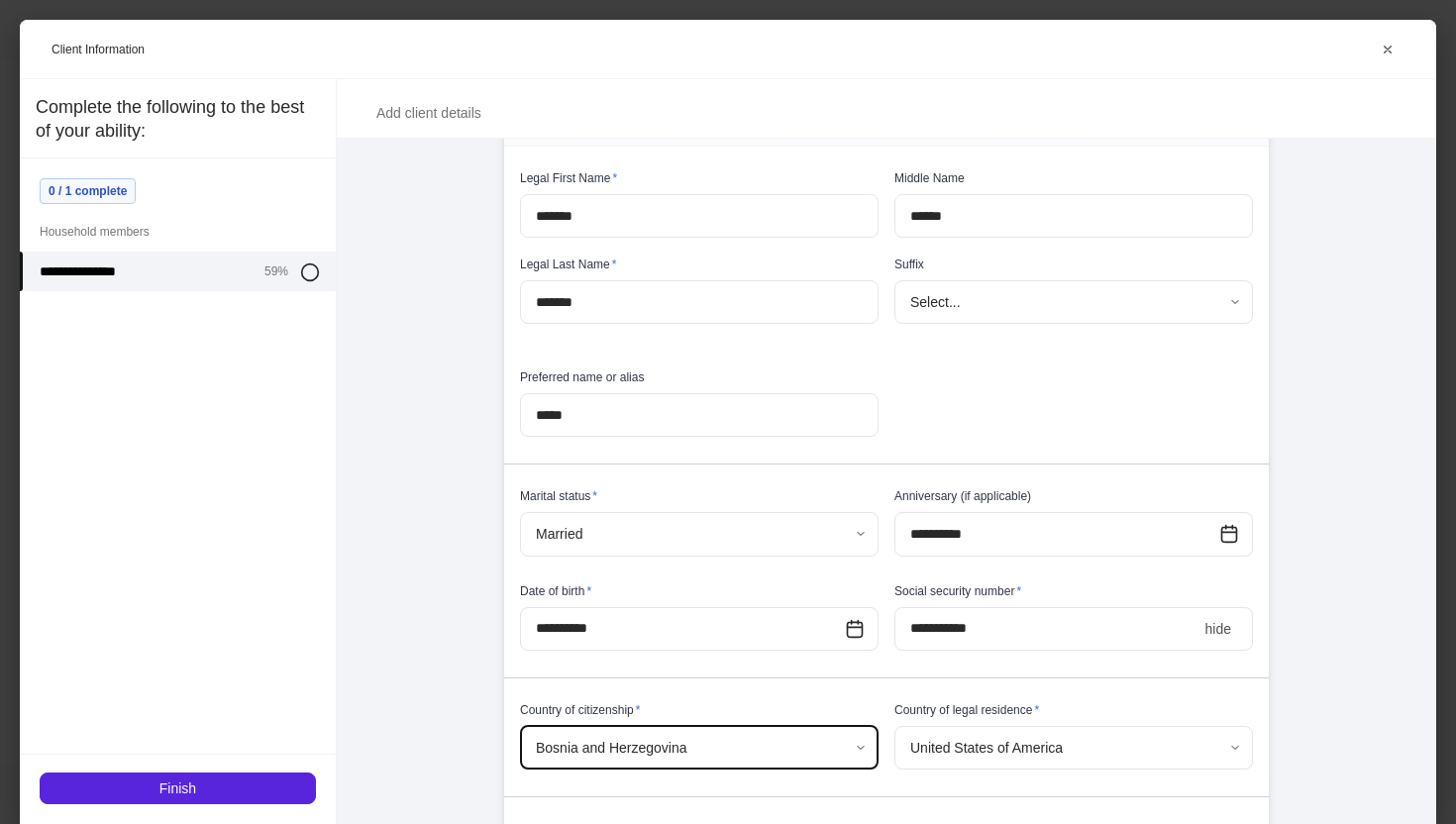 click on "**********" at bounding box center (728, 412) 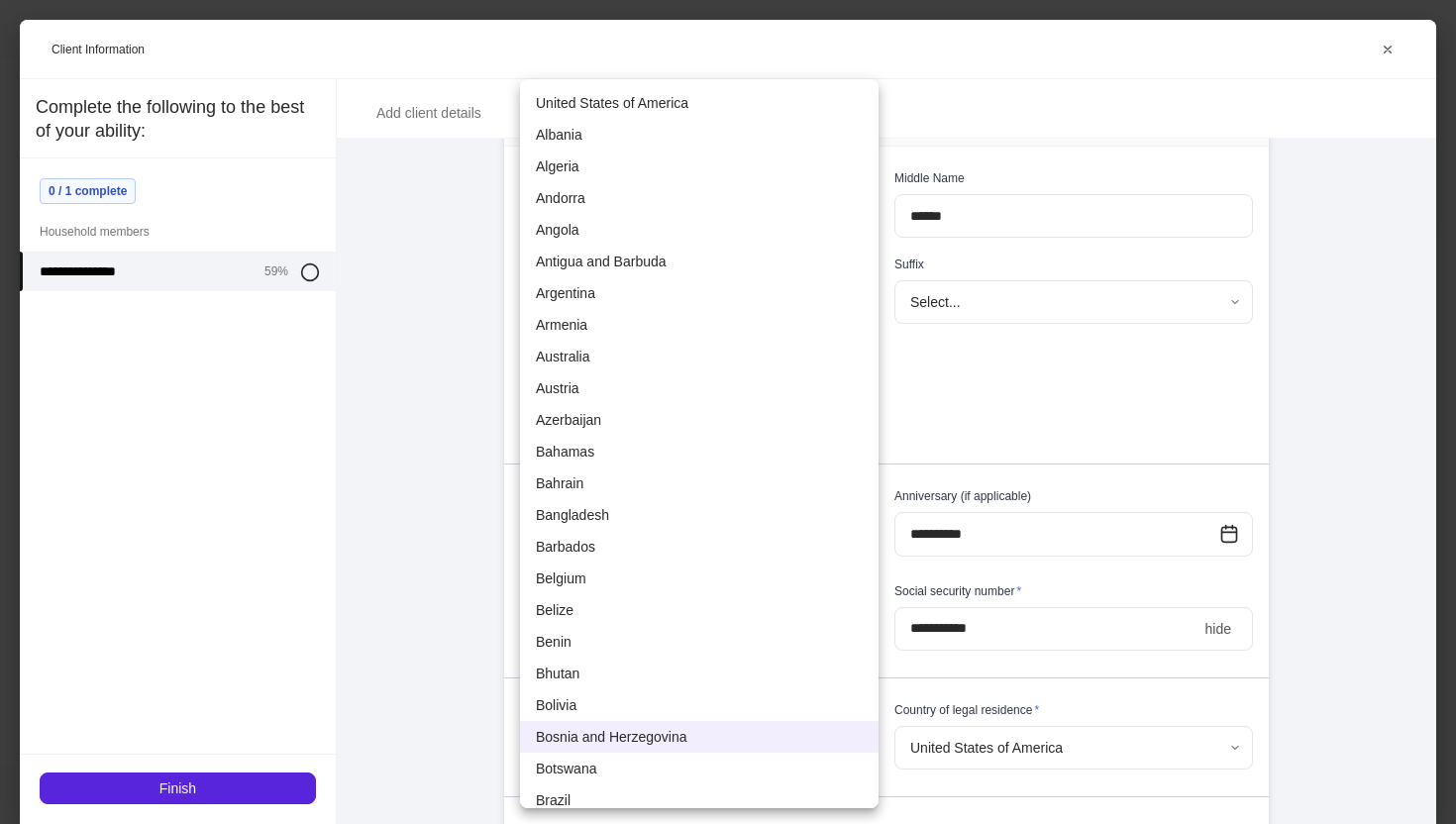 type 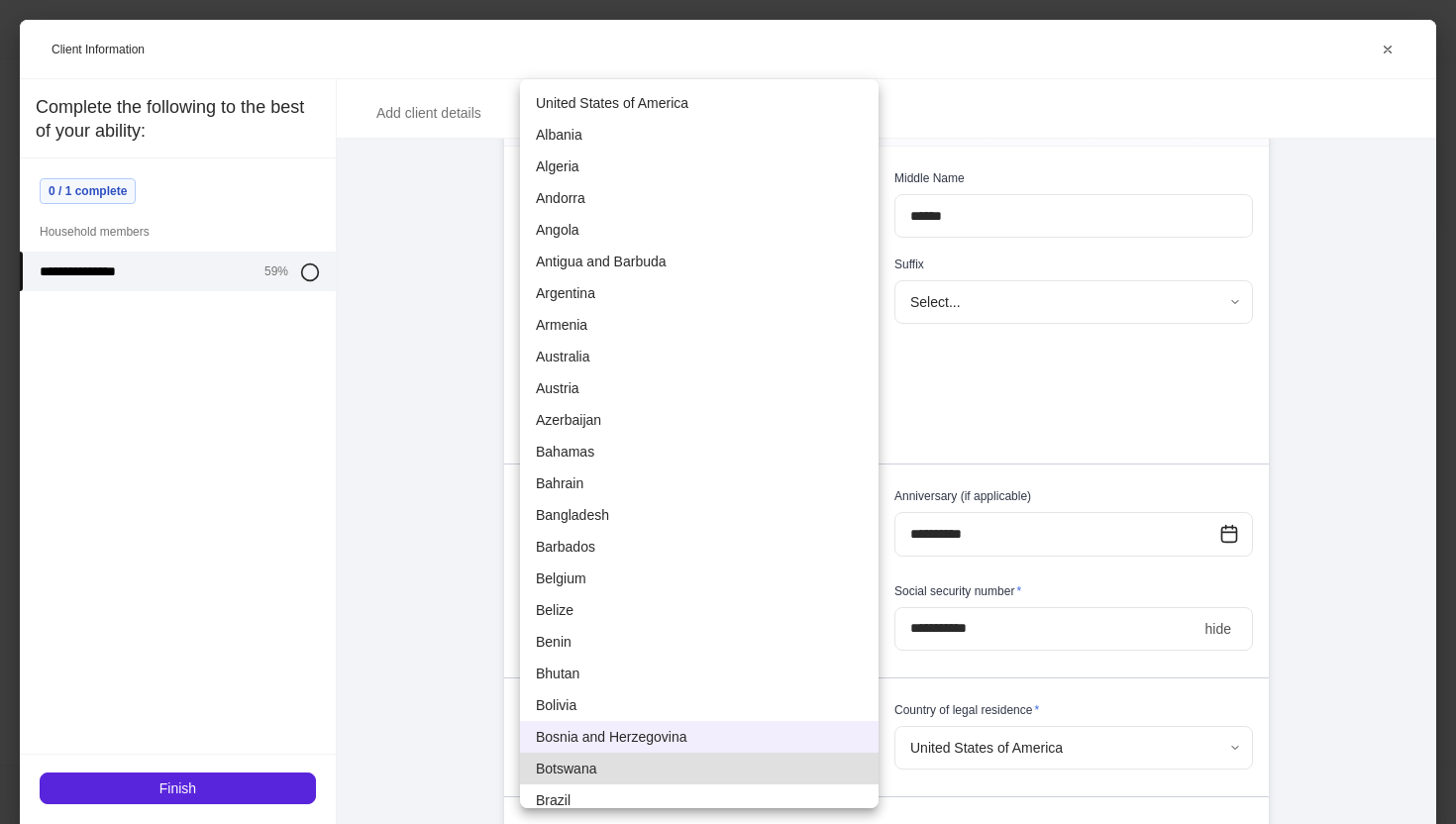 type 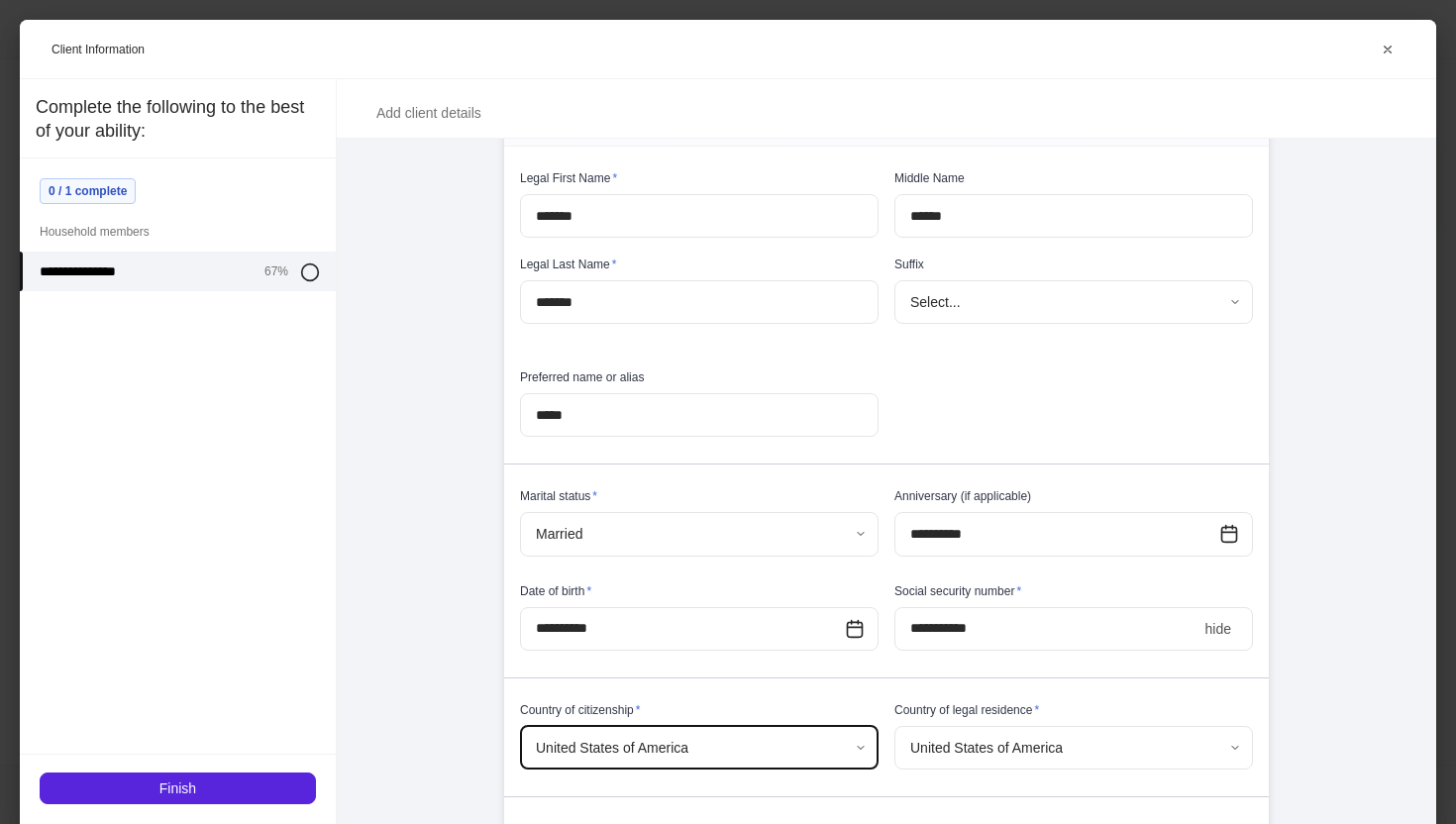 click on "**********" at bounding box center (886, 2189) 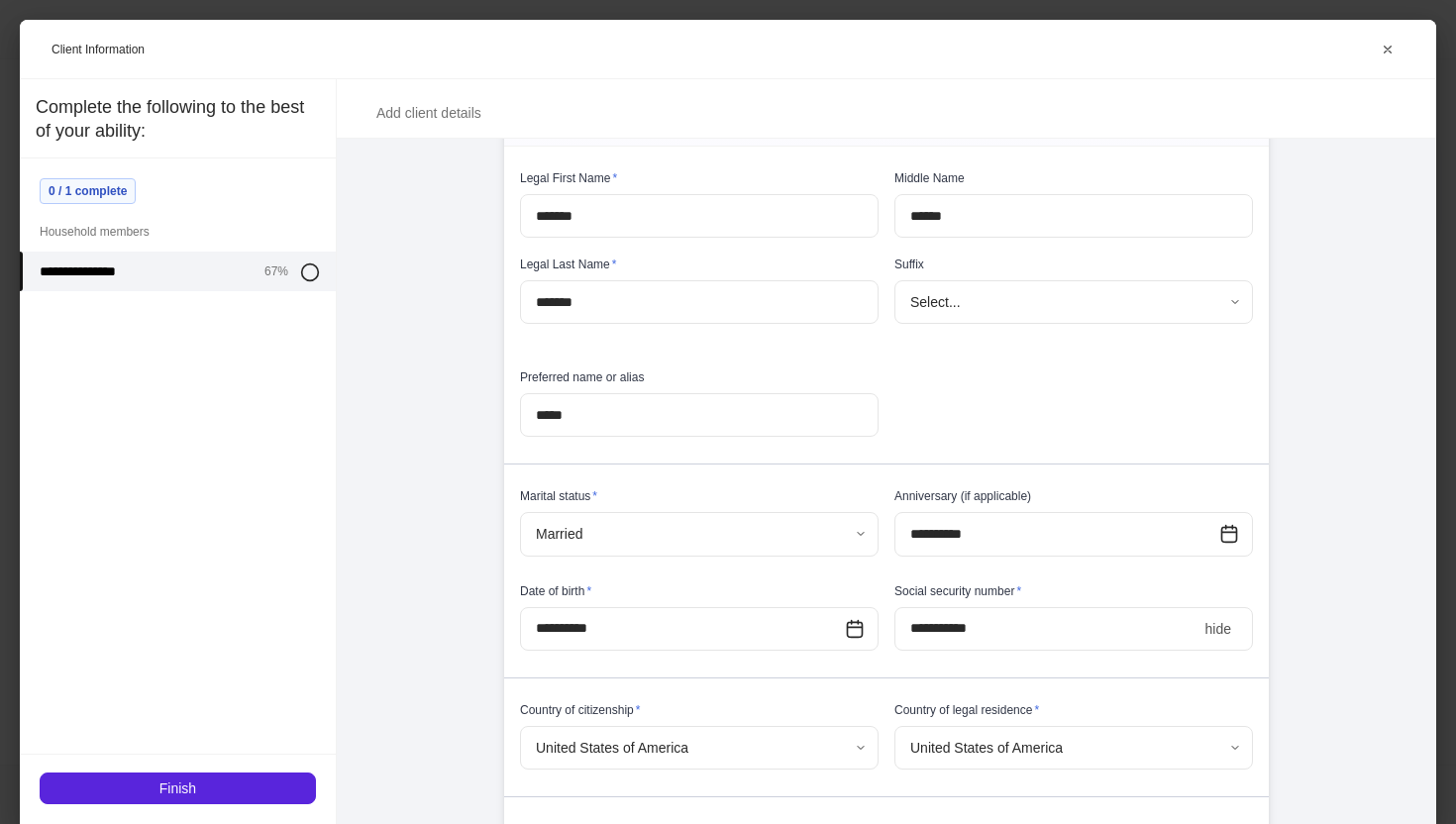 click at bounding box center (879, 666) 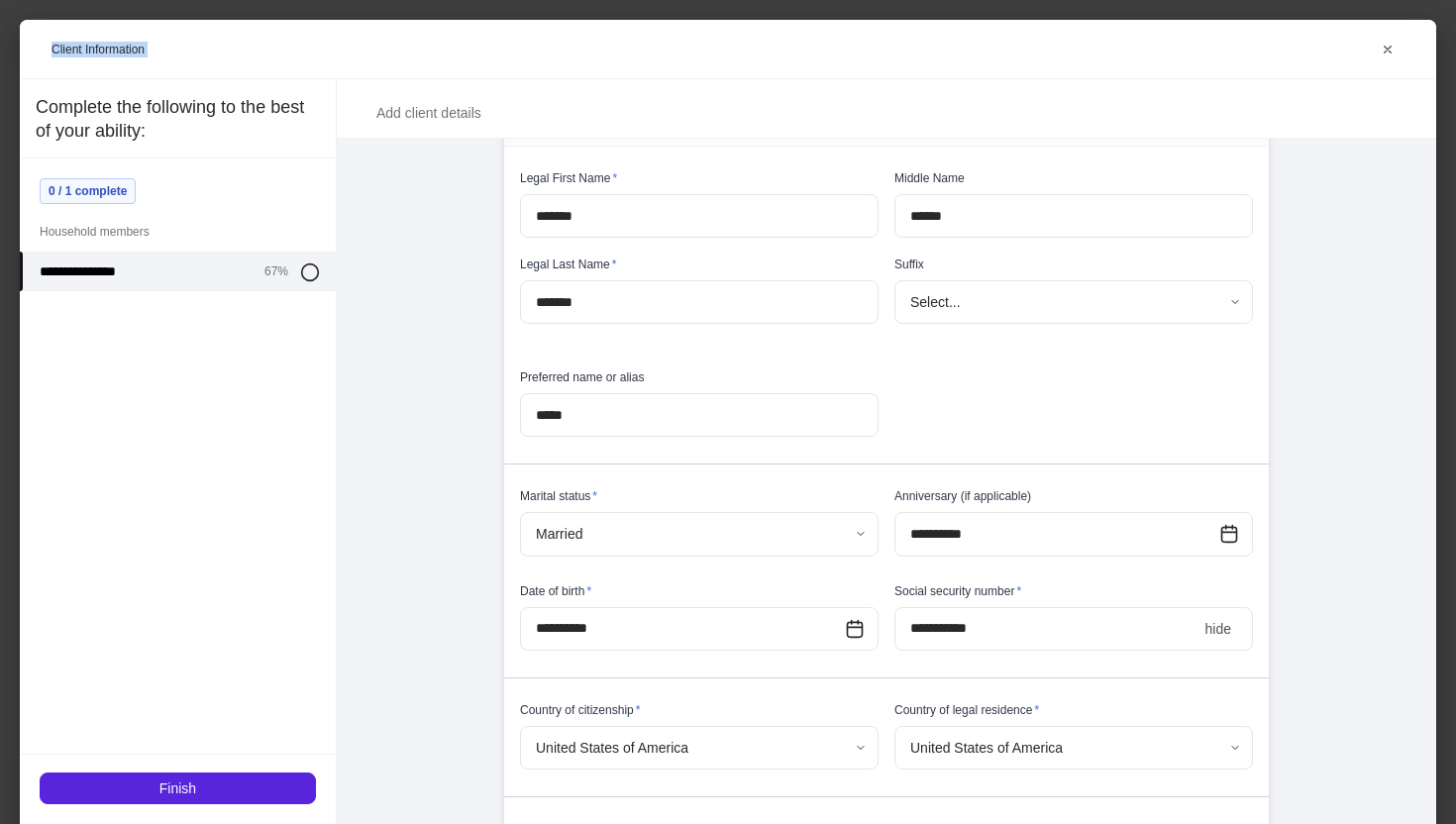 drag, startPoint x: 1419, startPoint y: 27, endPoint x: 1425, endPoint y: -8, distance: 35.510562 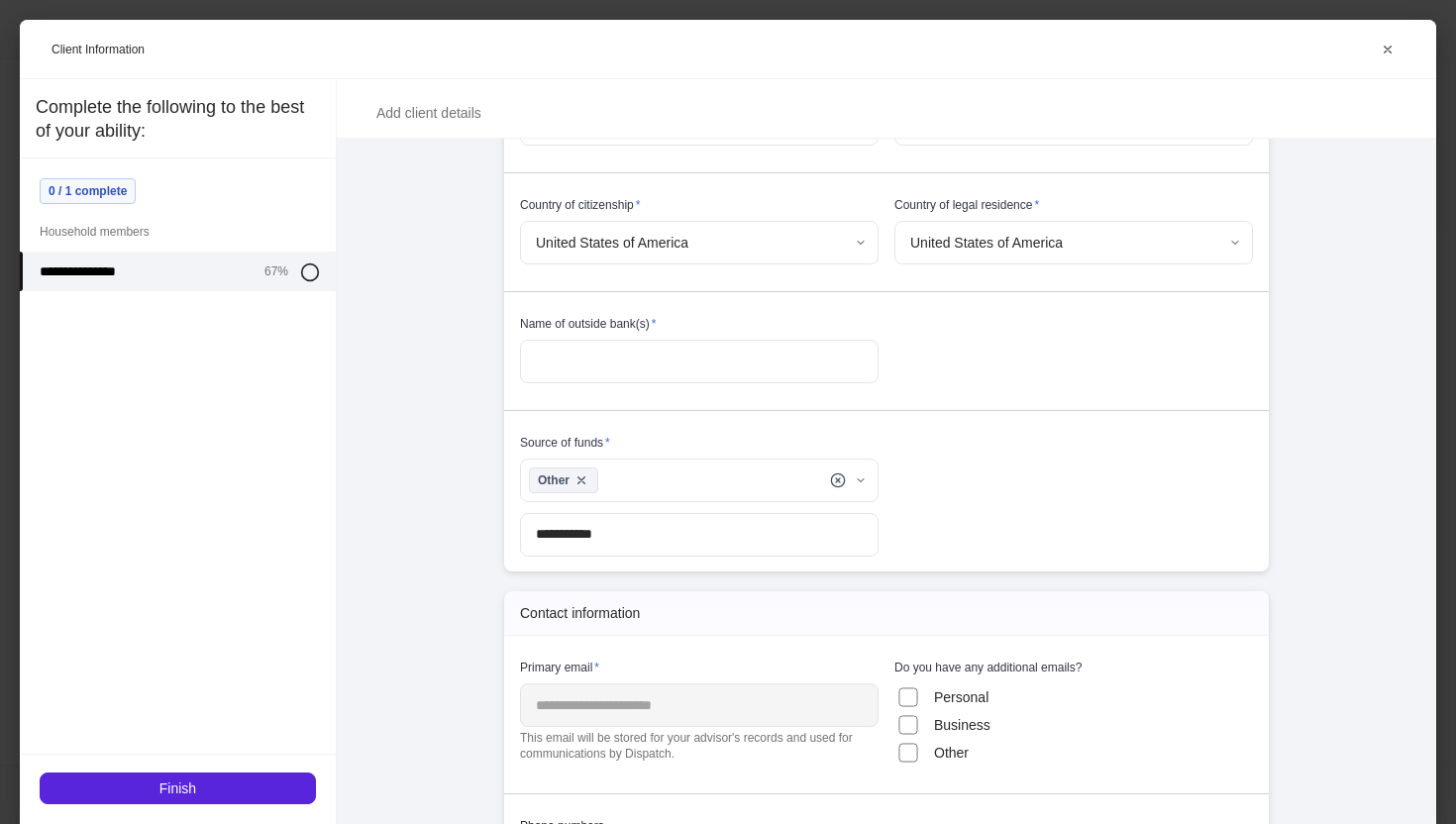 scroll, scrollTop: 707, scrollLeft: 0, axis: vertical 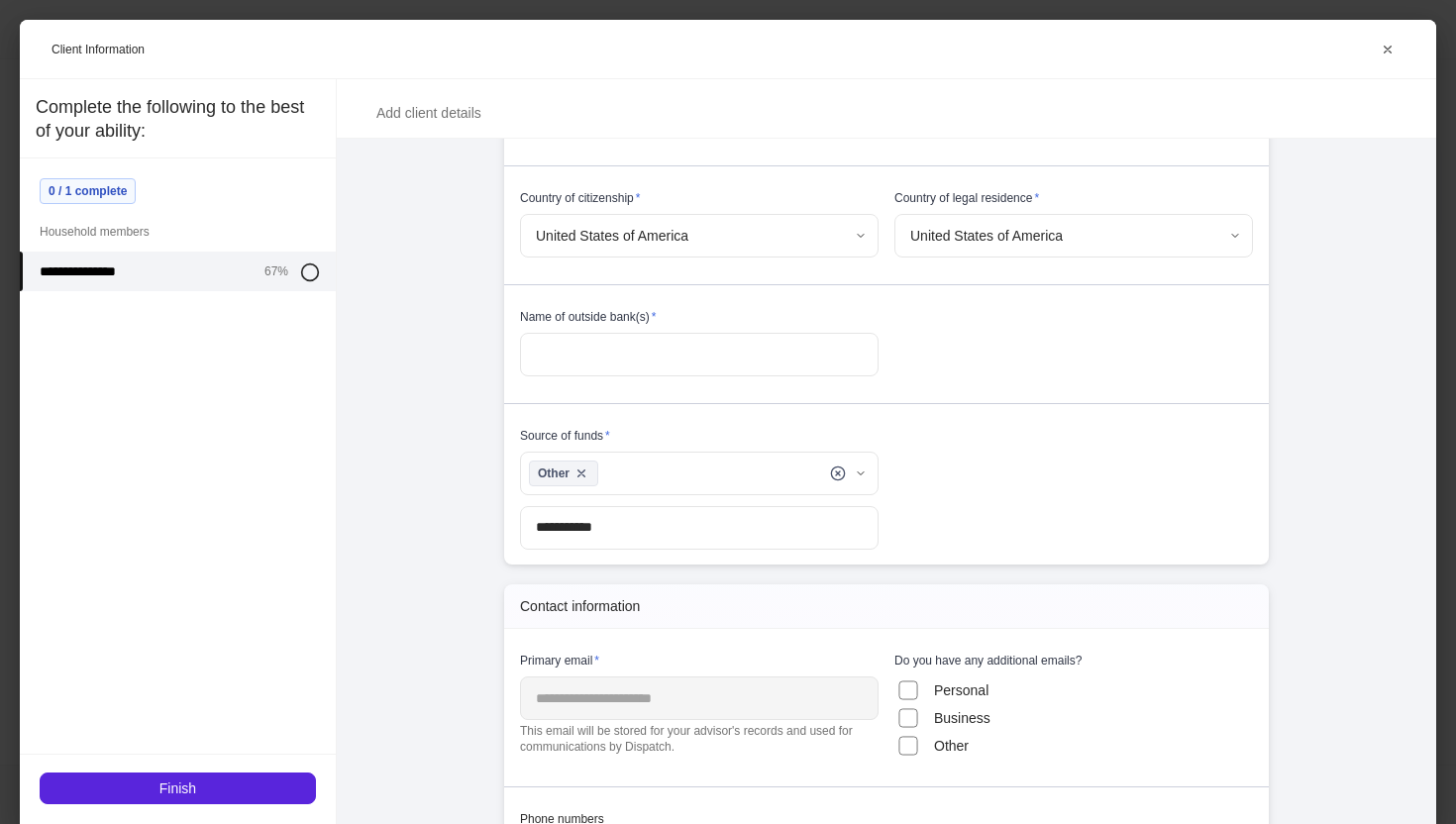 click at bounding box center [699, 355] 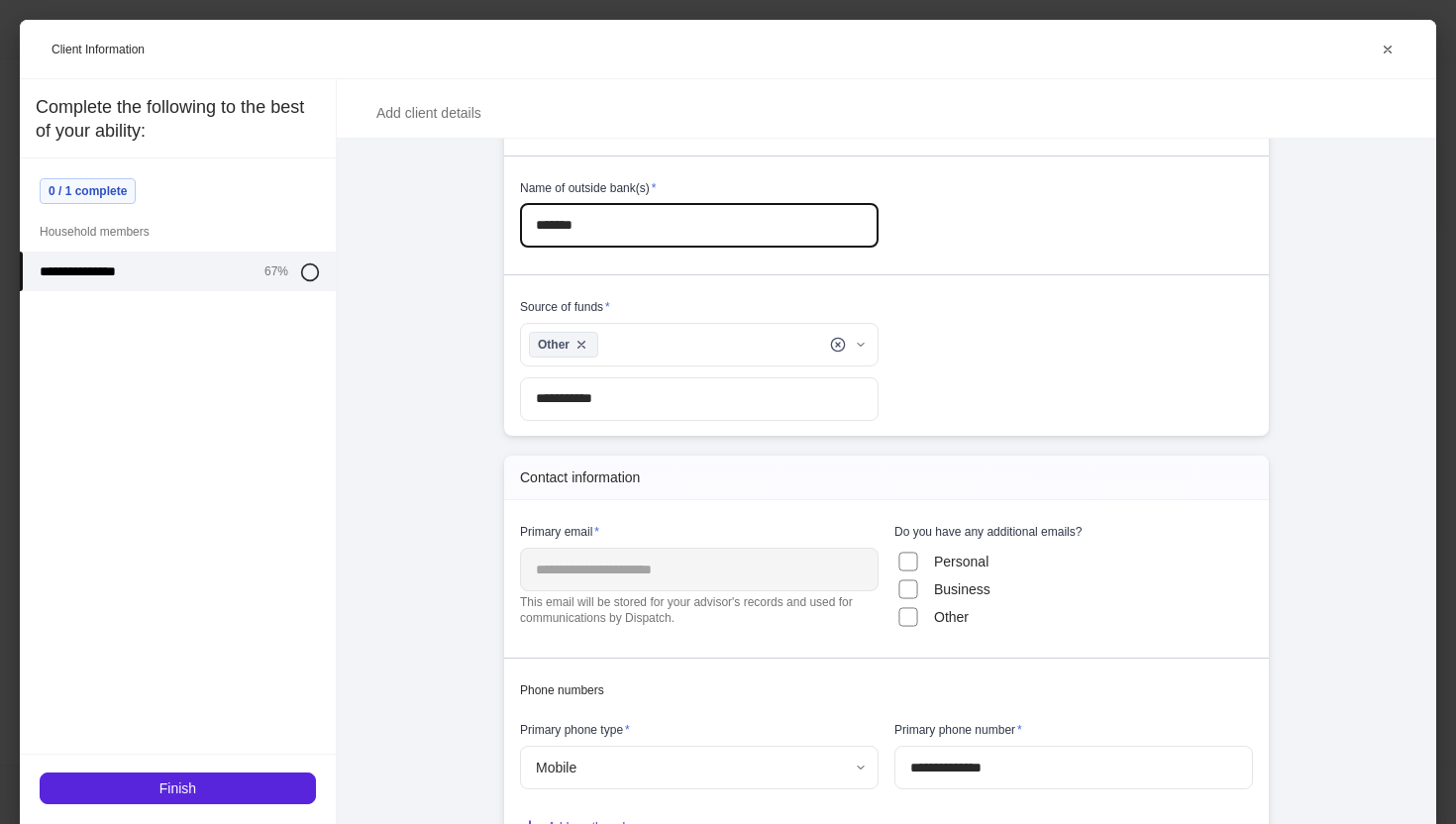 scroll, scrollTop: 872, scrollLeft: 0, axis: vertical 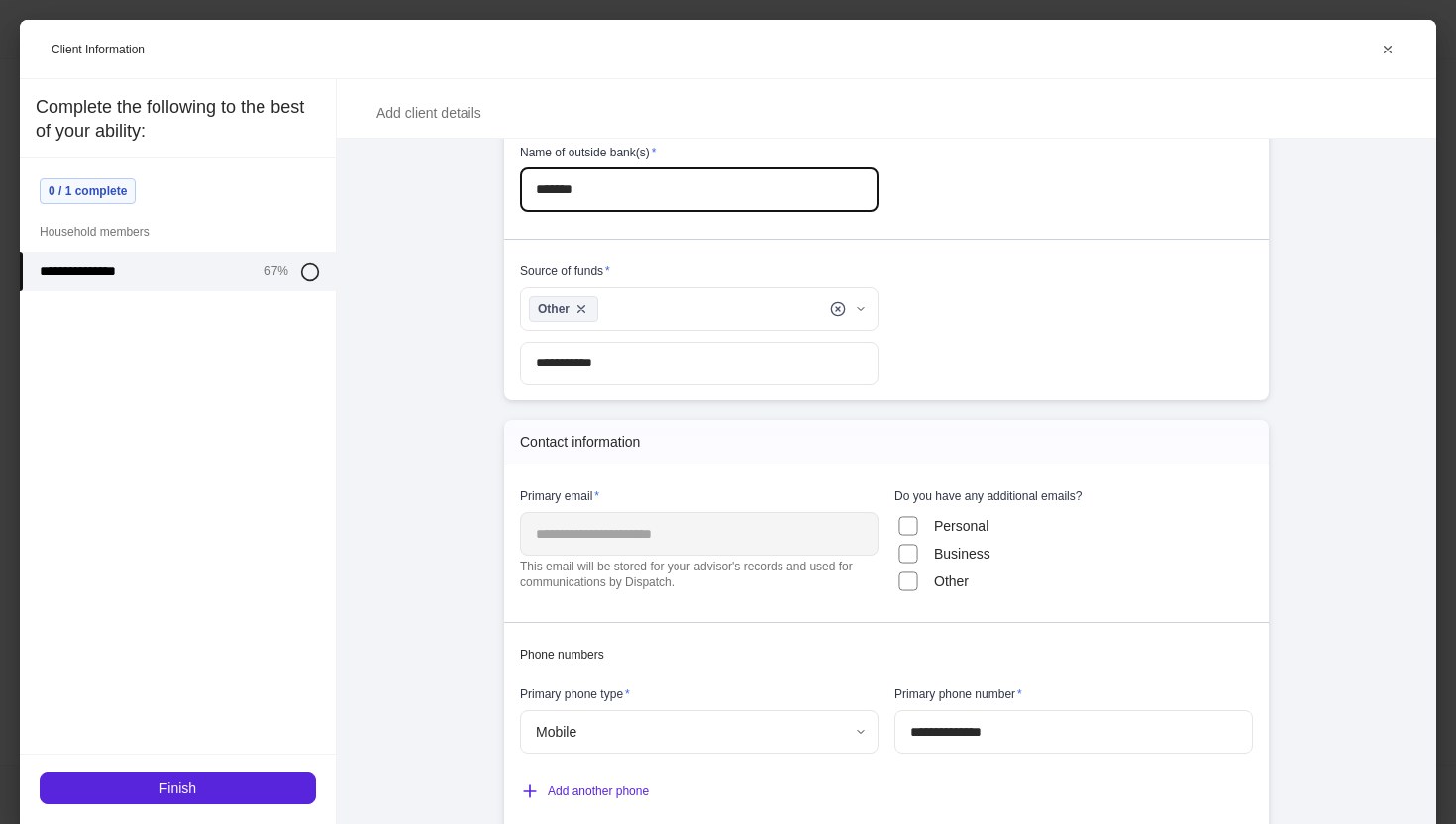 type on "*******" 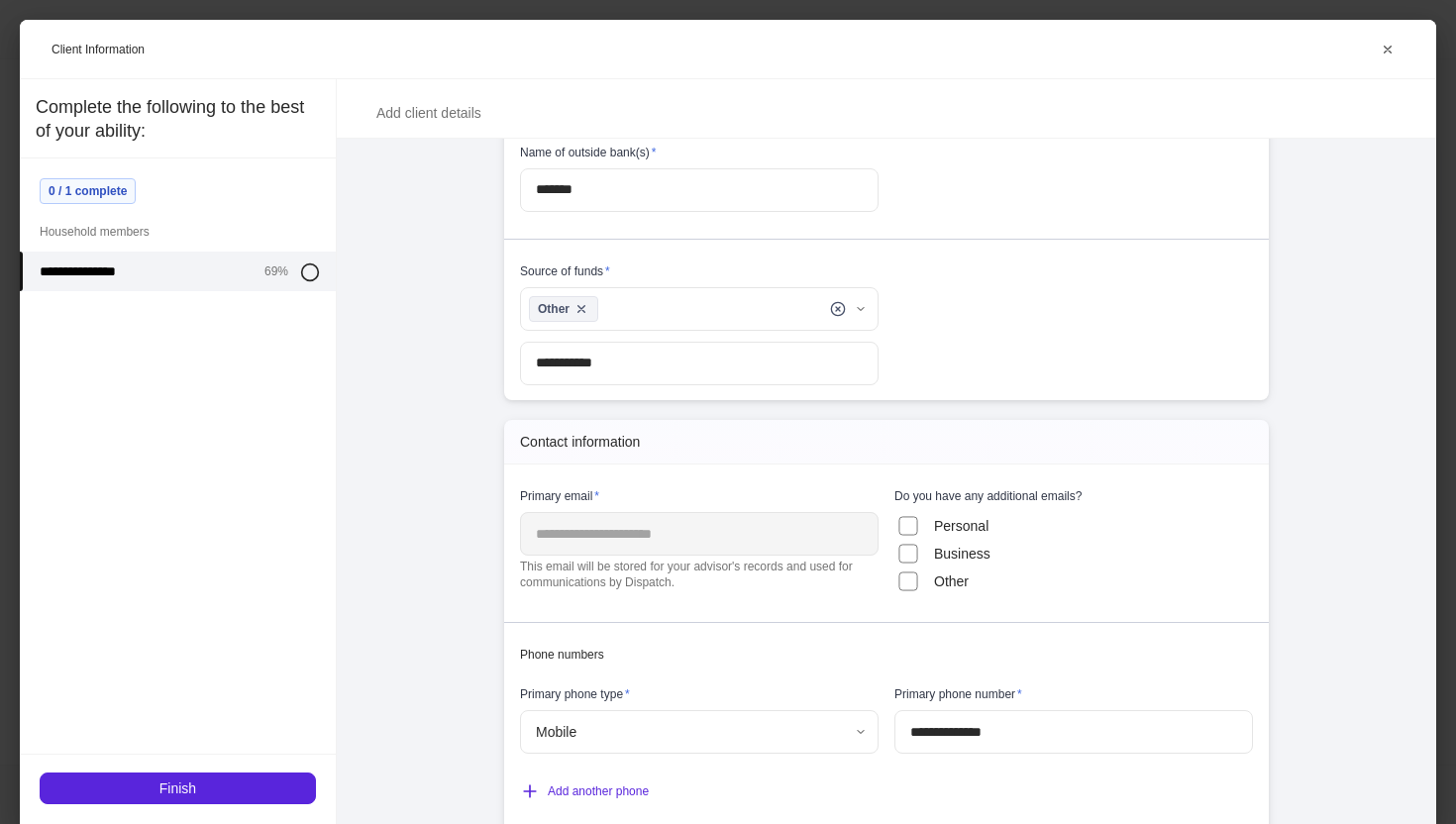 click on "**********" at bounding box center (886, 511) 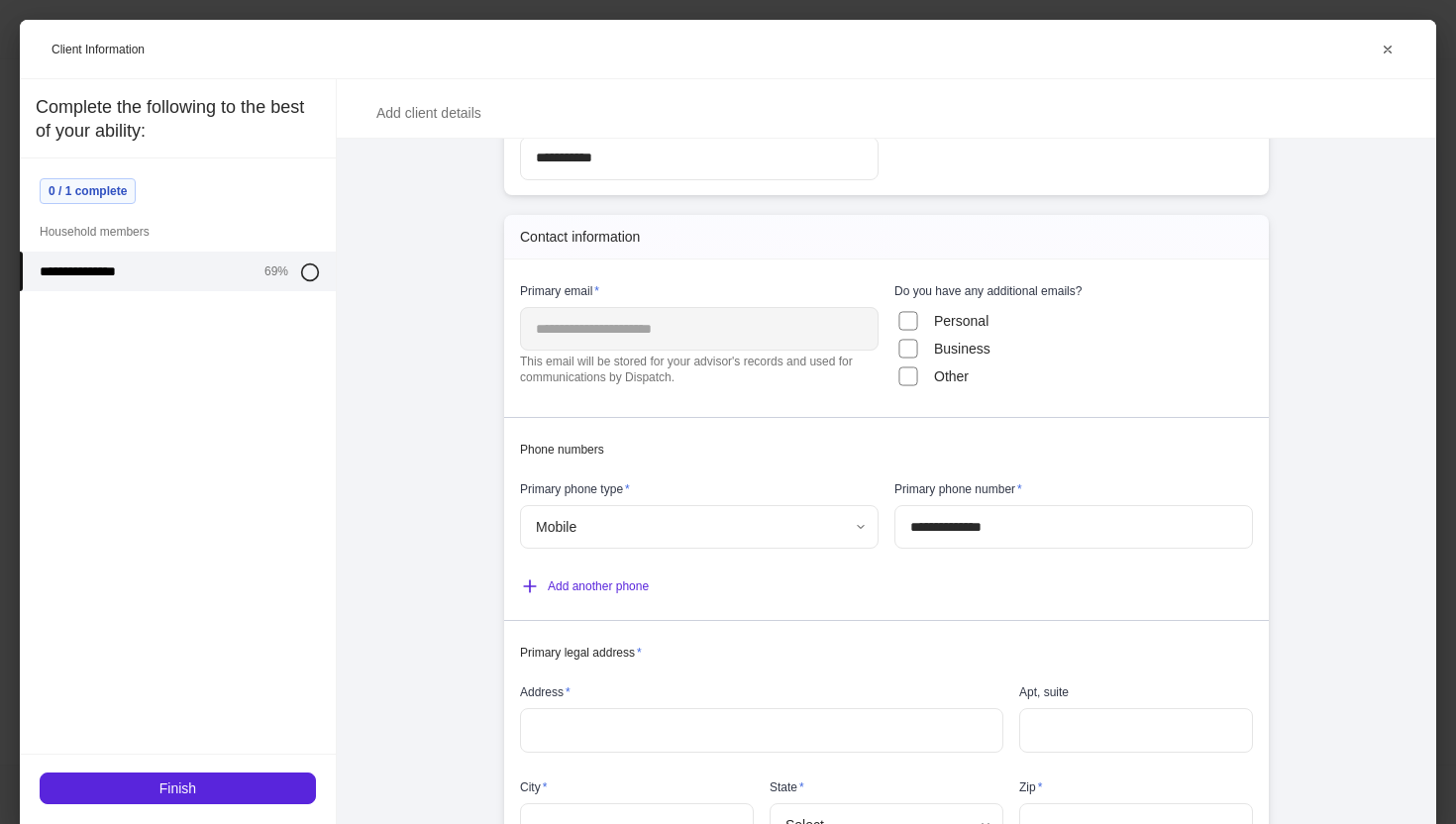 scroll, scrollTop: 1079, scrollLeft: 0, axis: vertical 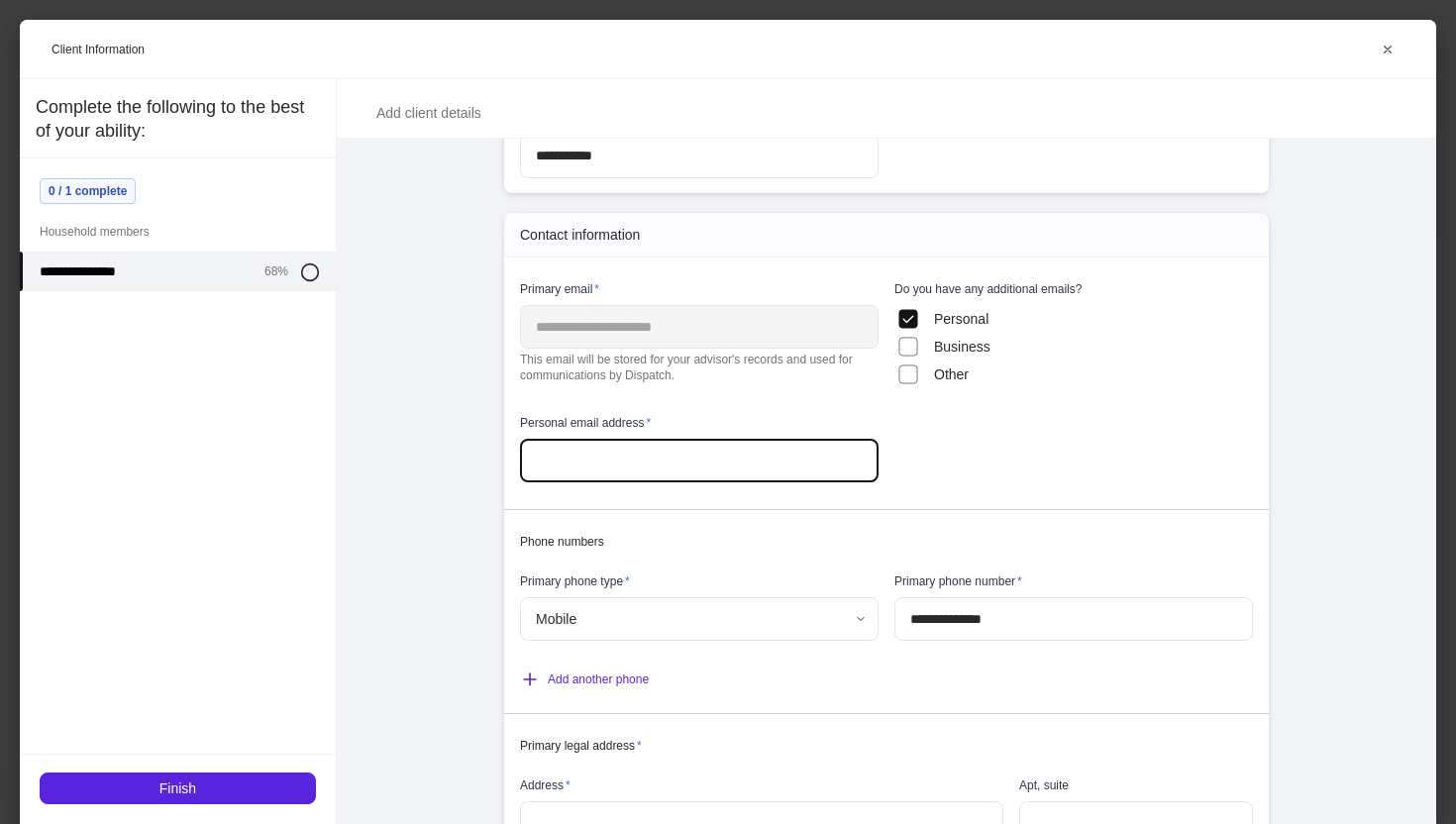 click at bounding box center [699, 461] 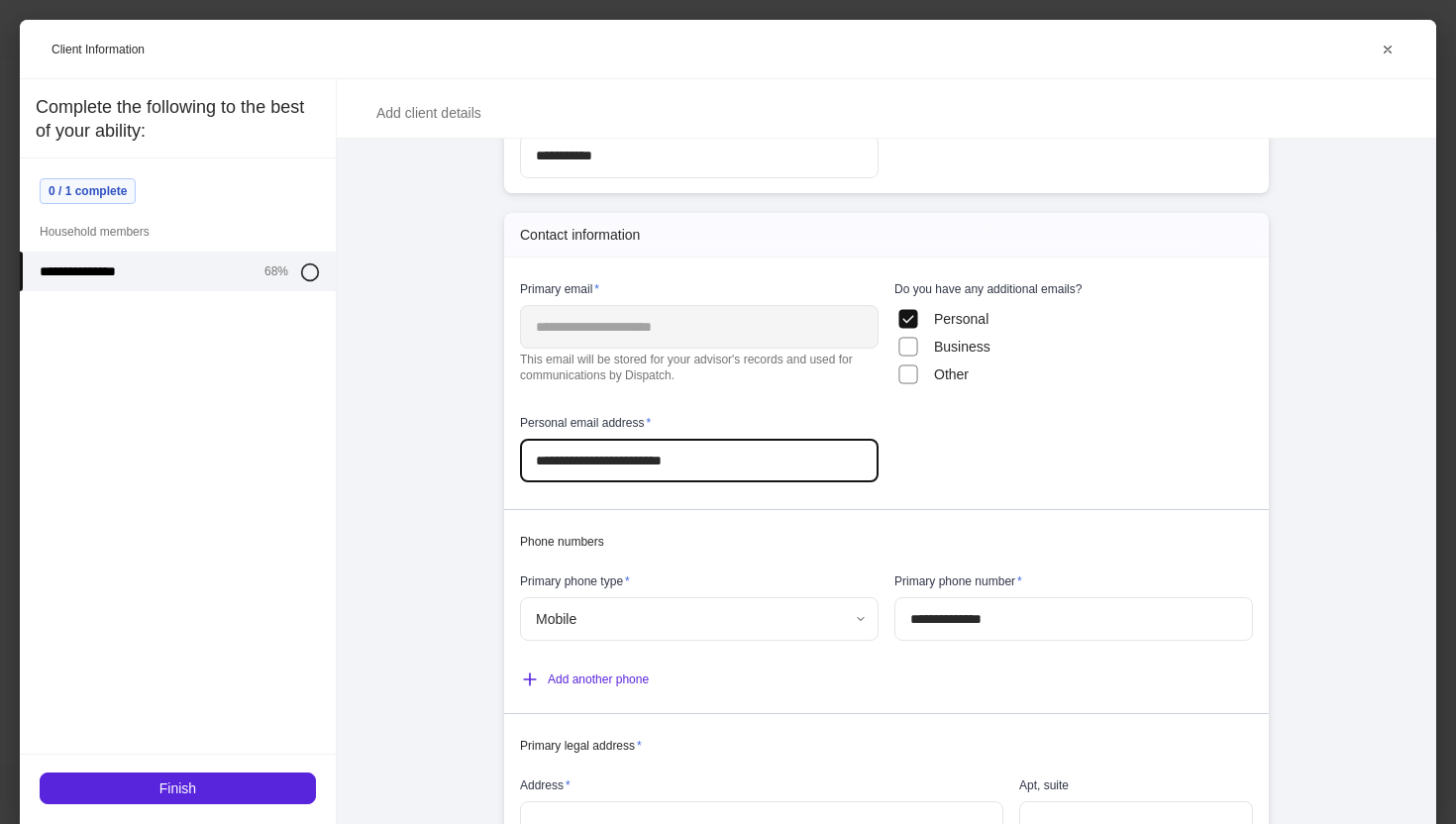 type on "**********" 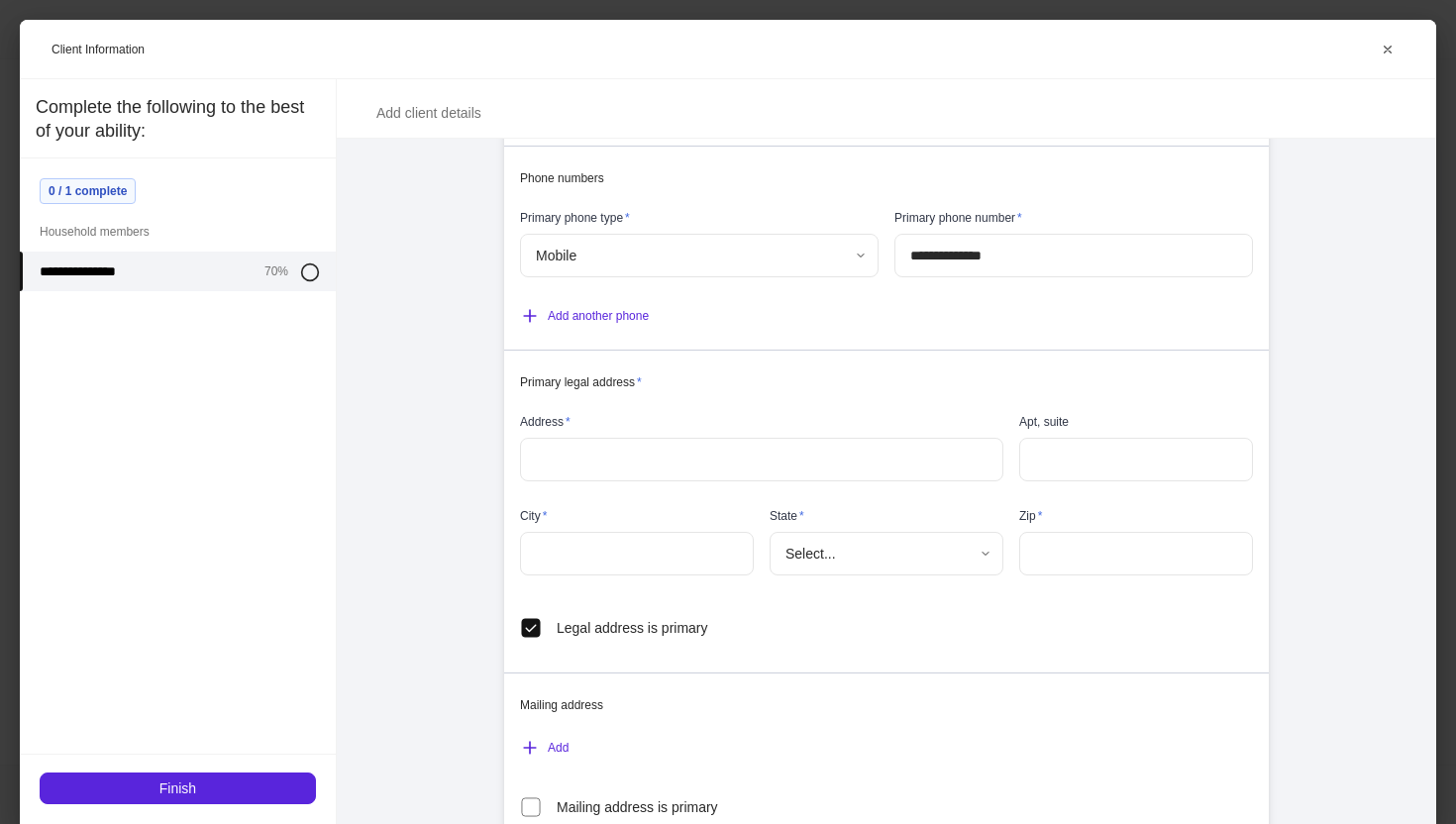 scroll, scrollTop: 1528, scrollLeft: 0, axis: vertical 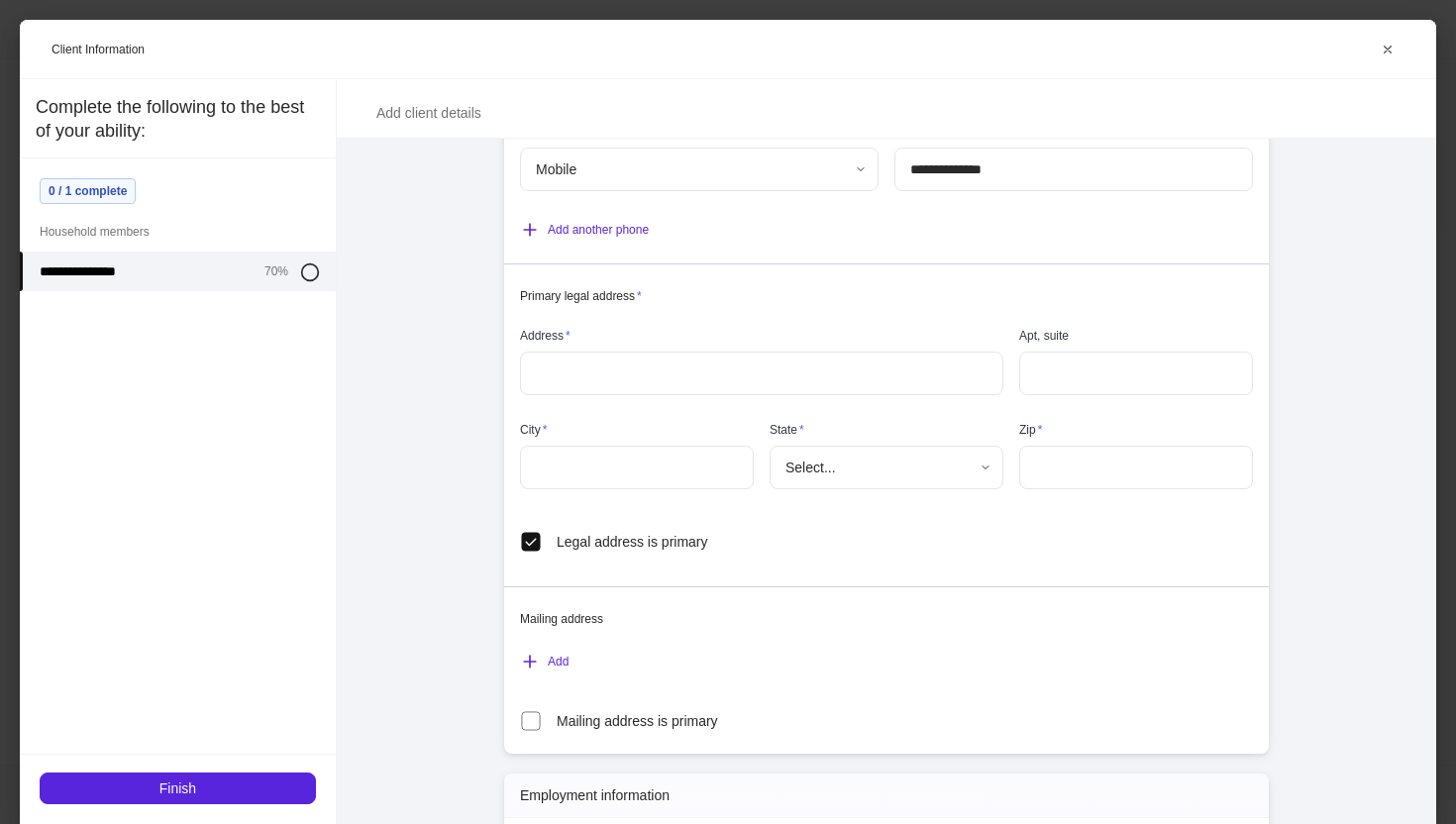 click on "City * ​" at bounding box center (629, 445) 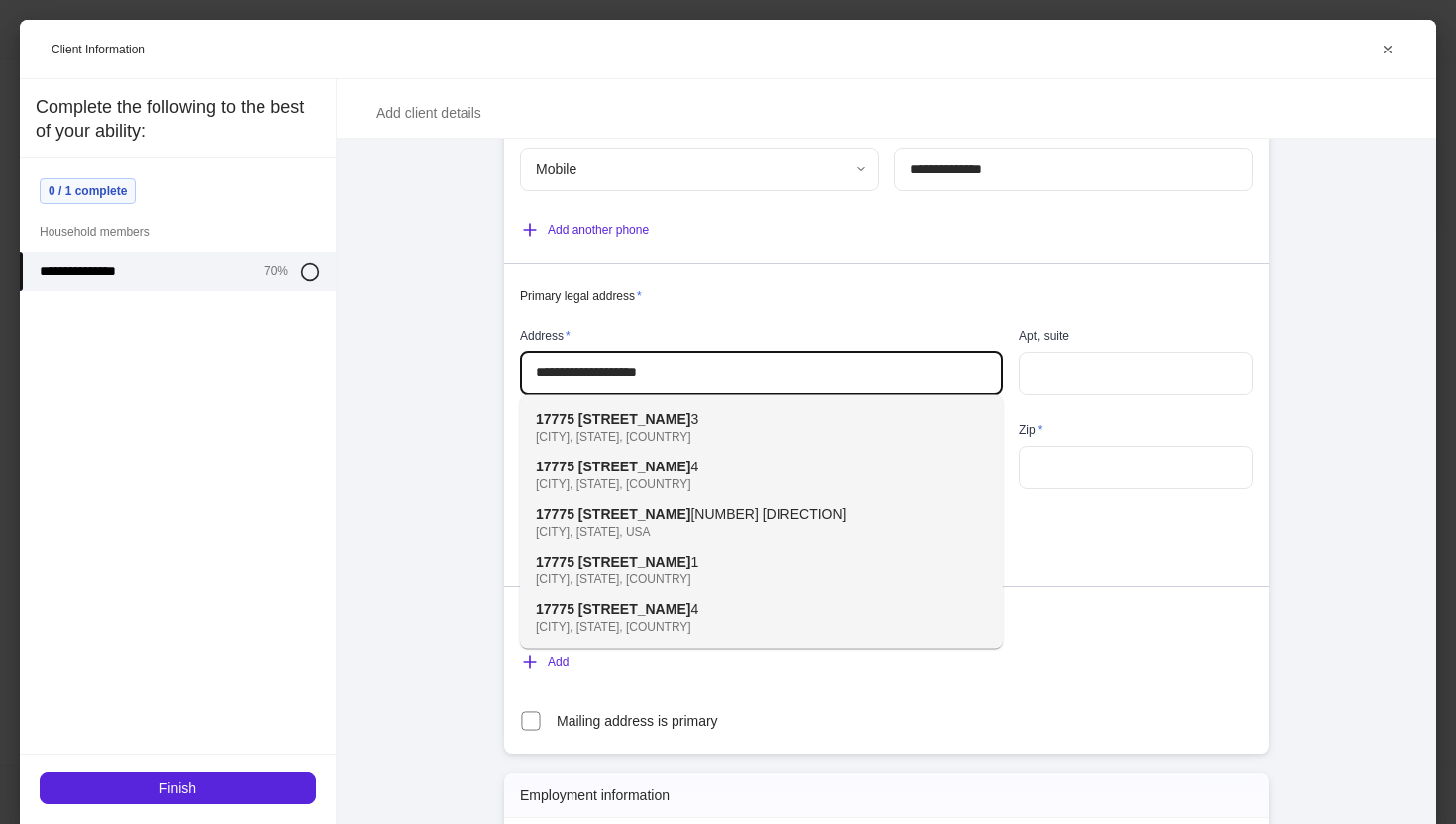 type on "**********" 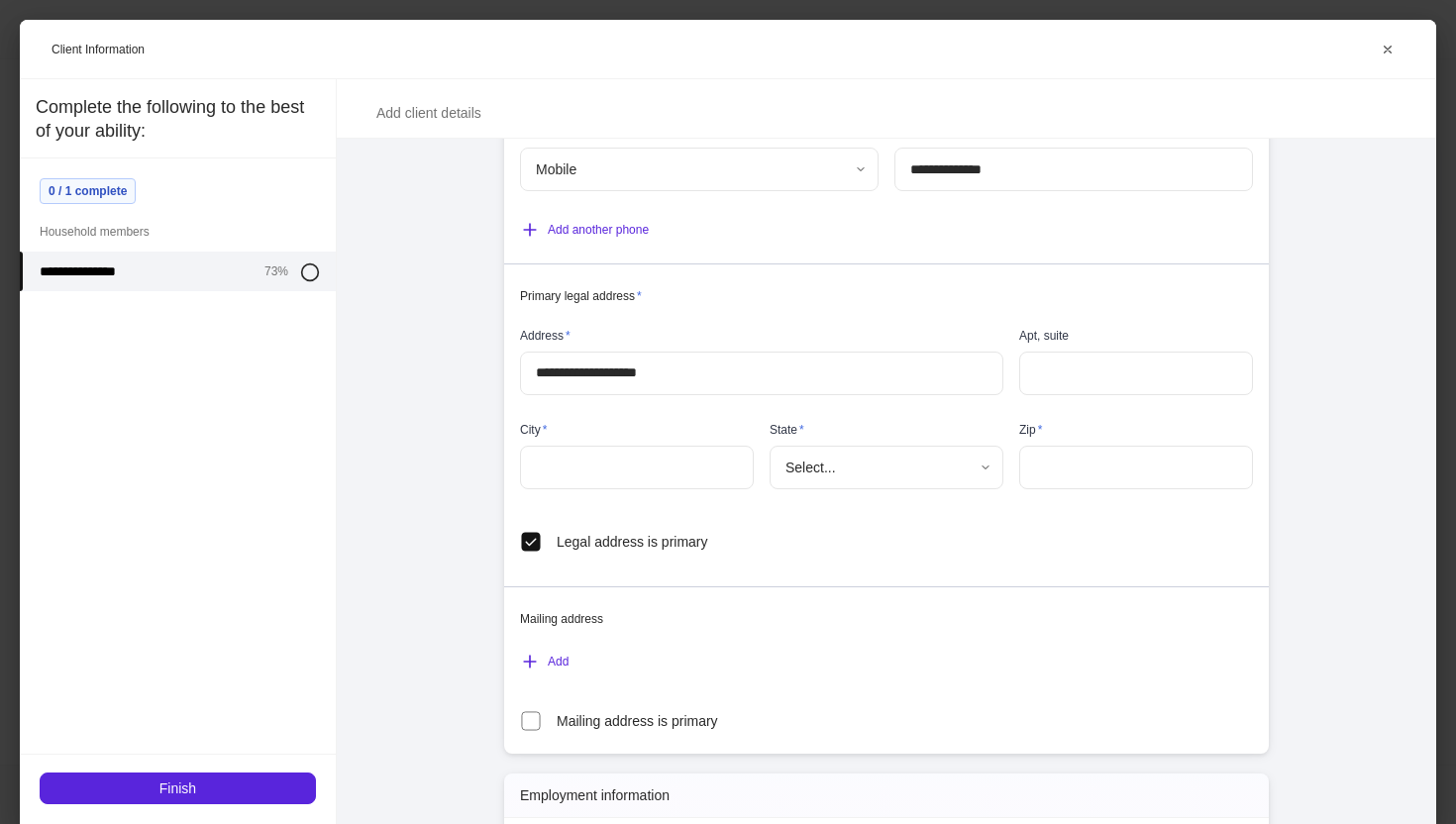 click on "City *" at bounding box center (637, 434) 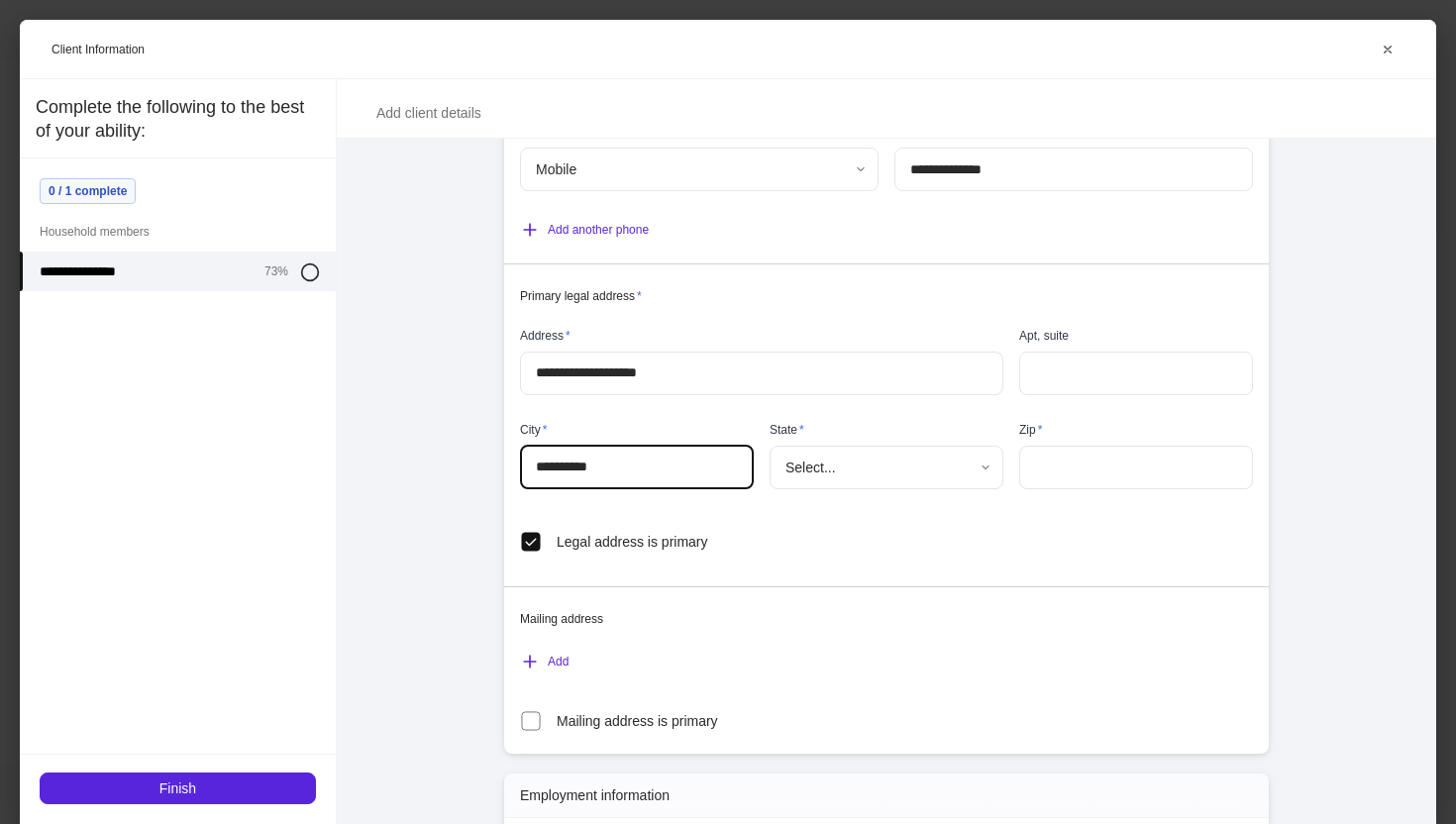 type on "**********" 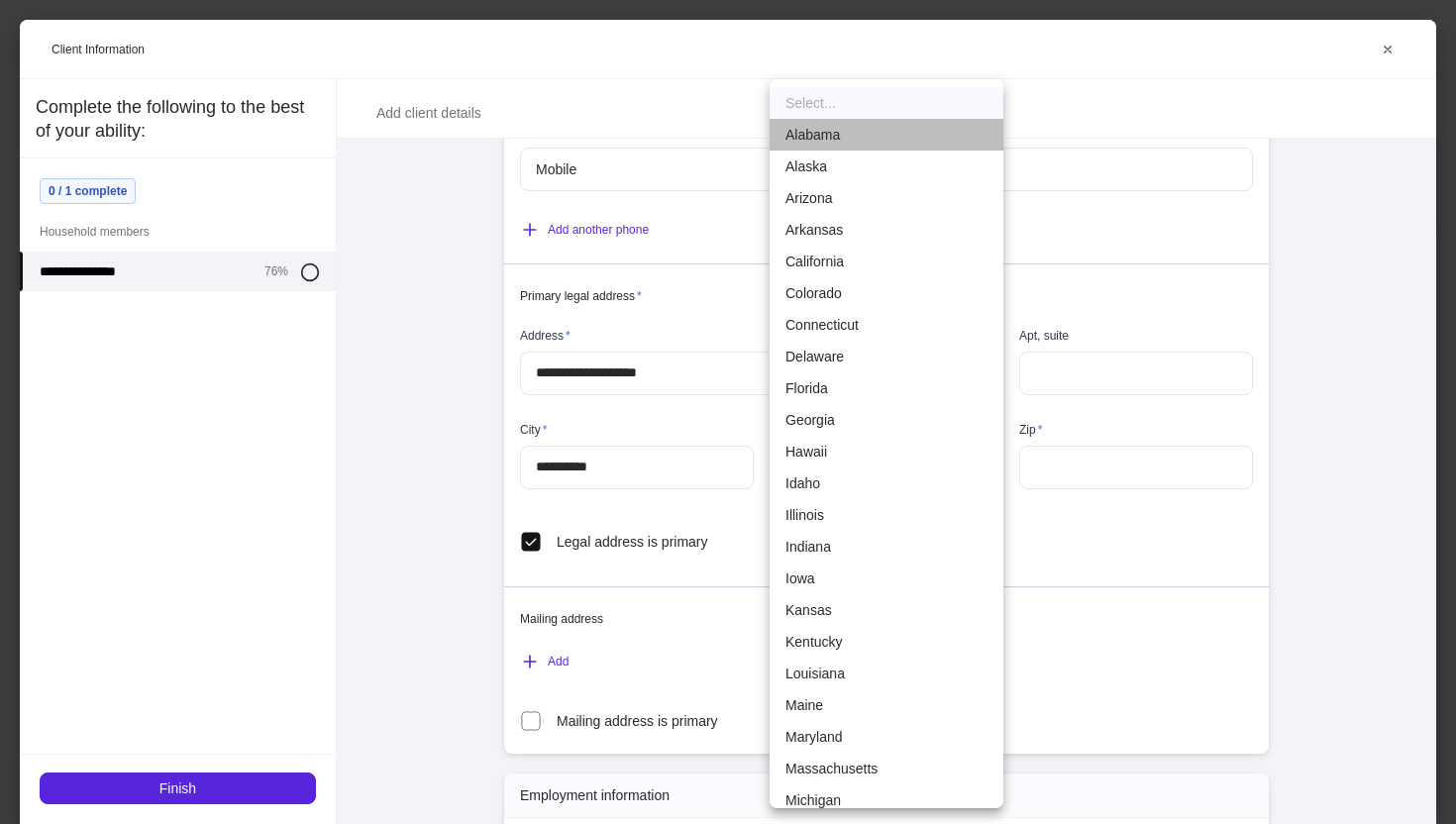 click on "Alabama" at bounding box center [886, 135] 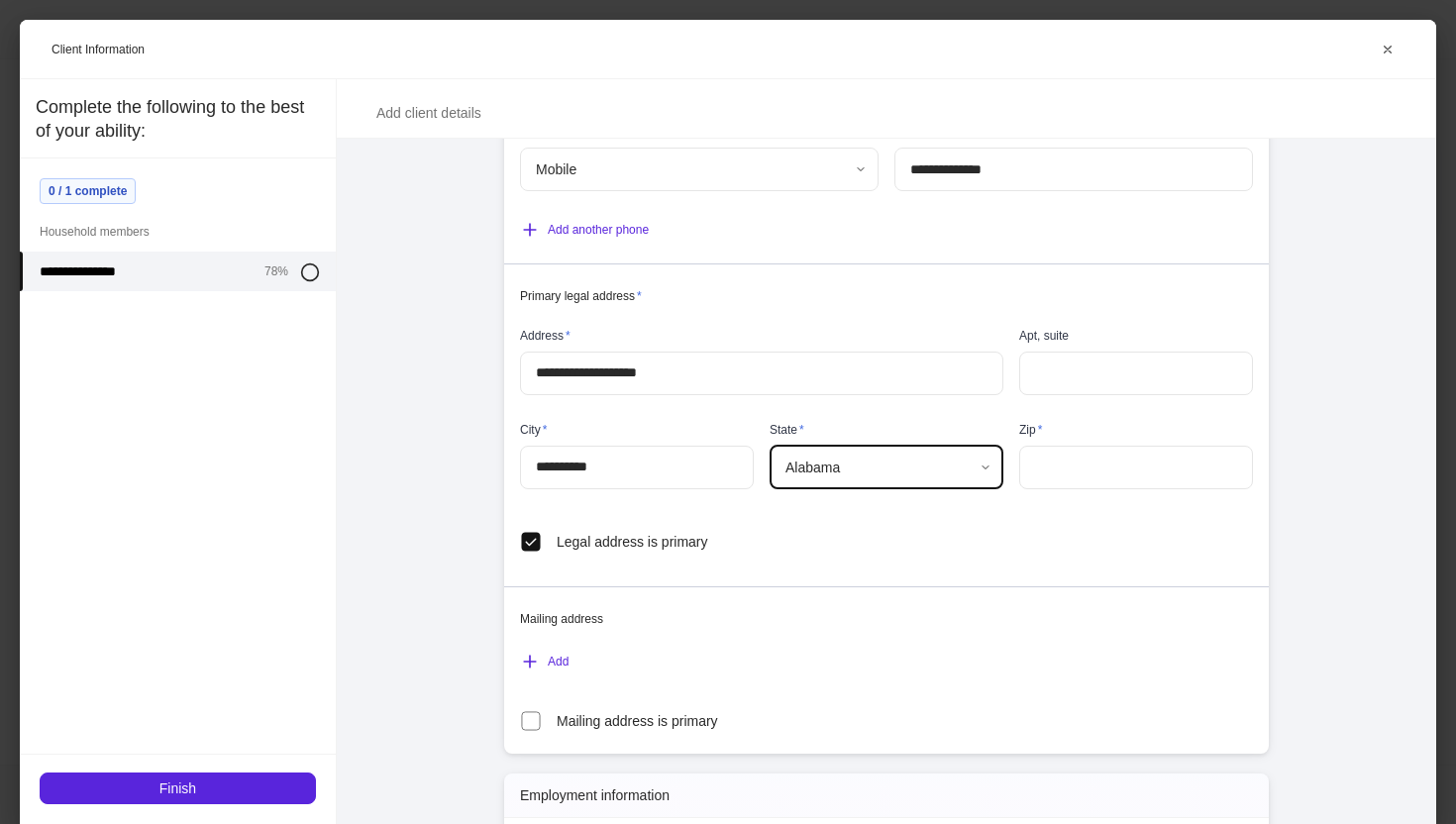 click at bounding box center (1136, 467) 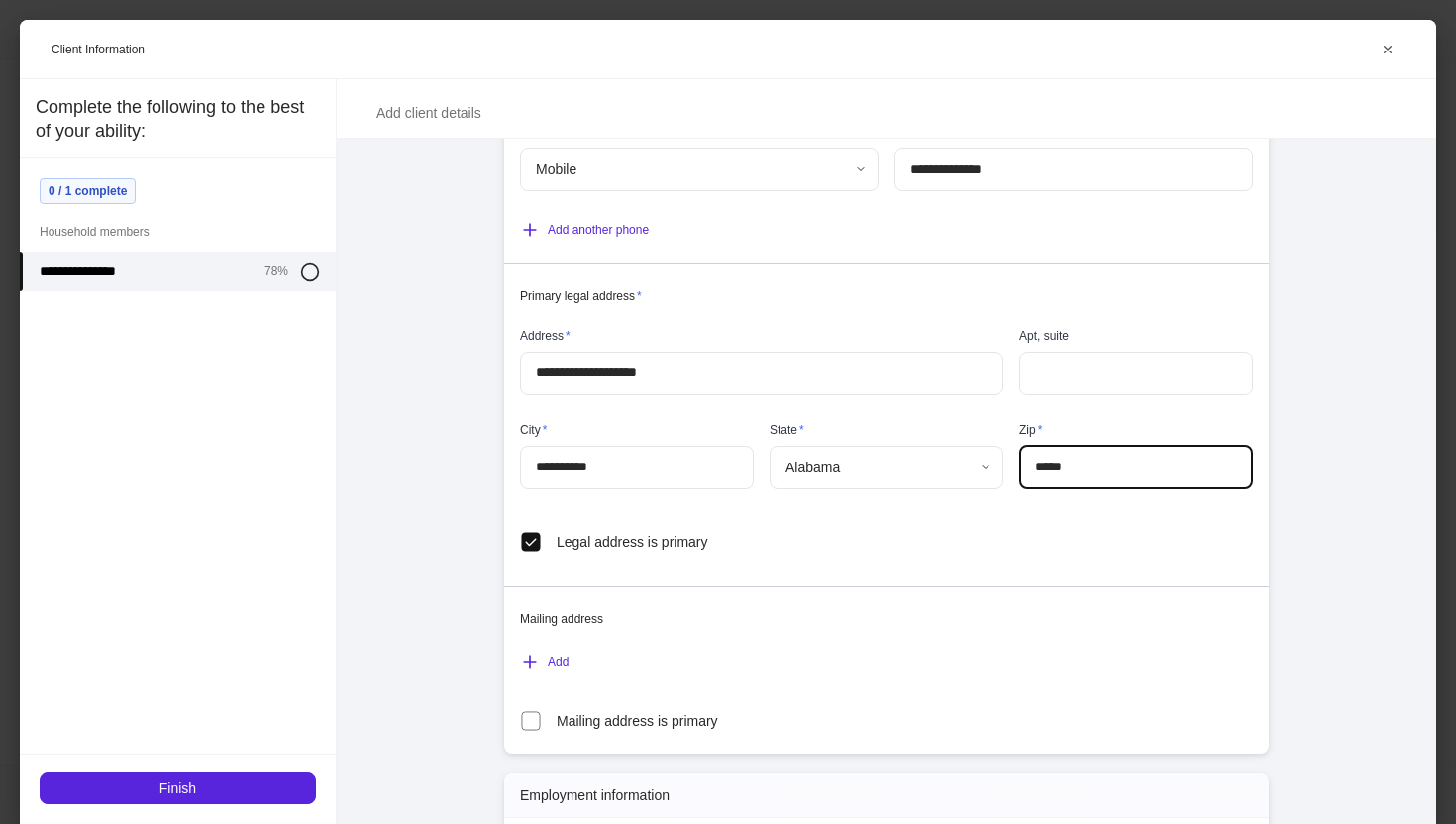type on "*****" 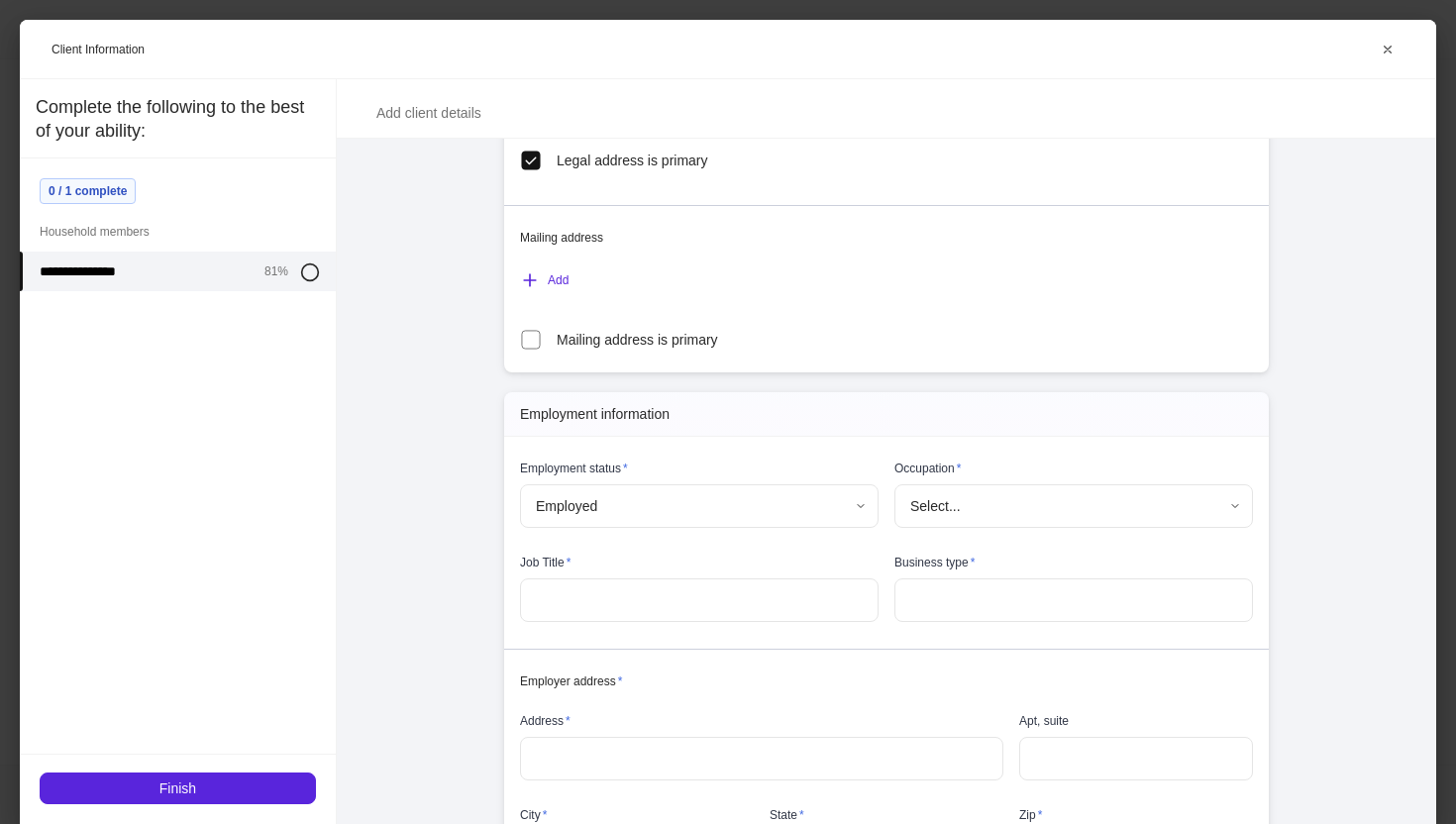 scroll, scrollTop: 1911, scrollLeft: 0, axis: vertical 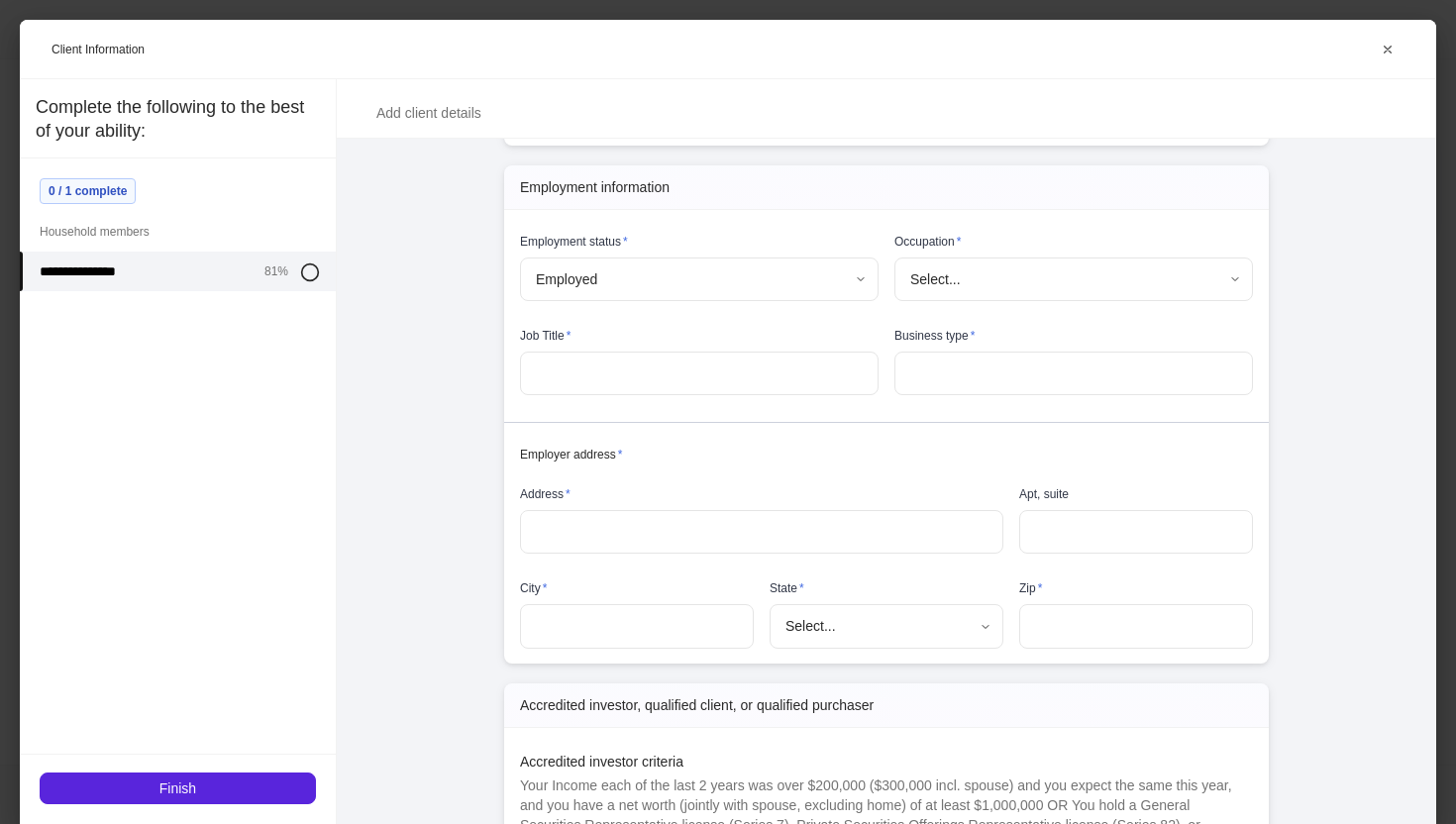 click on "**********" at bounding box center (728, 412) 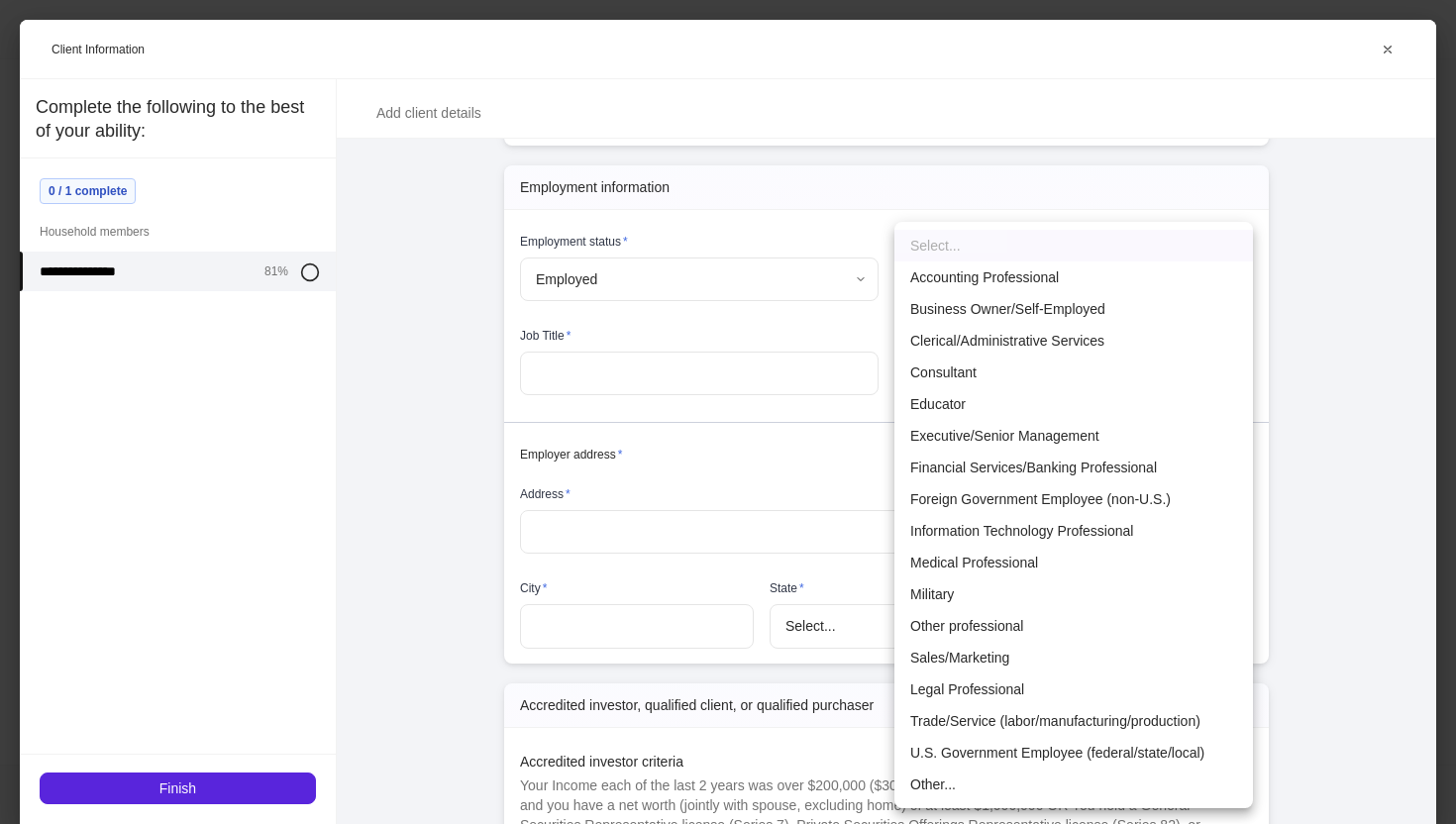 type 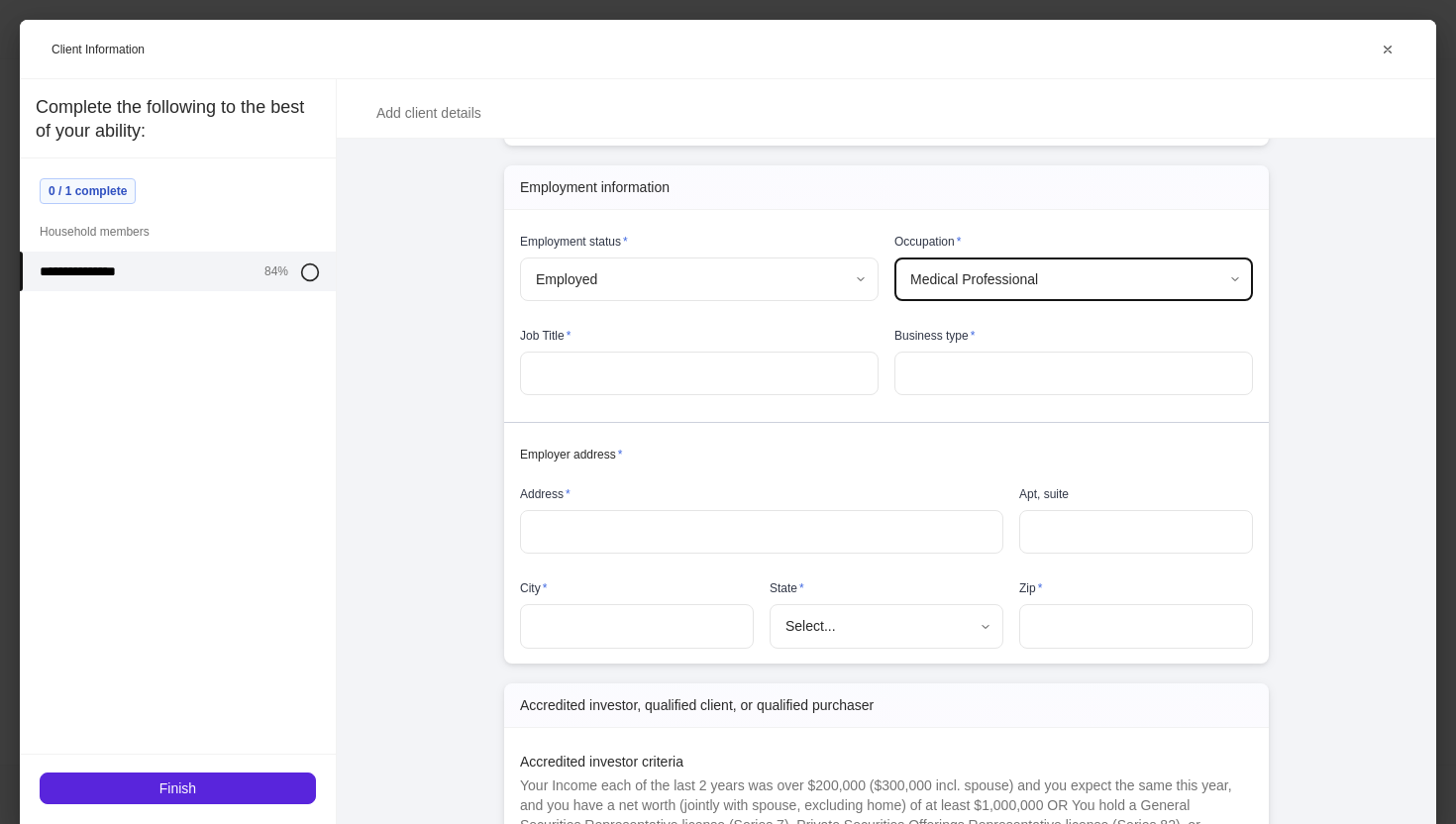 click at bounding box center (699, 373) 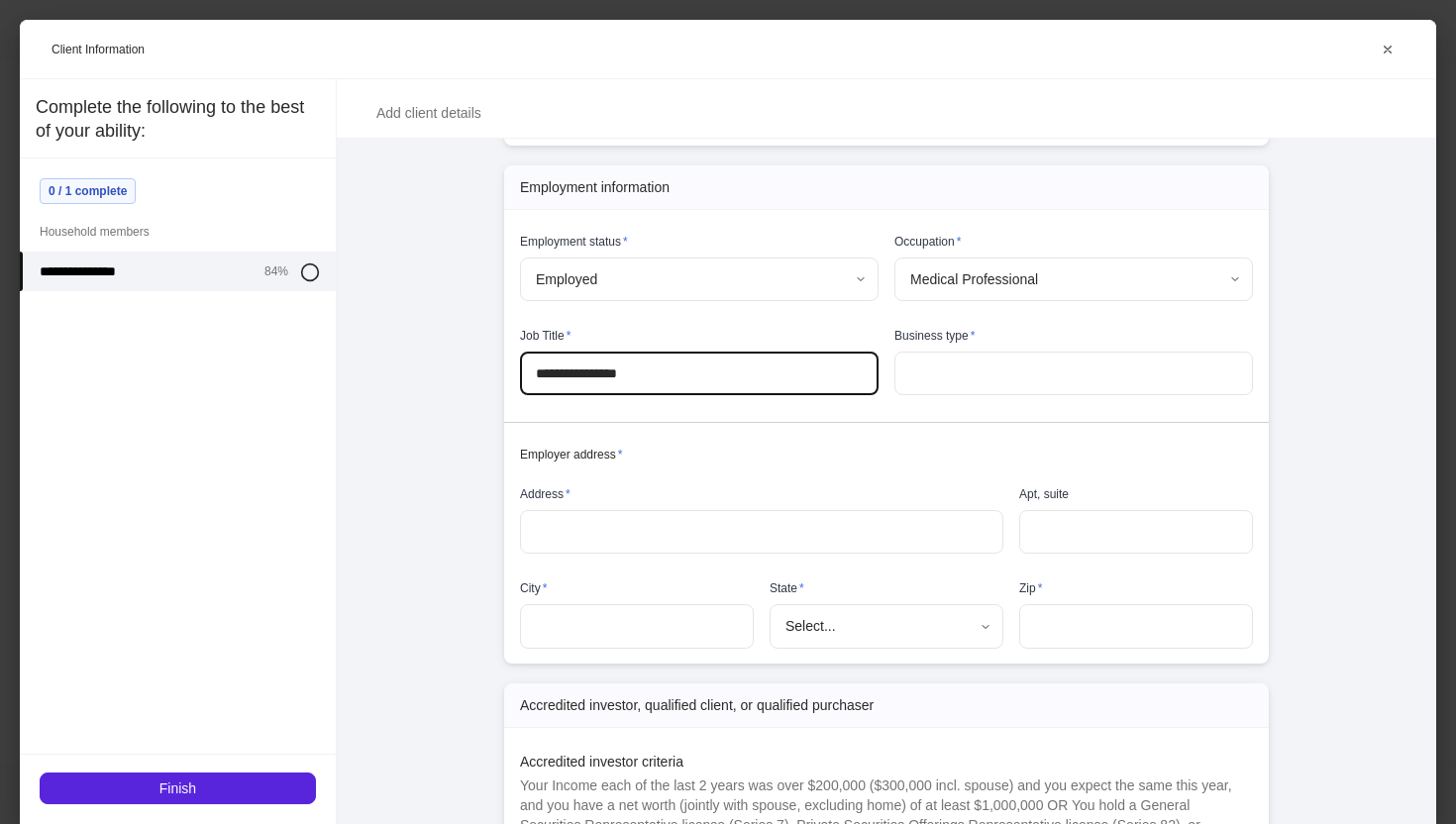 type on "**********" 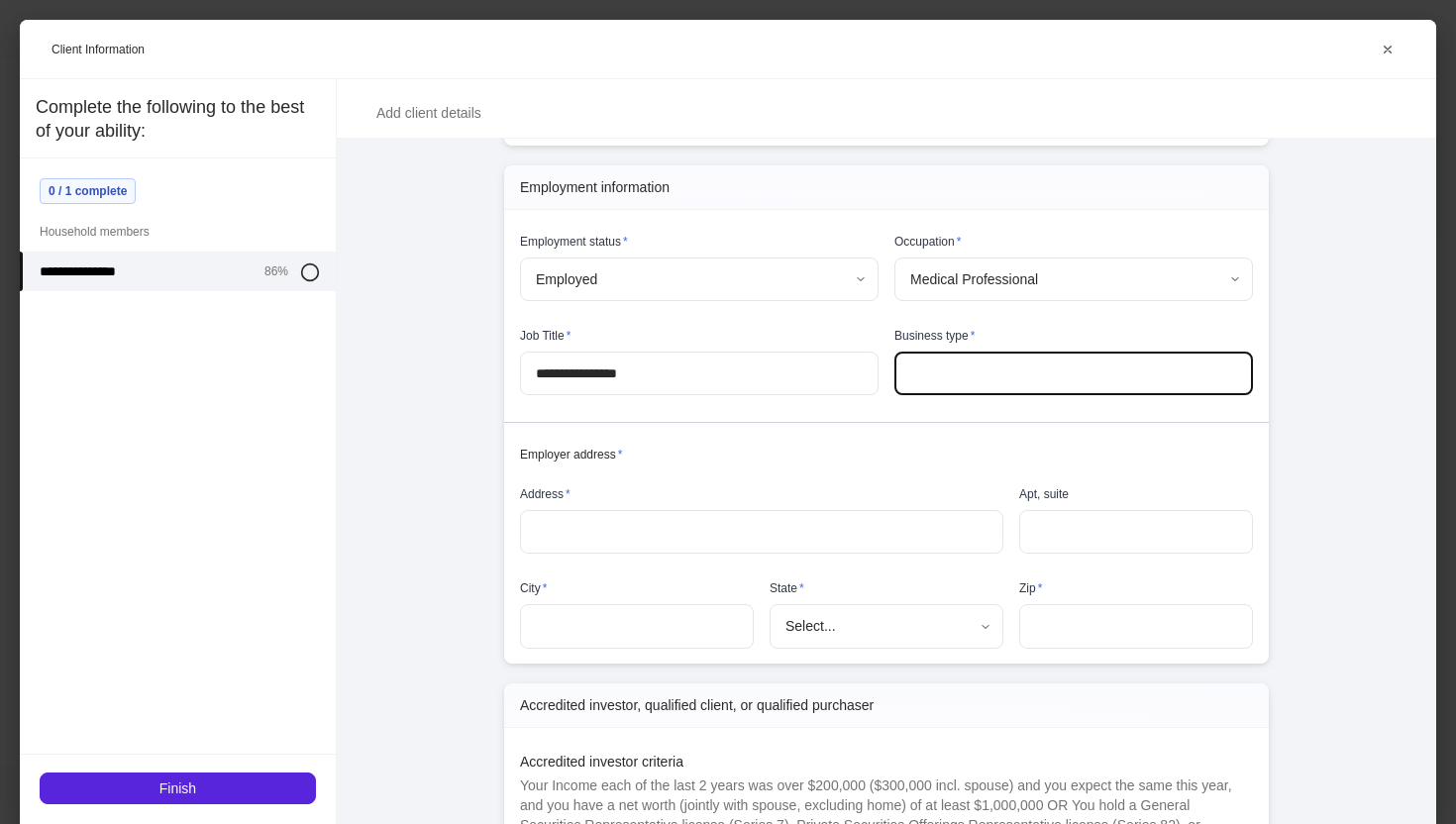 click on "*" at bounding box center [973, 336] 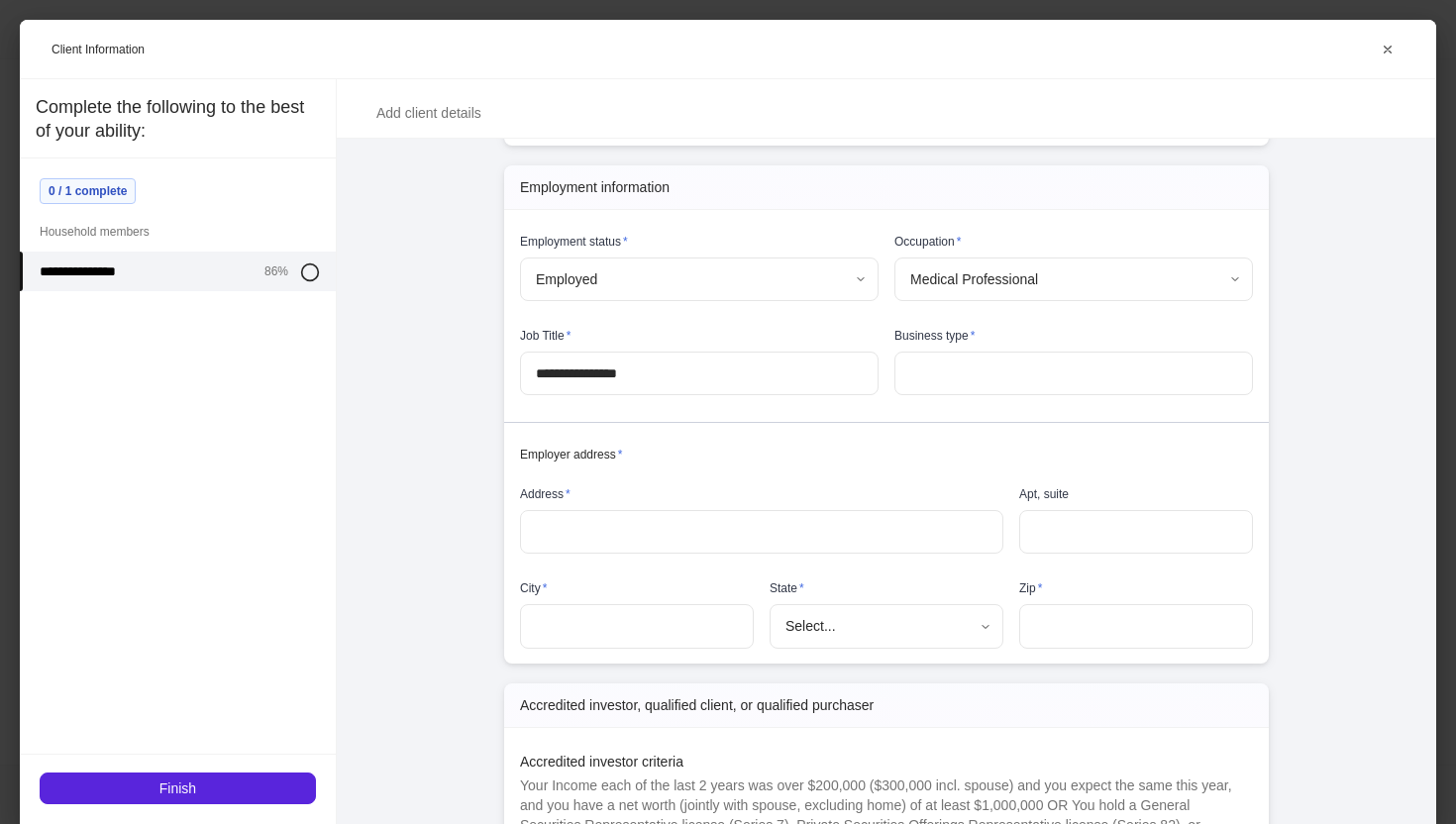 click at bounding box center [1074, 373] 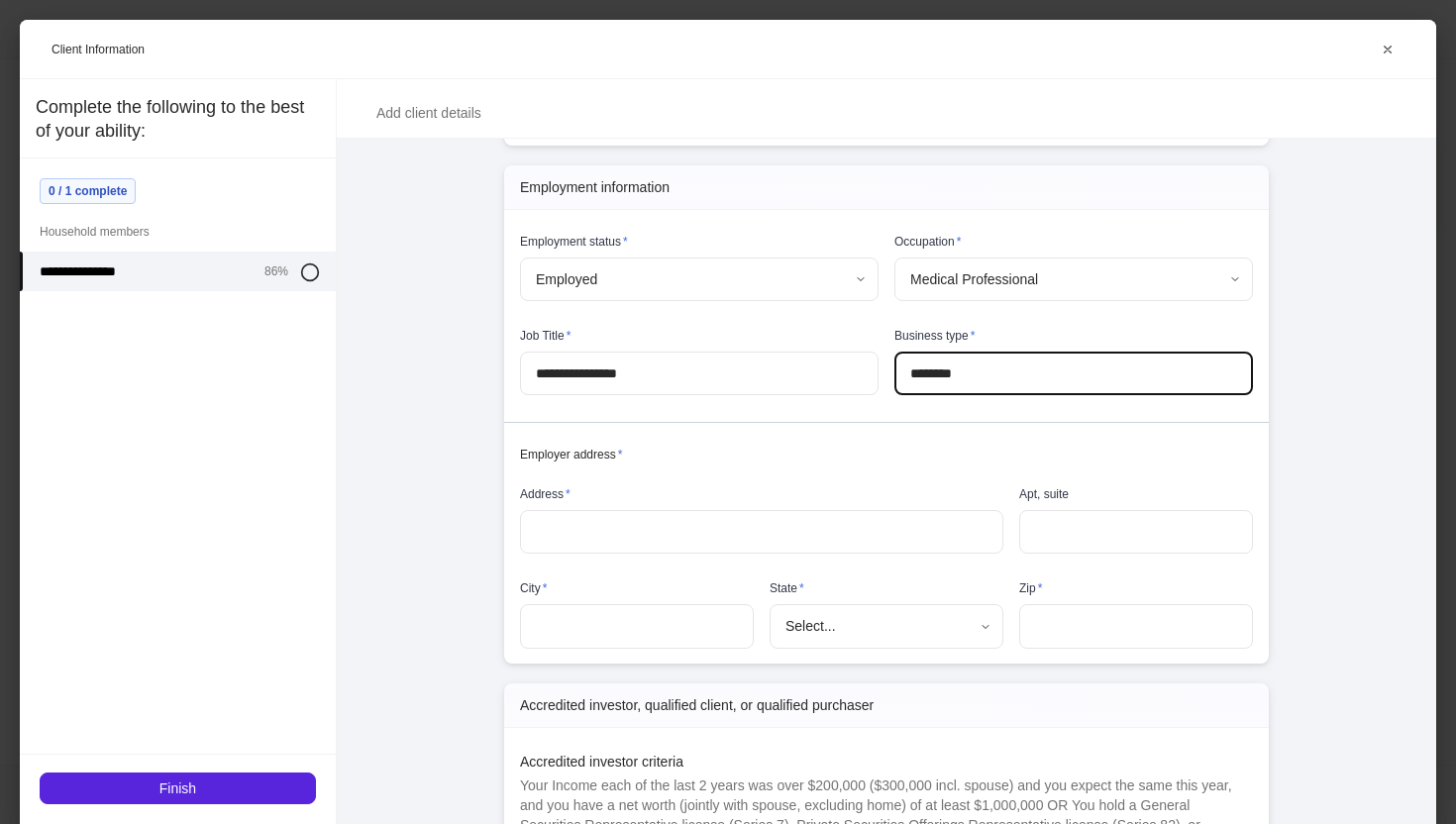 type on "********" 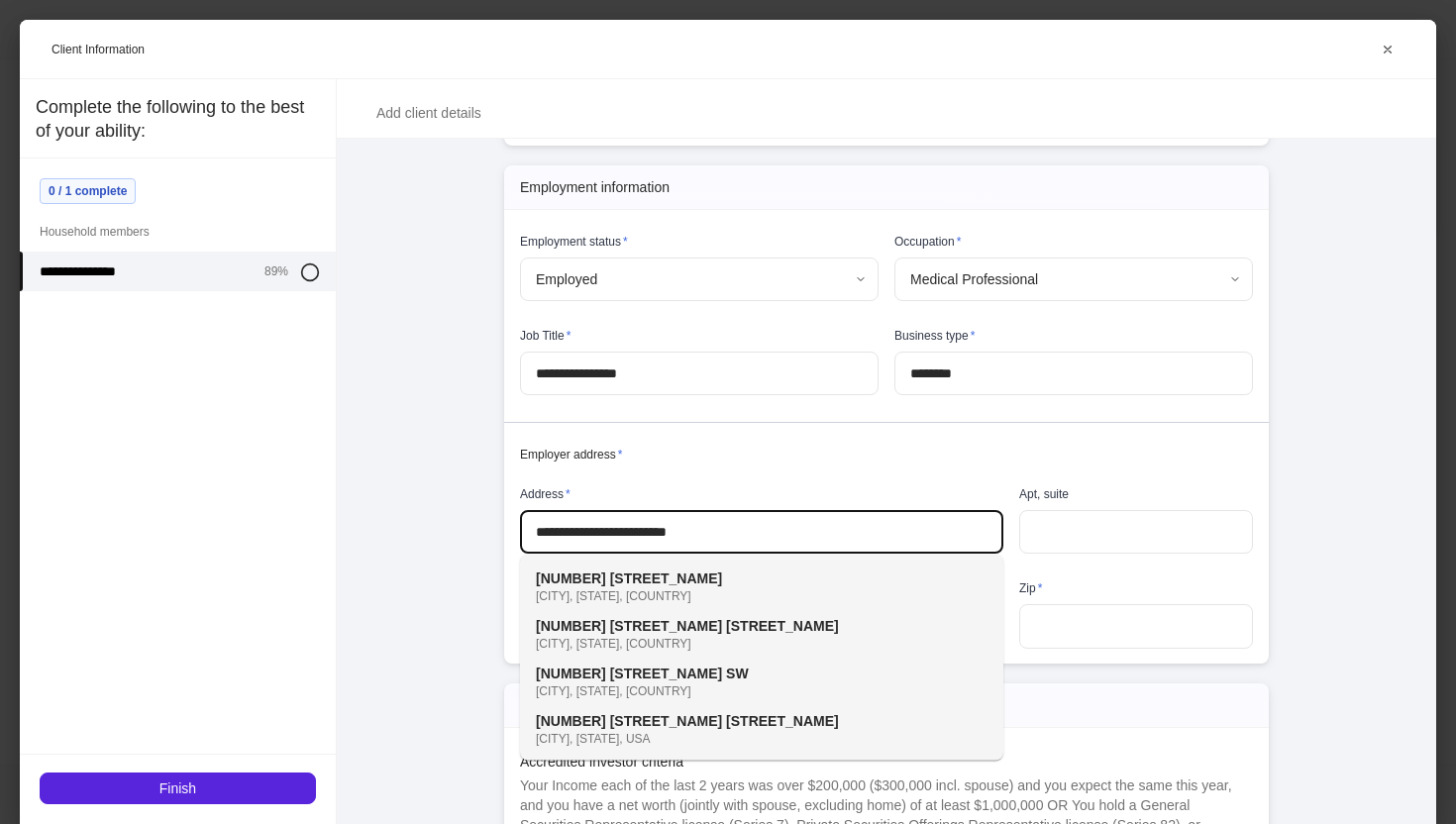 click on "**********" at bounding box center [762, 532] 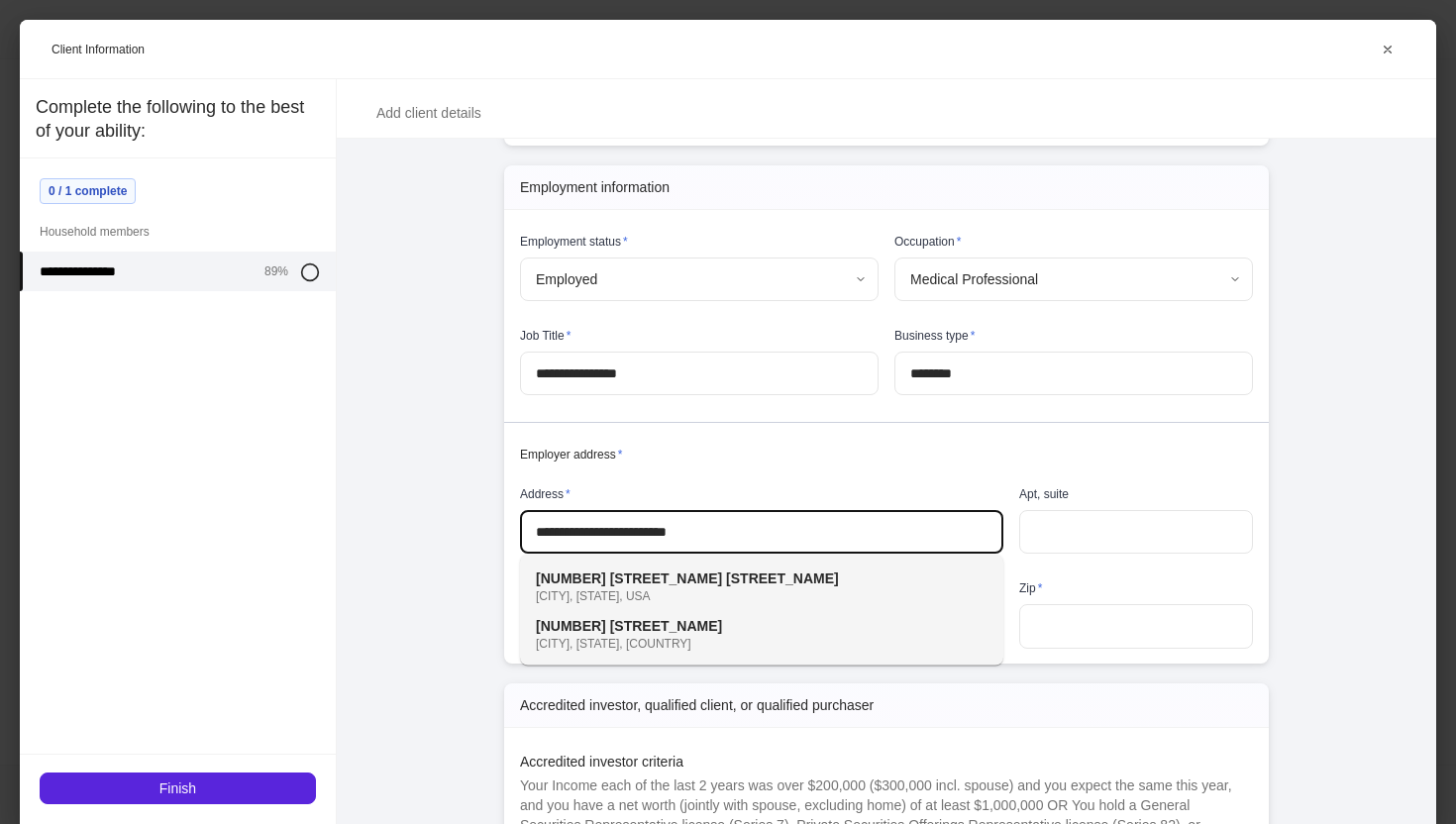 click on "**********" at bounding box center (762, 532) 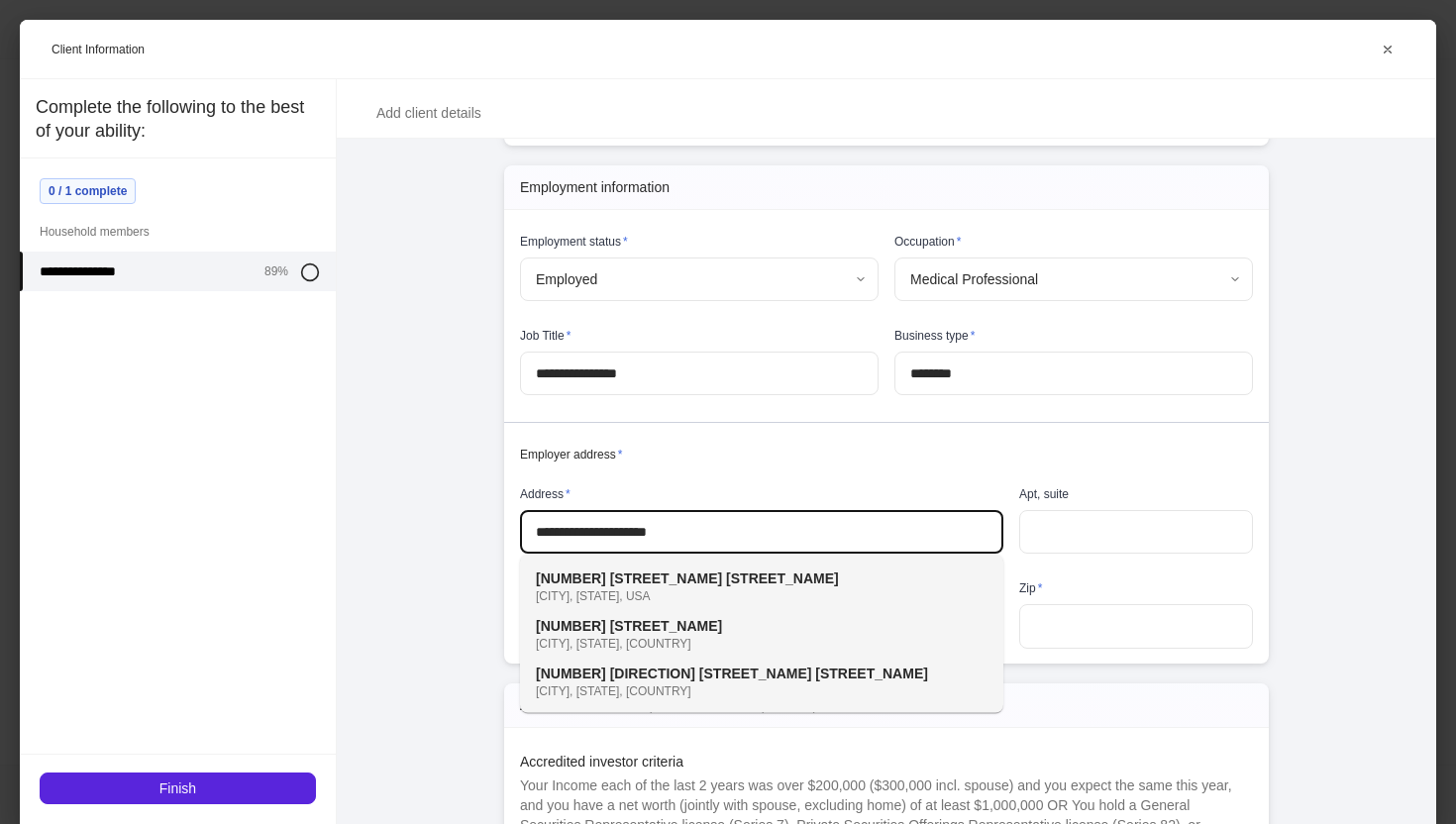 type on "**********" 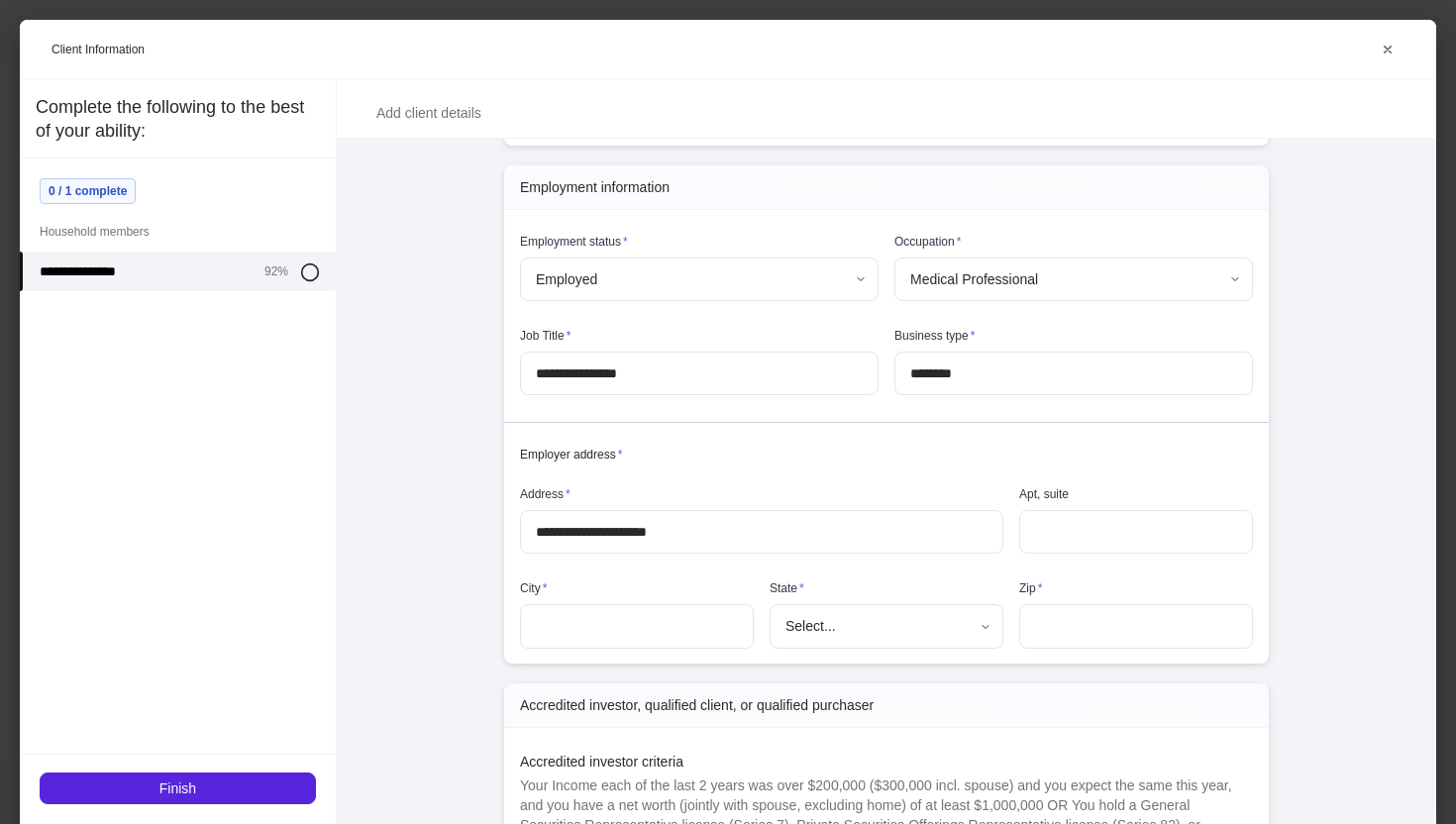 click at bounding box center (637, 626) 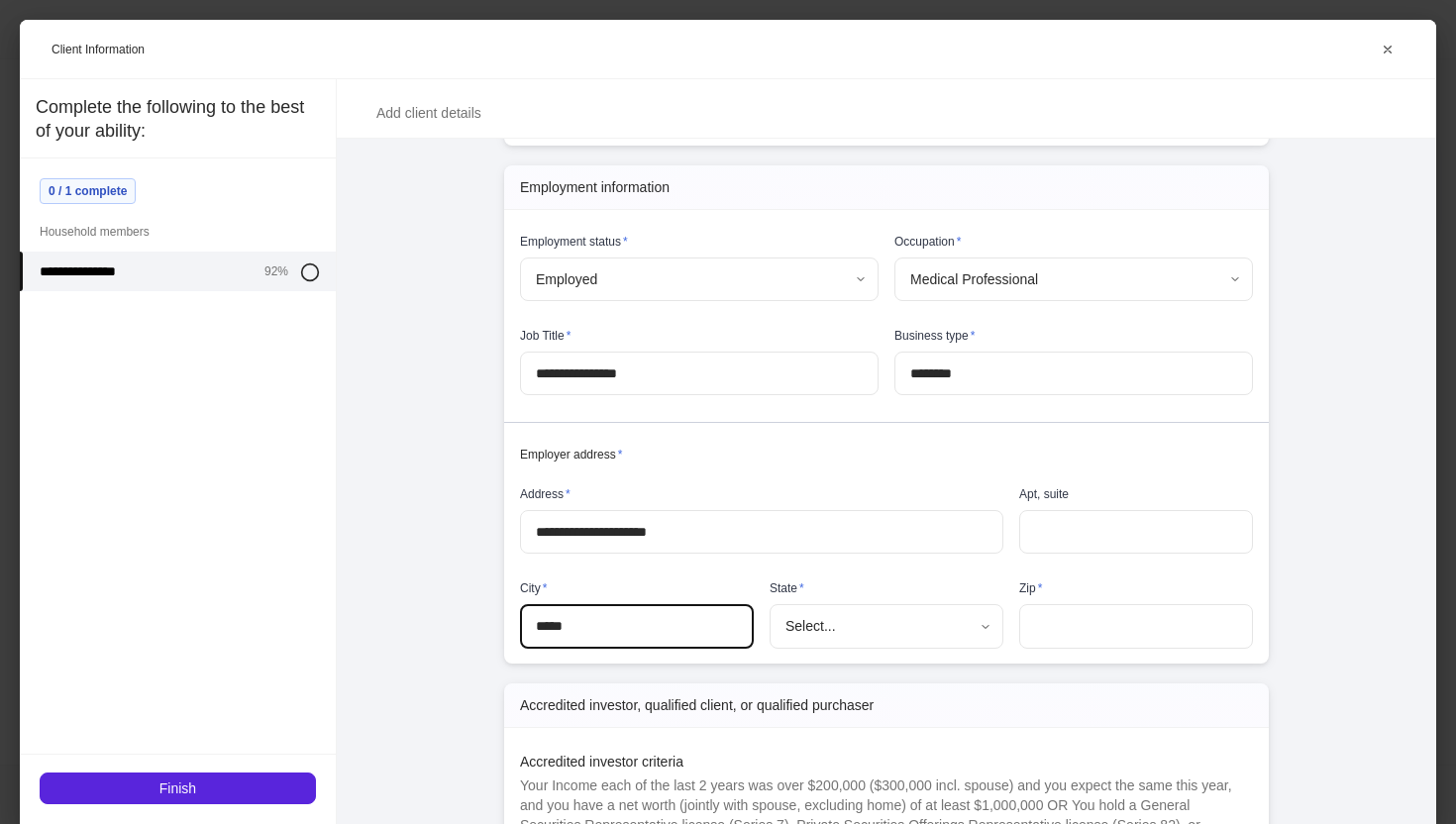 type on "*****" 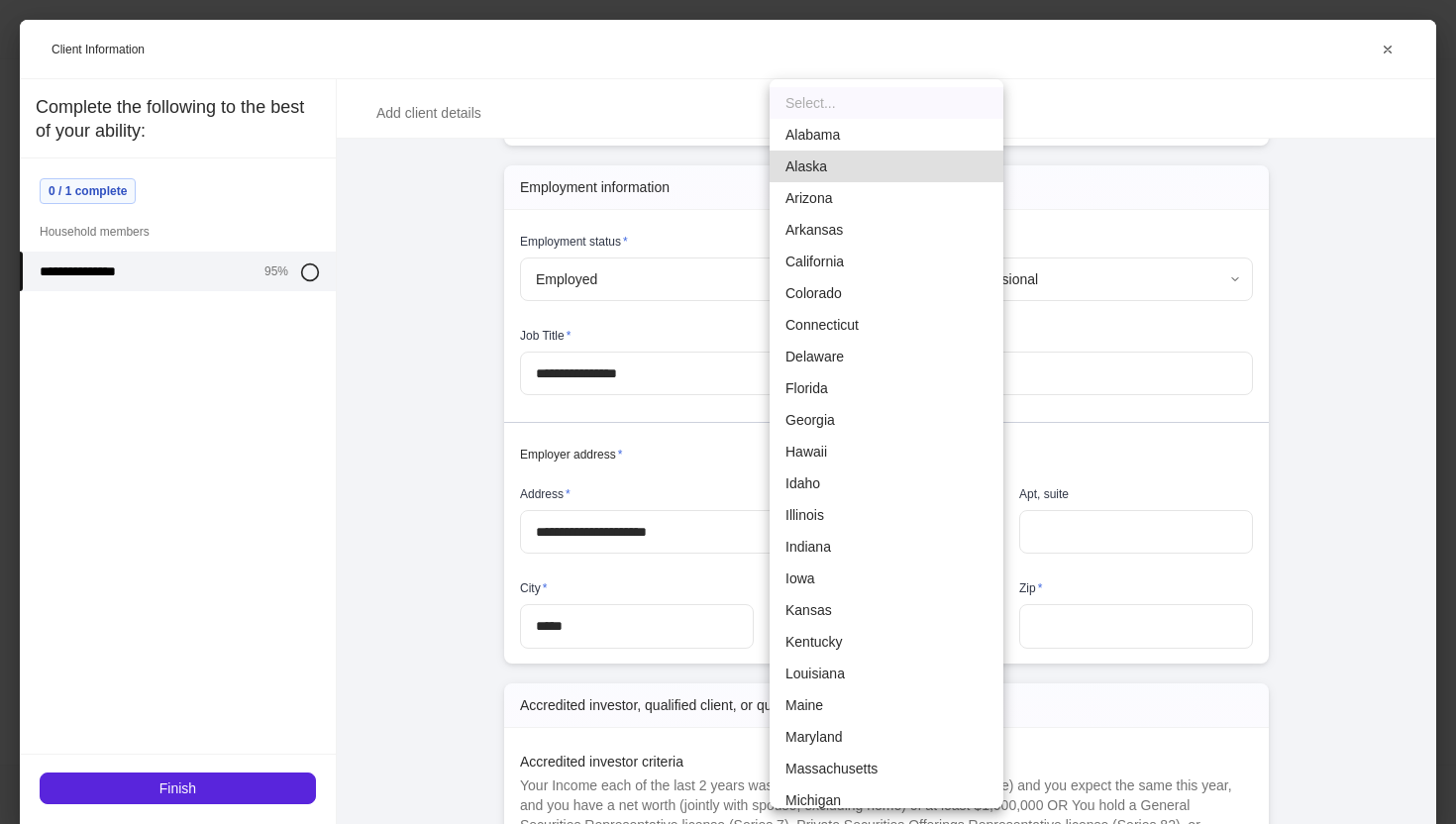 type 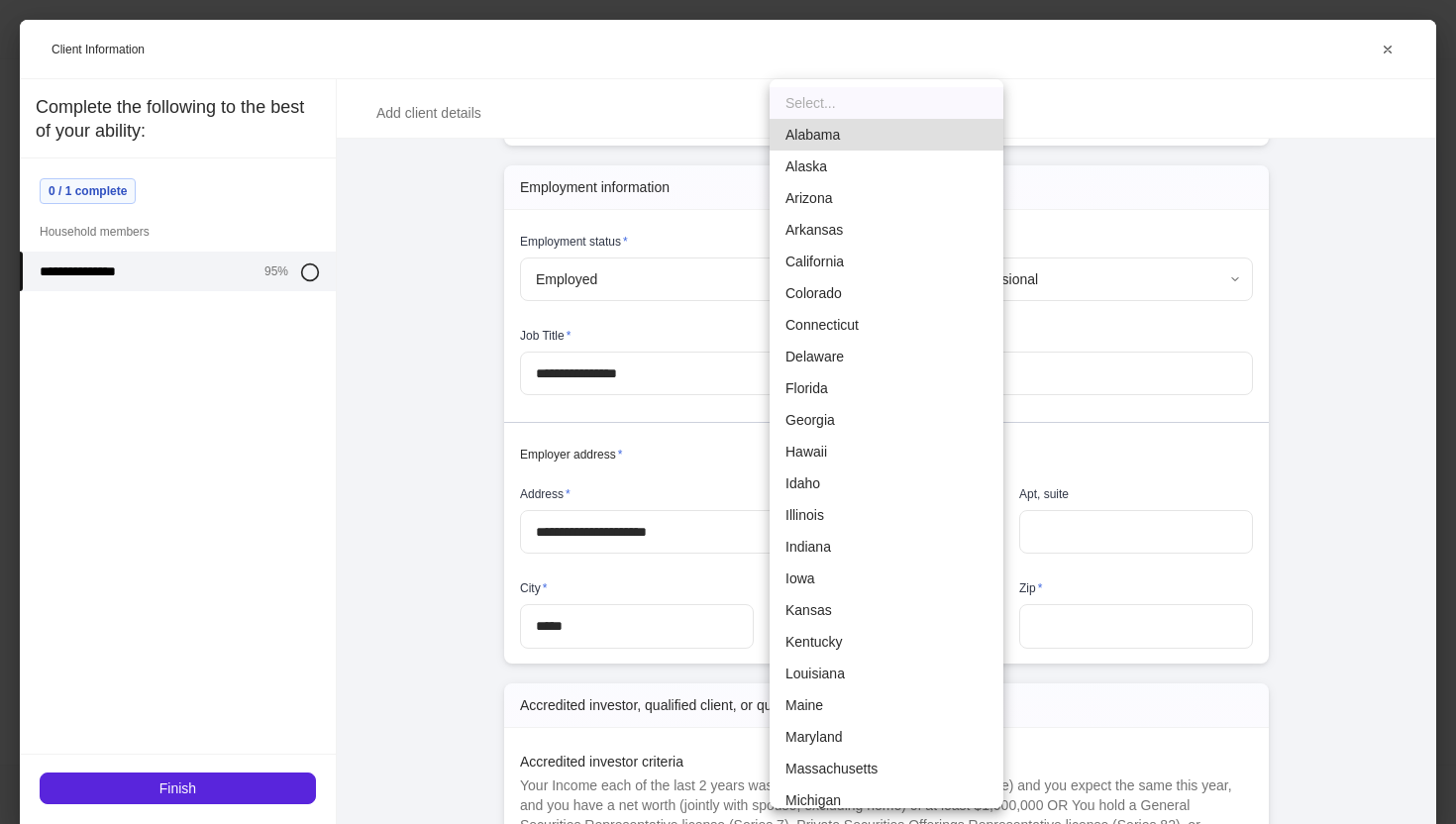 type 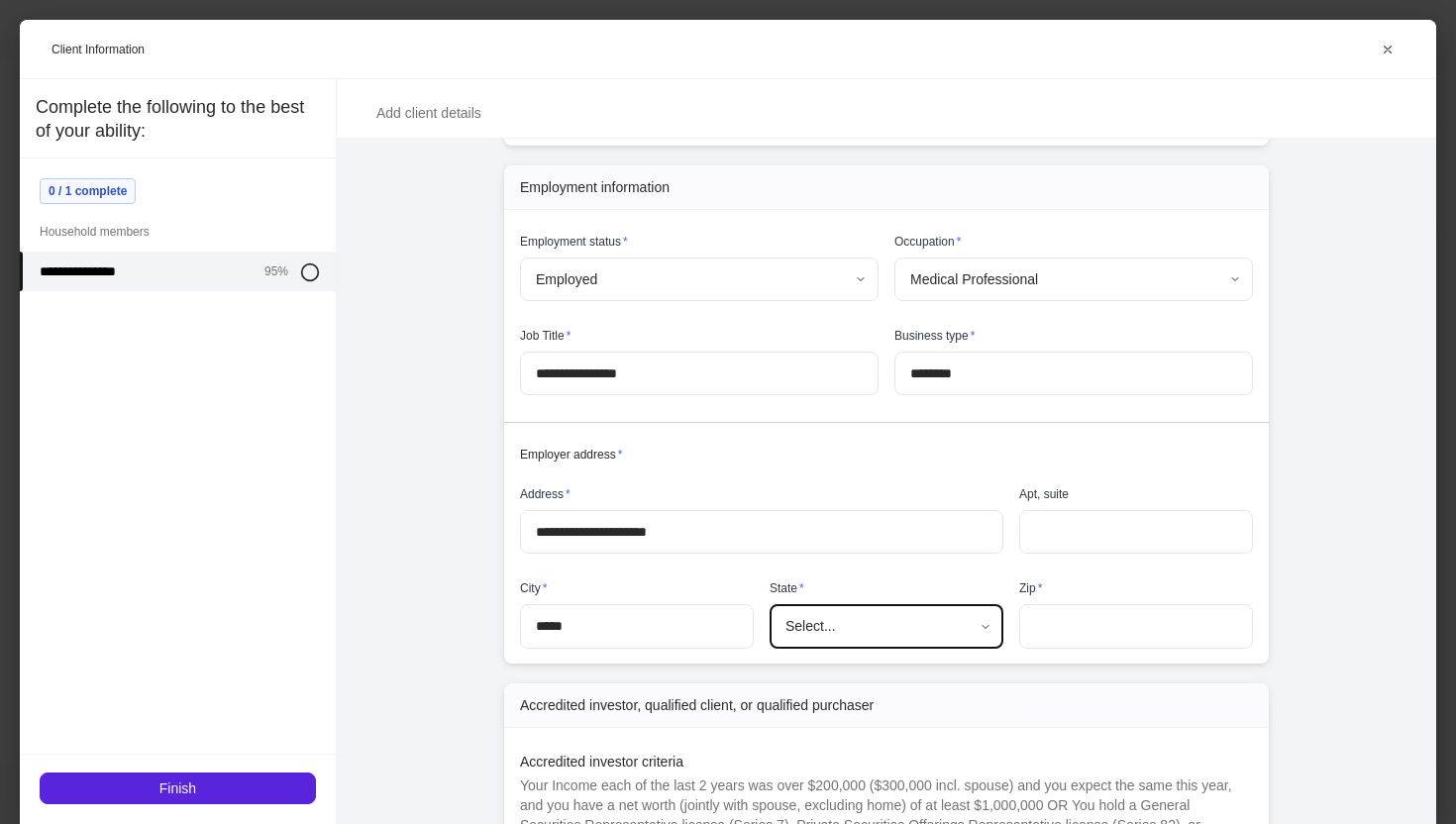 click on "**********" at bounding box center [728, 412] 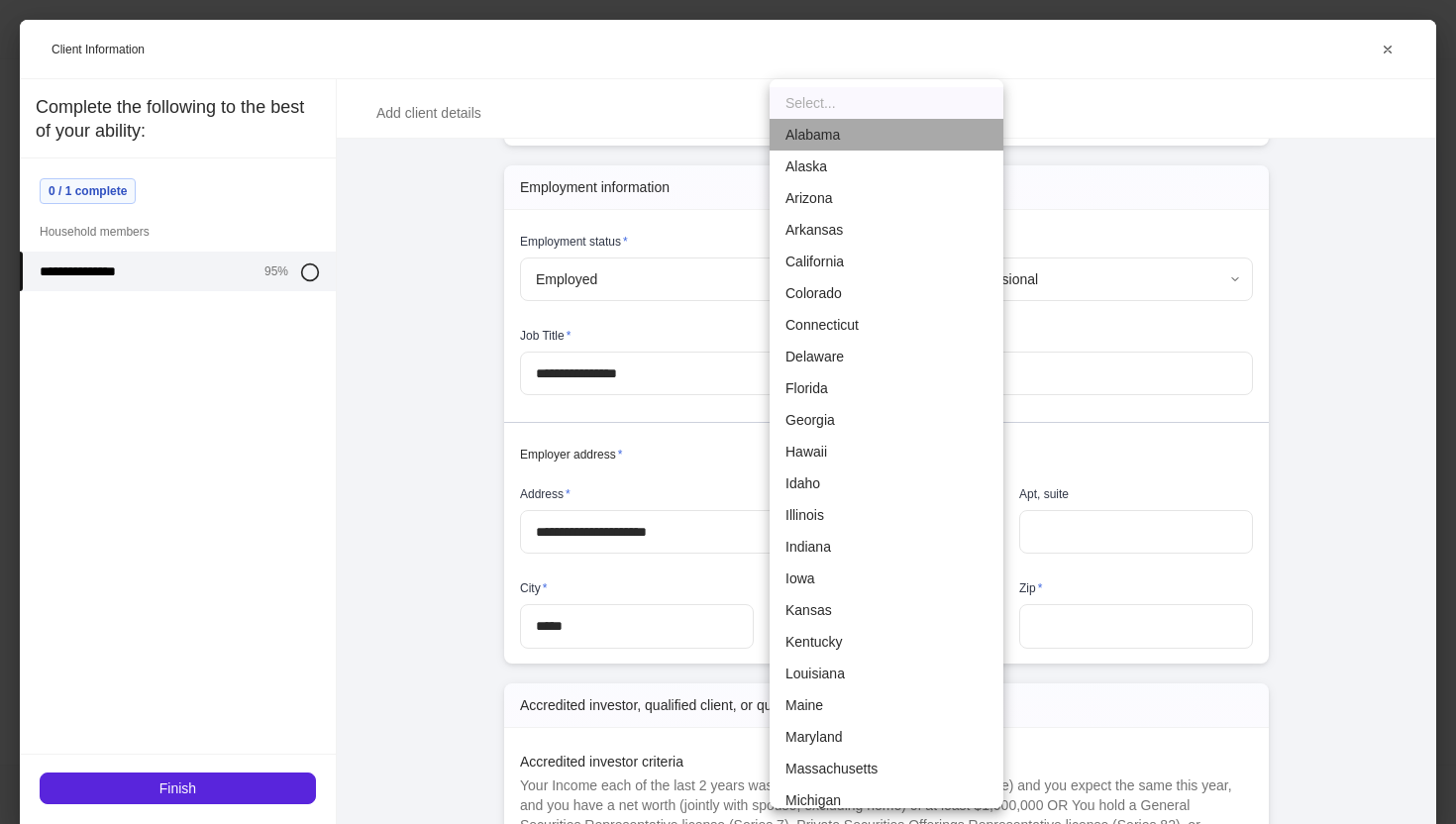click on "Alabama" at bounding box center [886, 135] 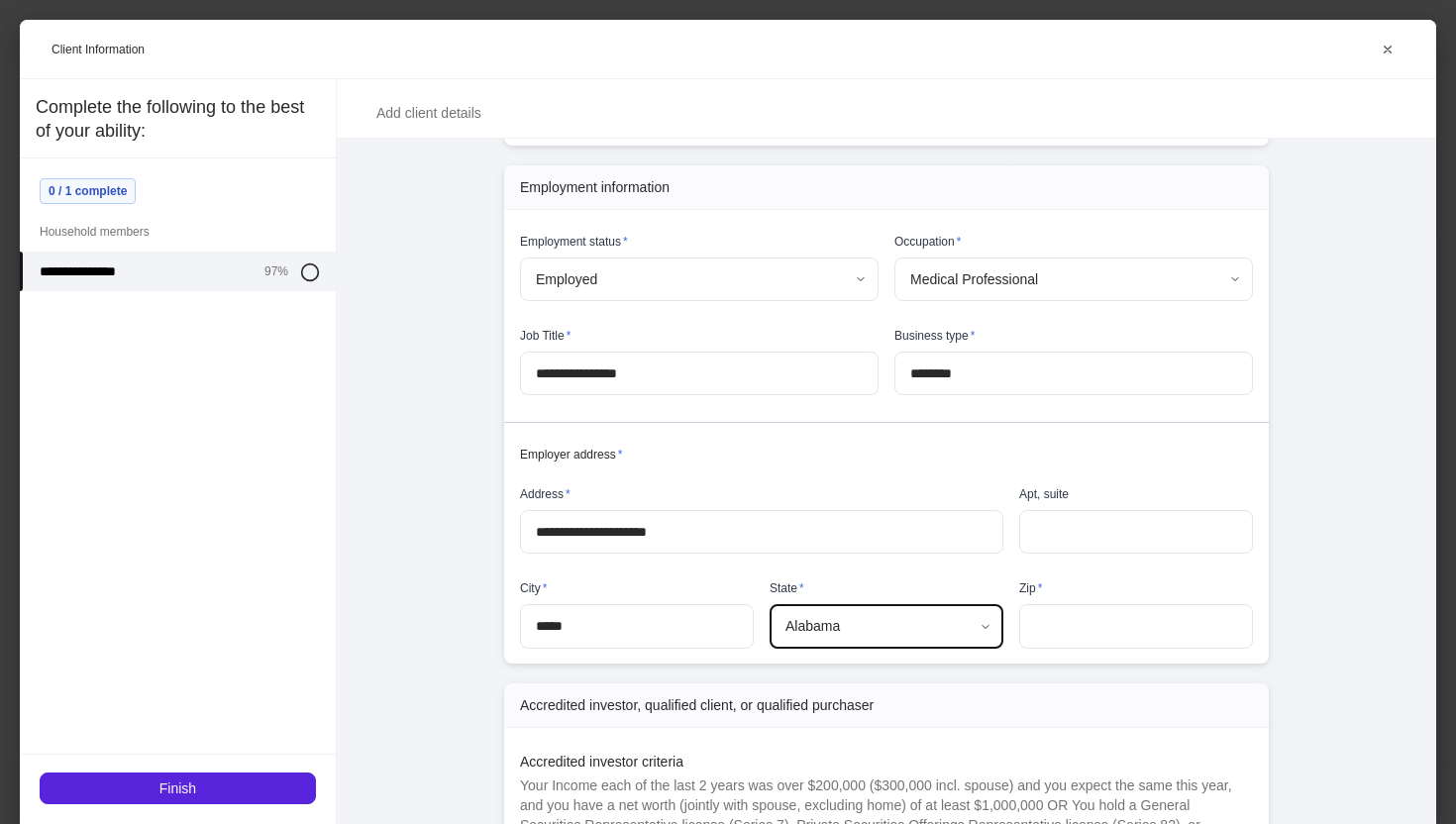 click at bounding box center [1136, 626] 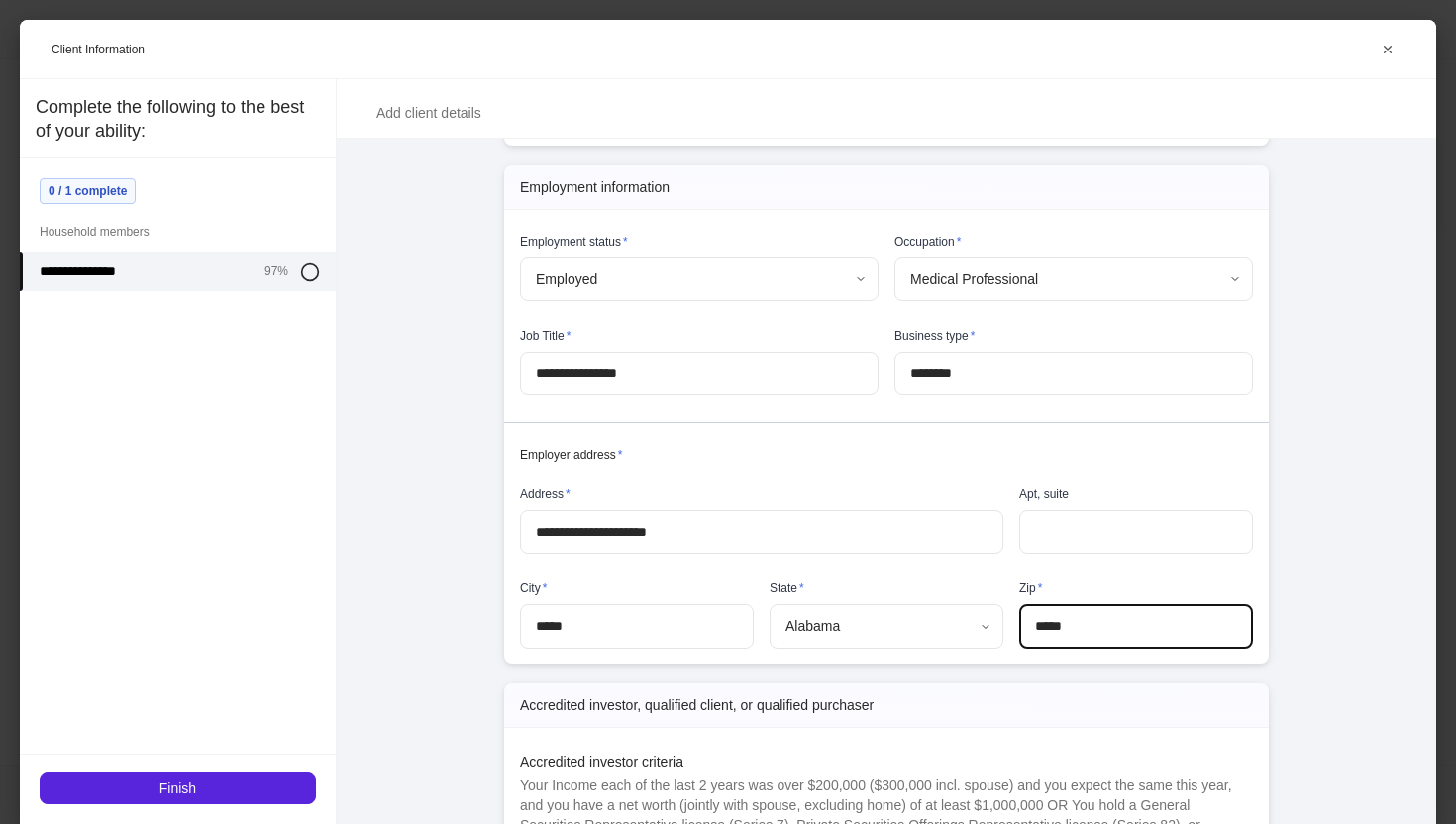 type on "*****" 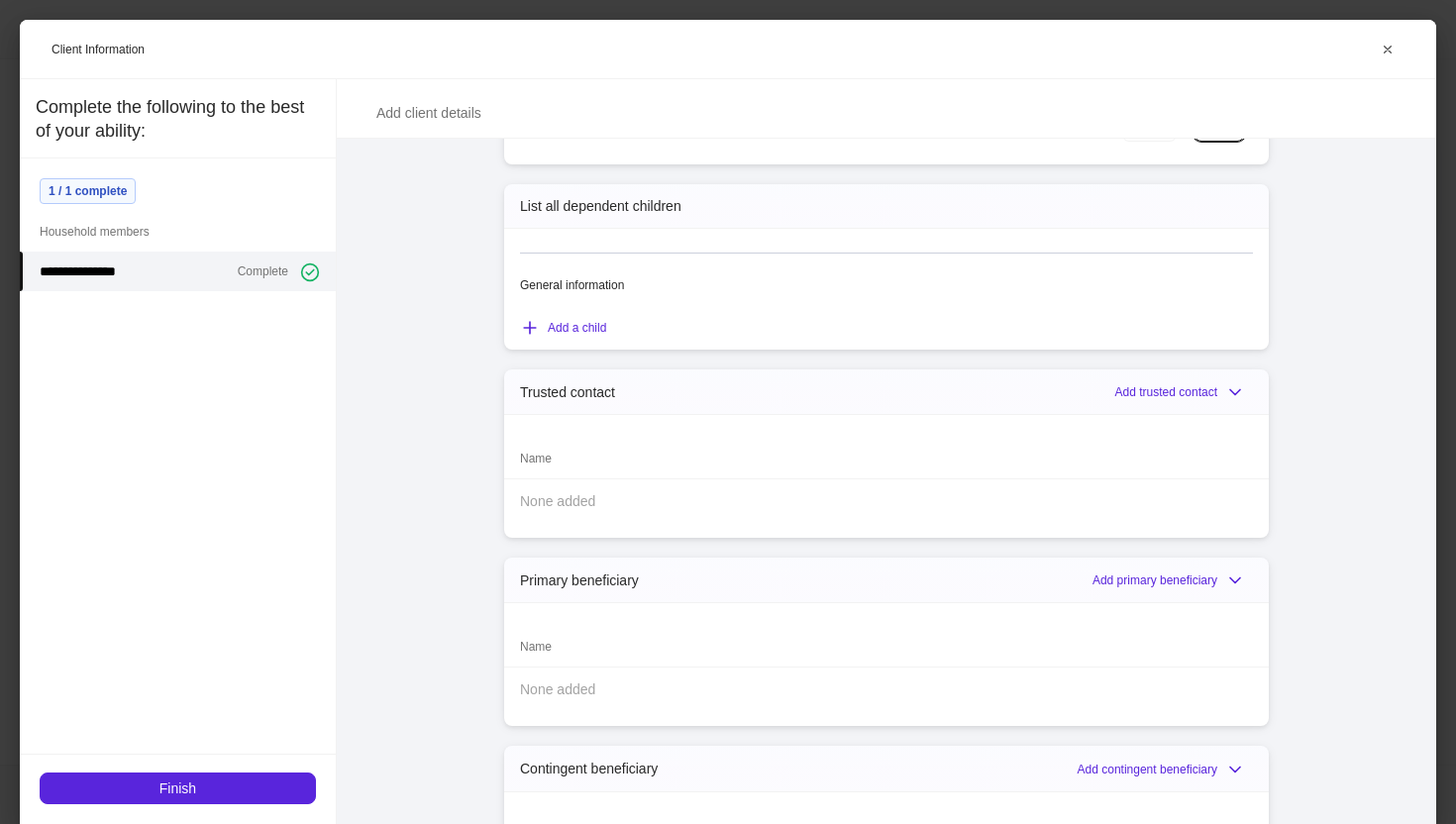scroll, scrollTop: 3691, scrollLeft: 0, axis: vertical 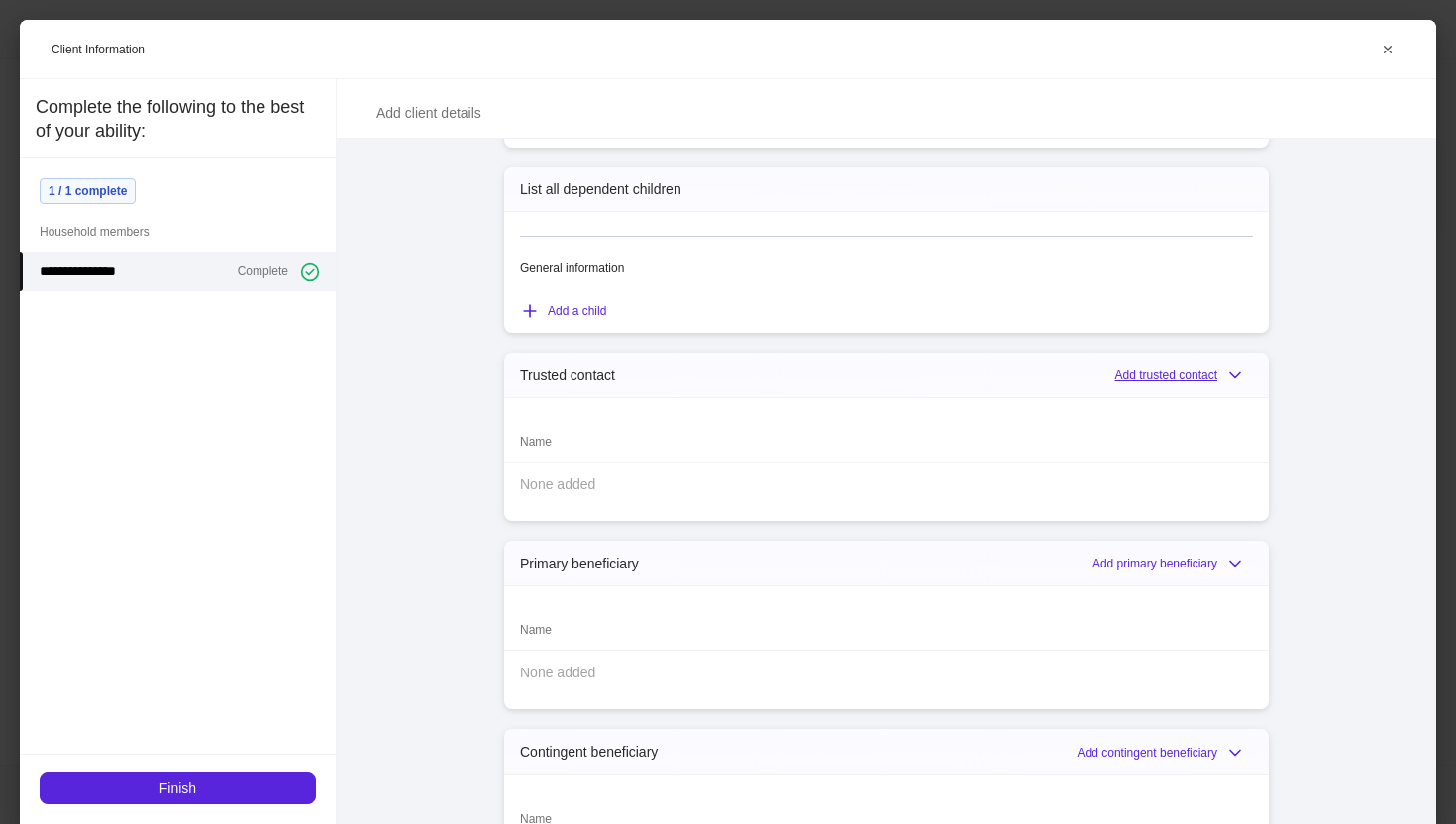 click on "Add trusted contact" at bounding box center [1184, 375] 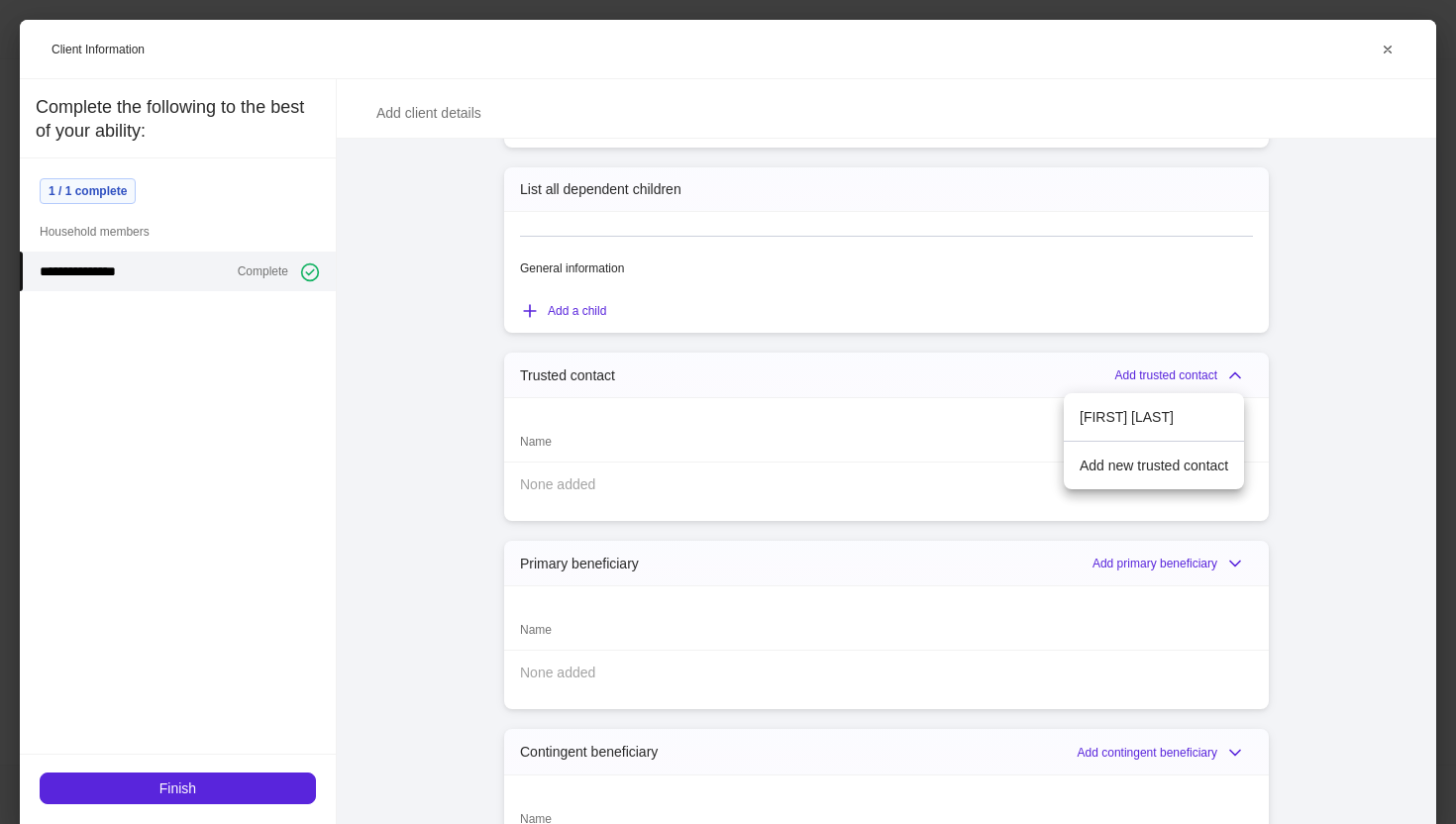 click on "[FIRST] [LAST]" at bounding box center (1154, 417) 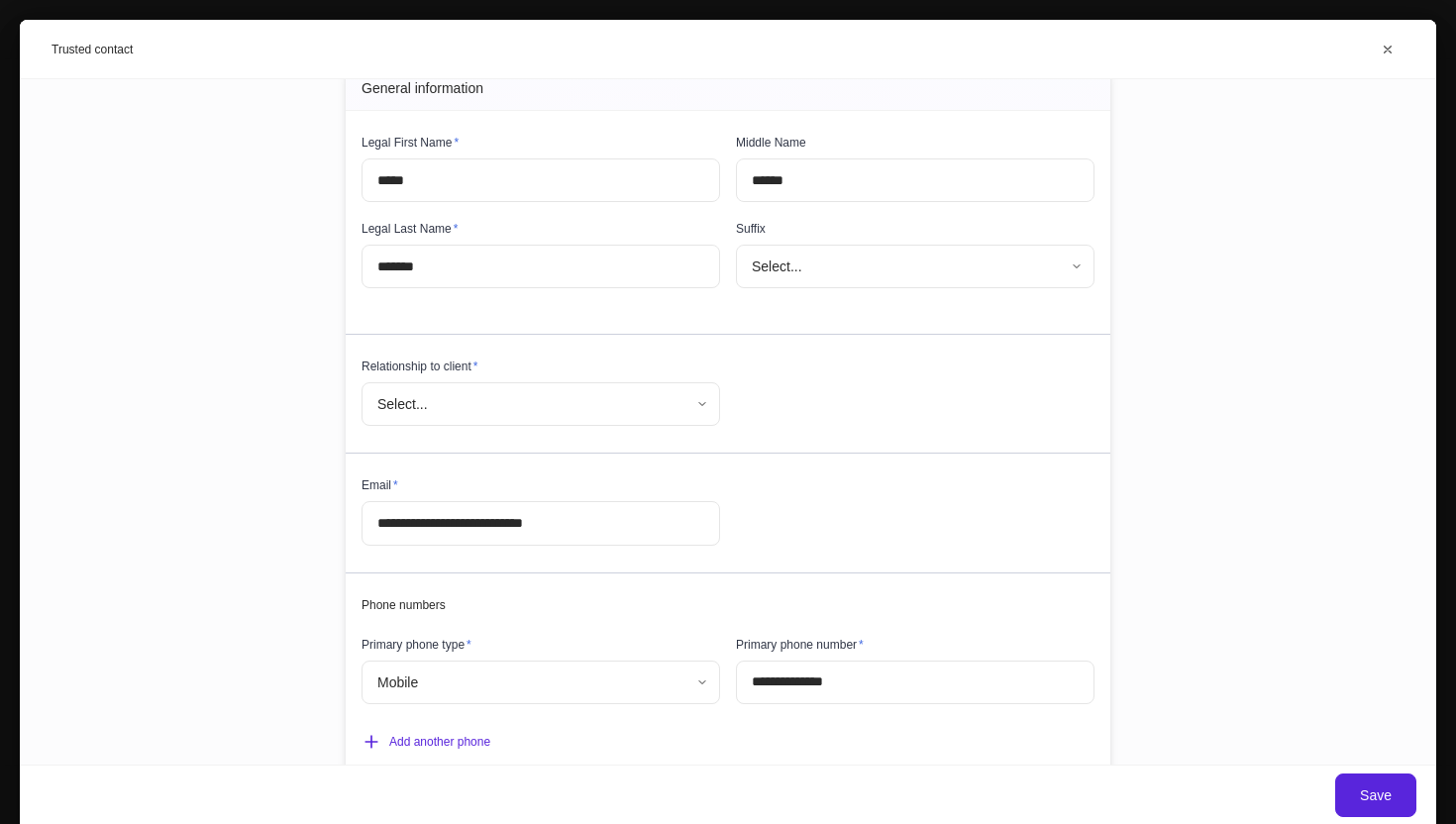 scroll, scrollTop: 161, scrollLeft: 0, axis: vertical 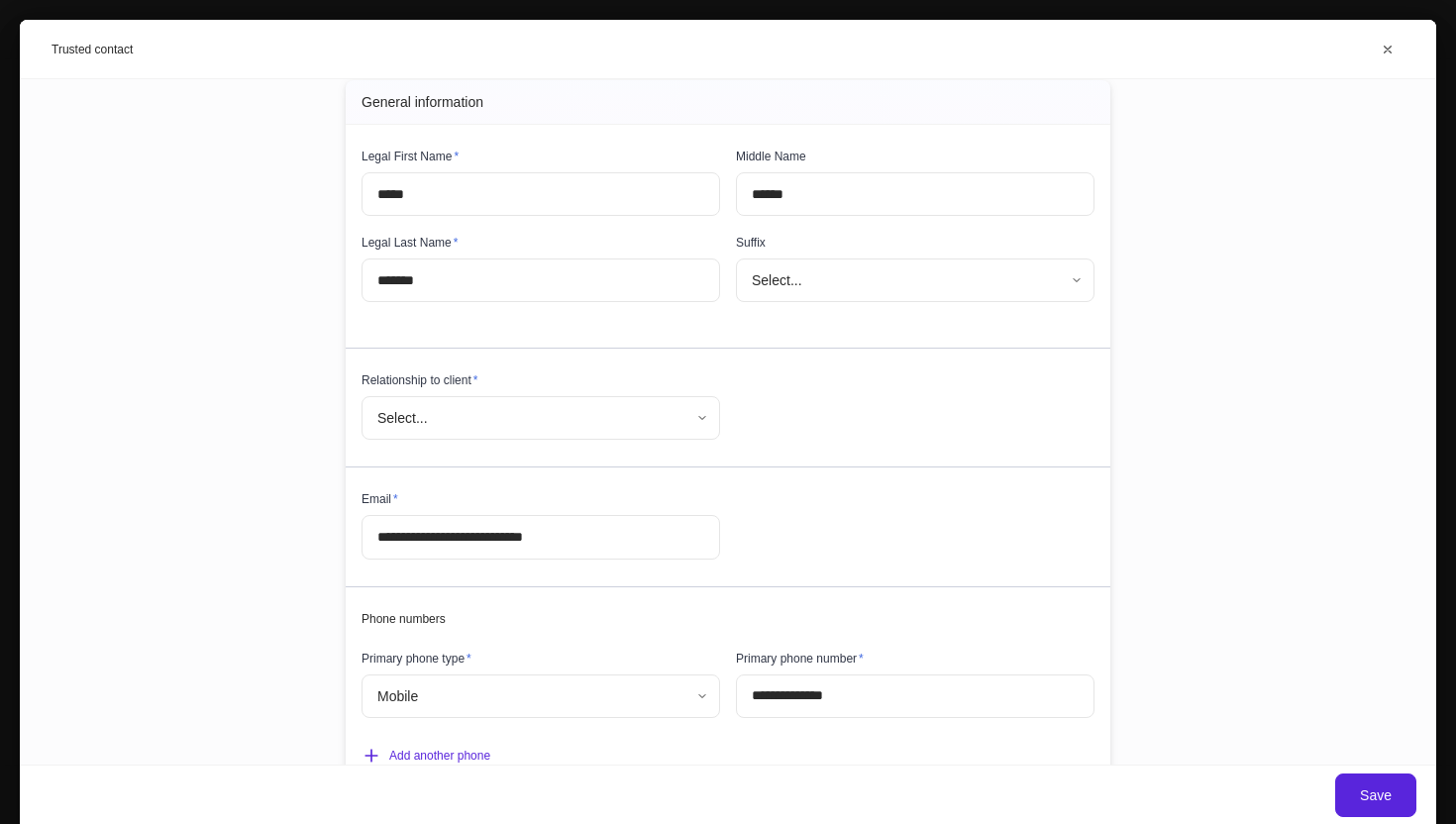 click on "**********" at bounding box center (728, 412) 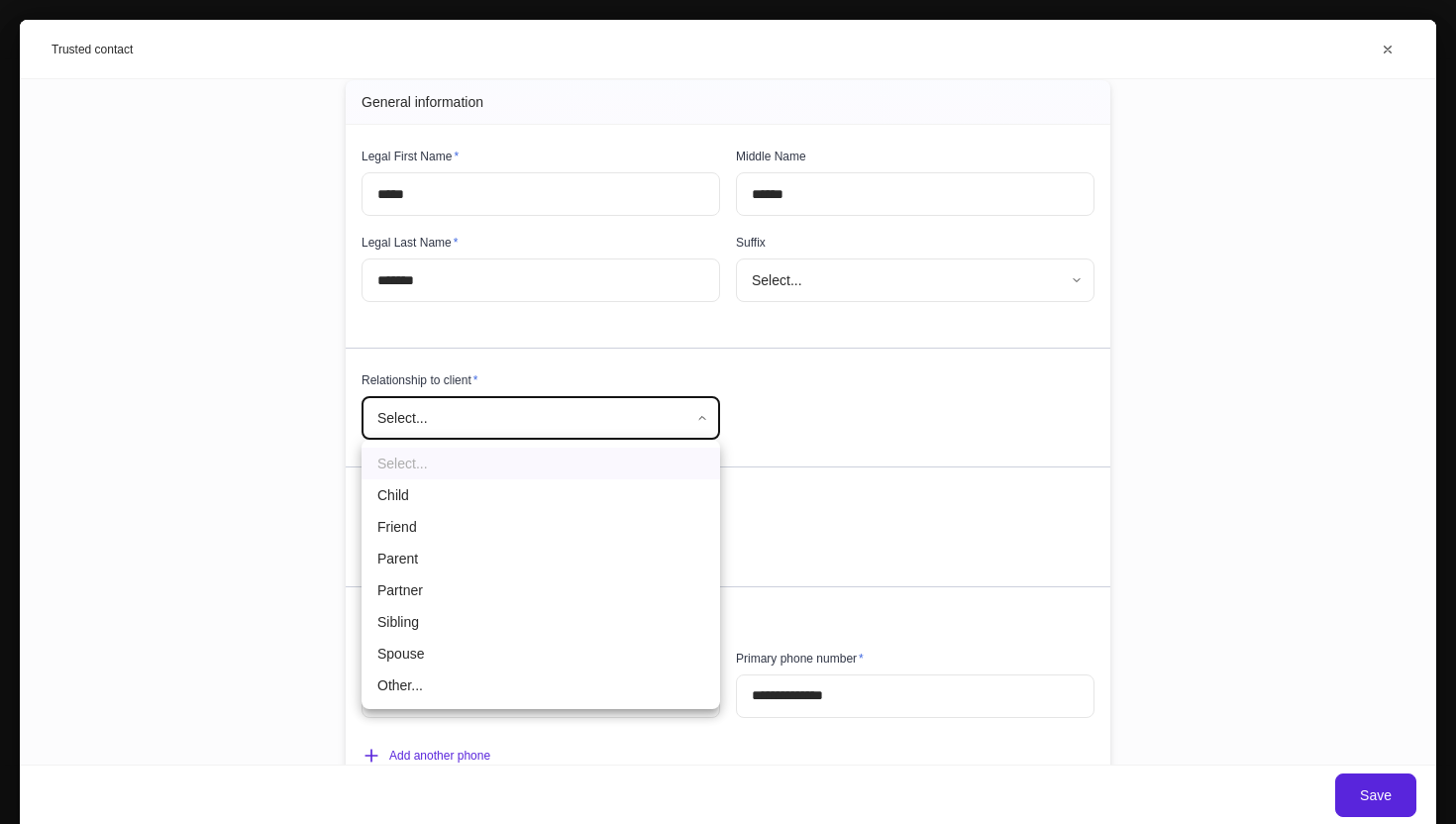 click on "Spouse" at bounding box center (541, 654) 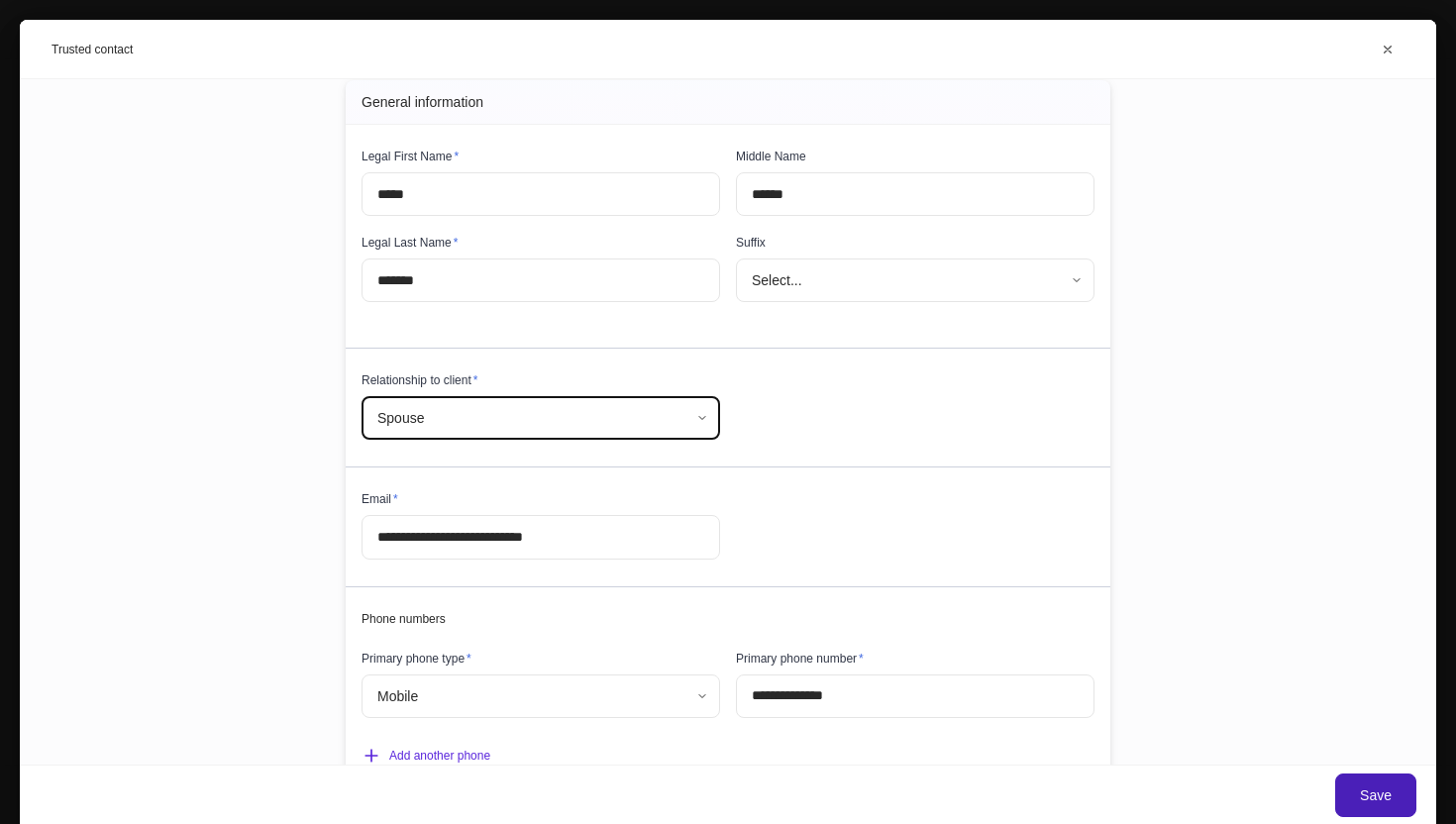 click on "Save" at bounding box center (1376, 795) 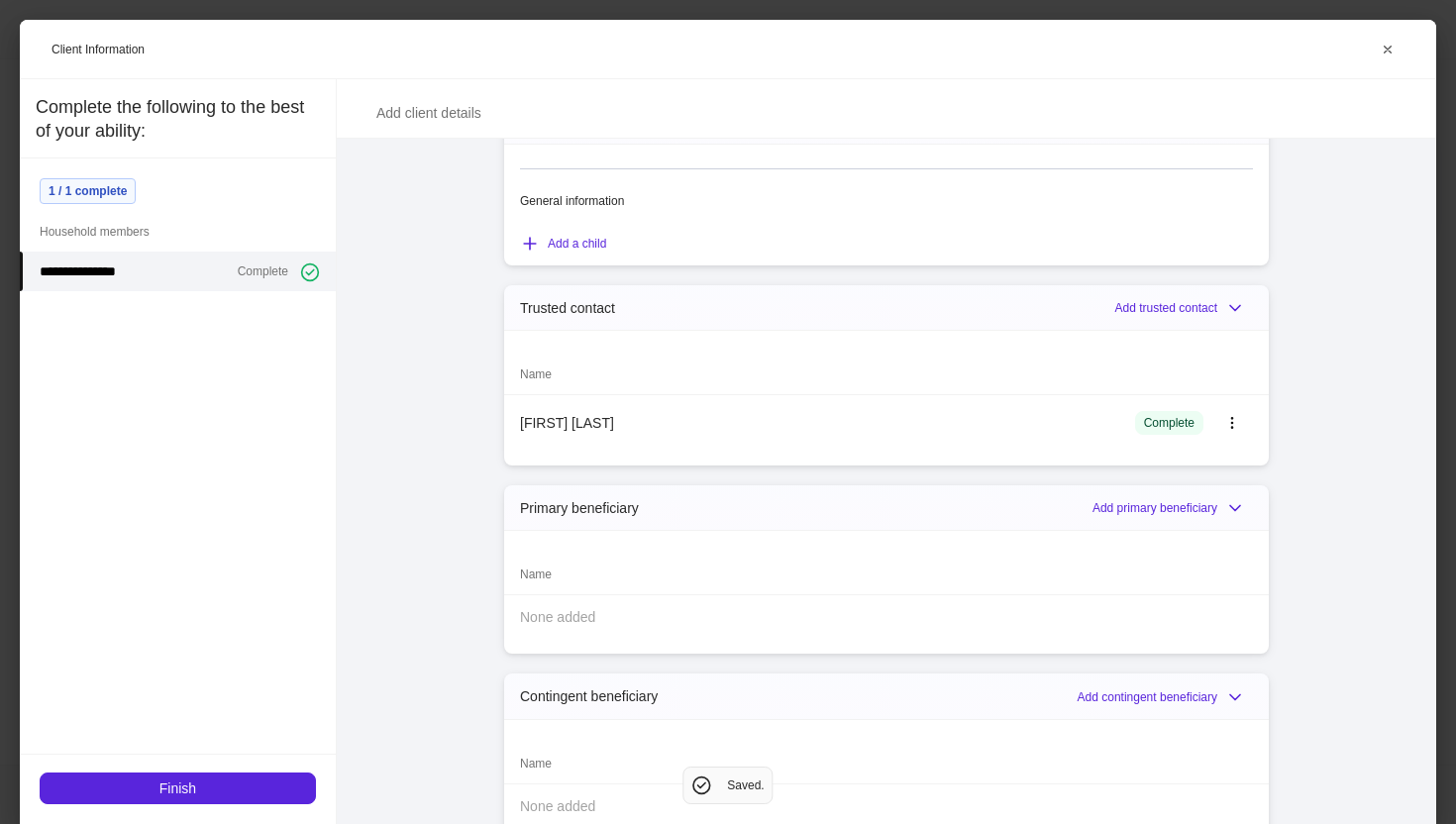 scroll, scrollTop: 3781, scrollLeft: 0, axis: vertical 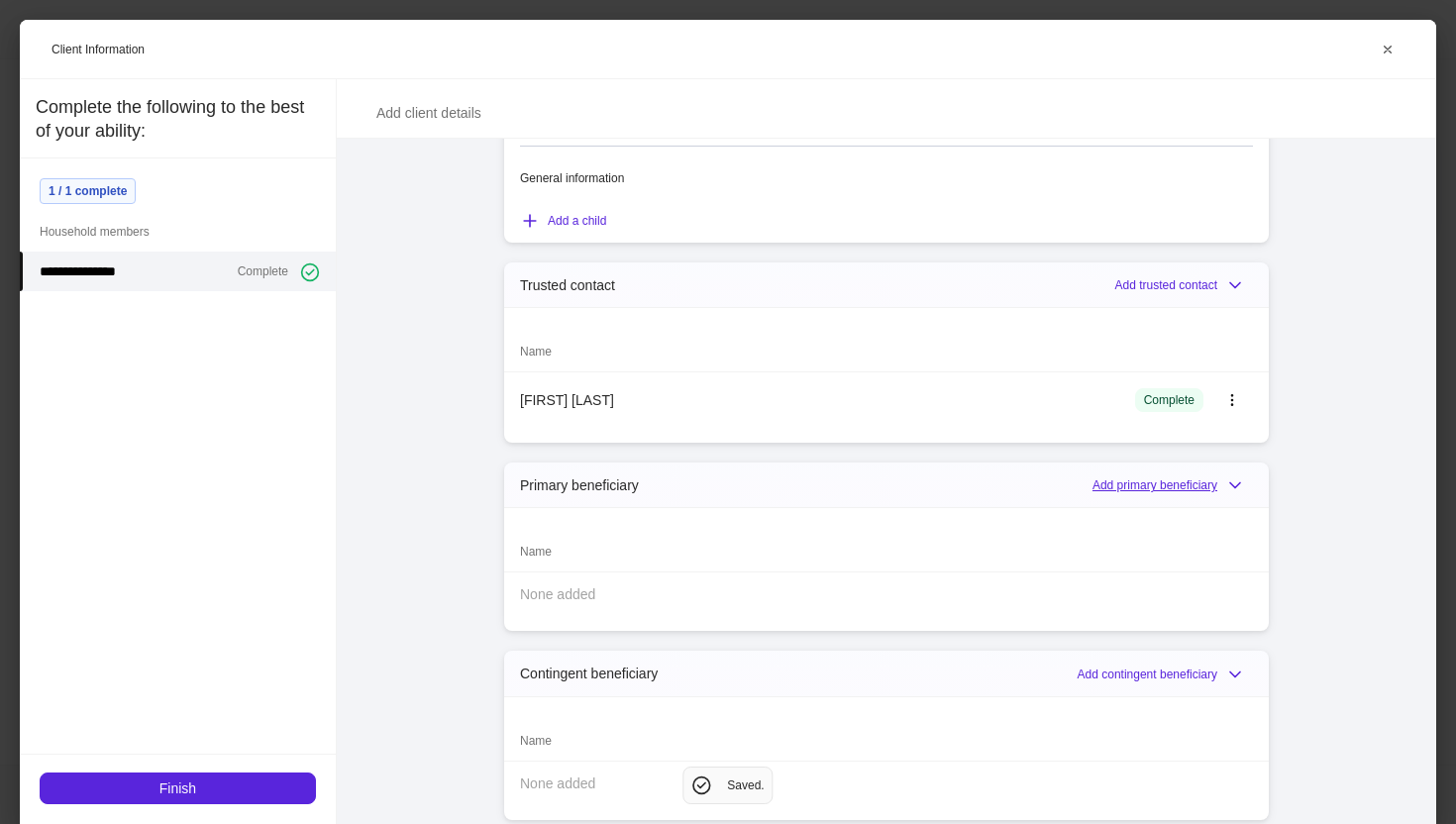 click on "Add primary beneficiary" at bounding box center [1173, 485] 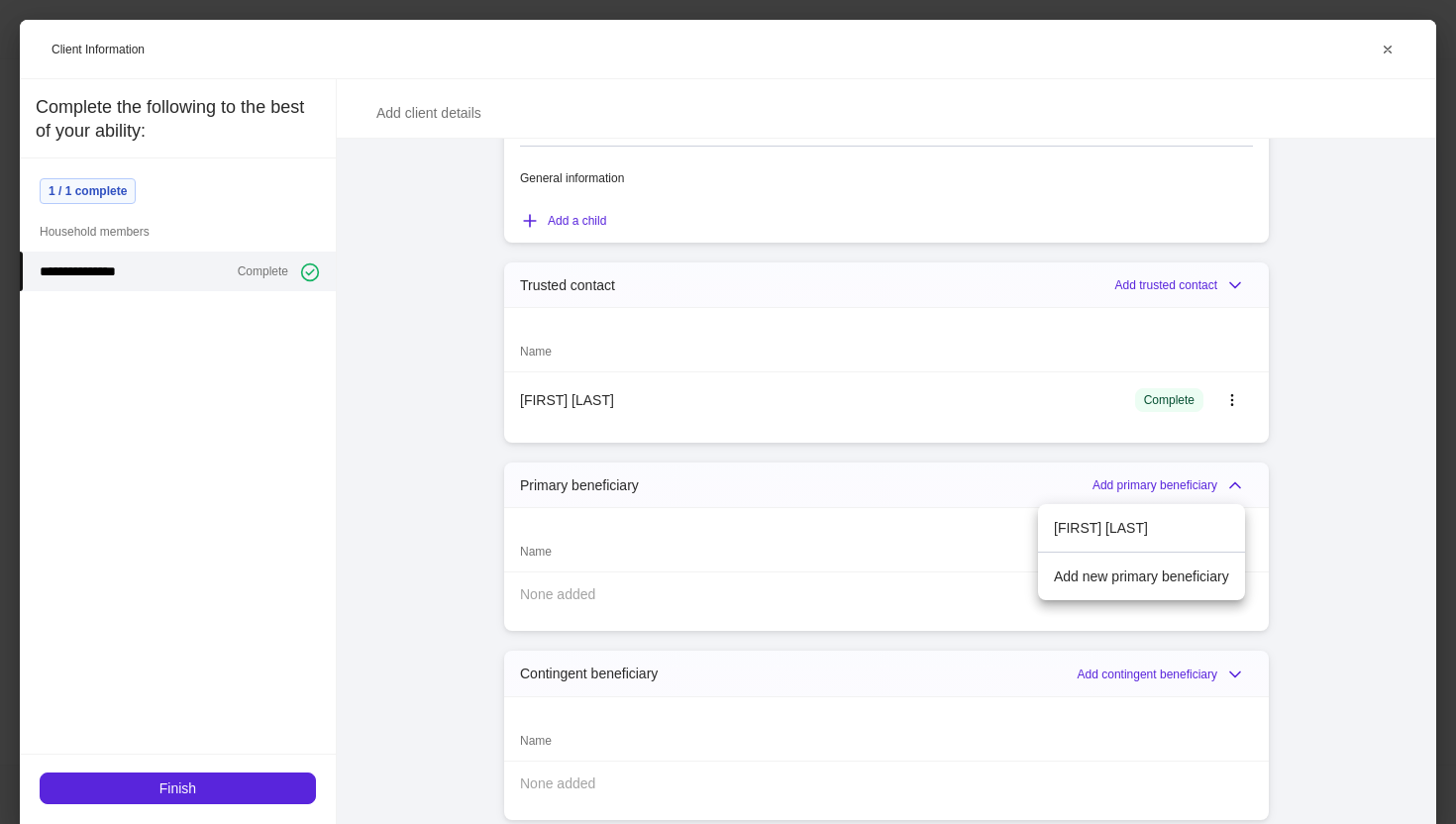 click on "[FIRST] [LAST]" at bounding box center (1141, 528) 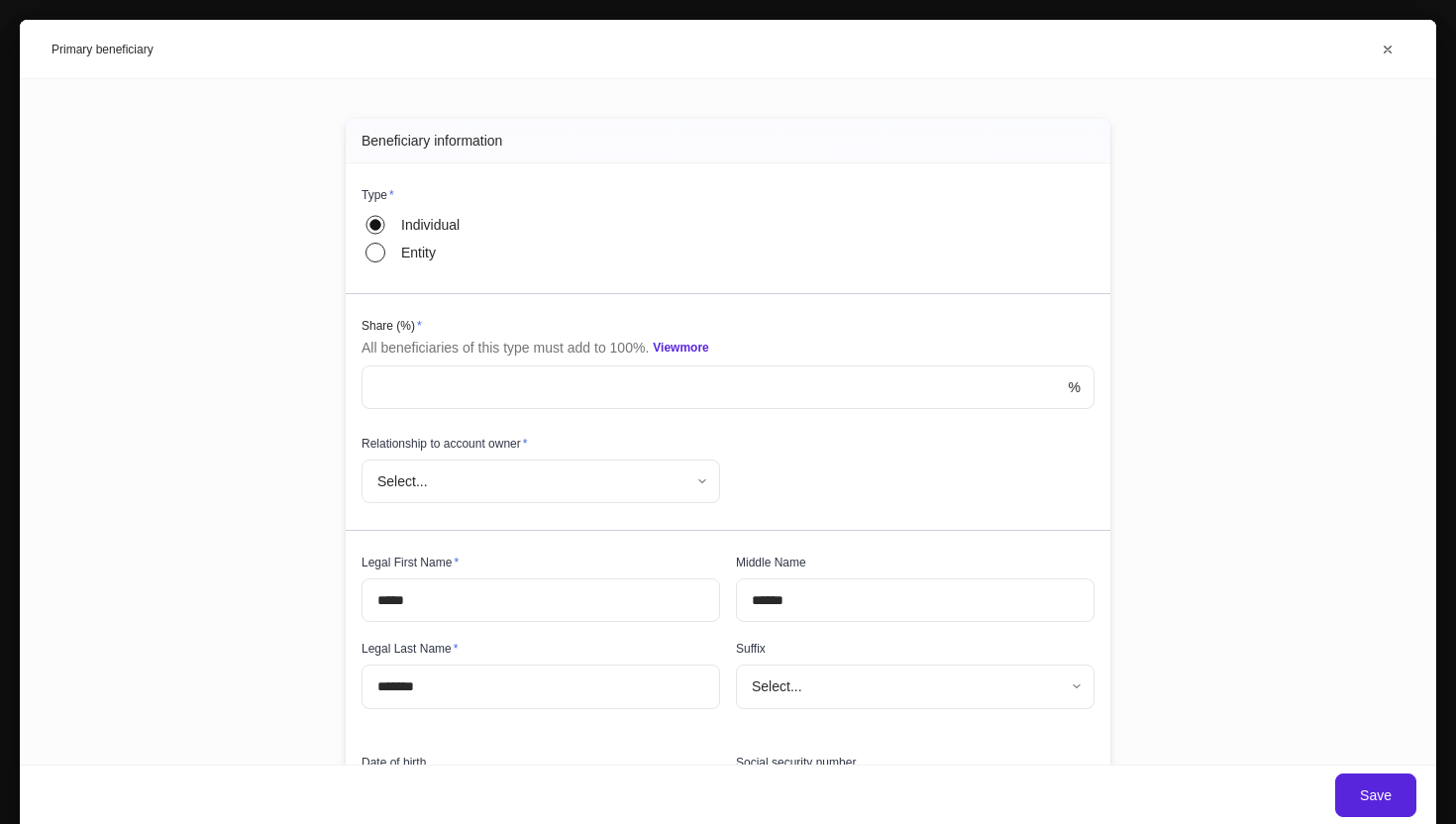 click at bounding box center (715, 387) 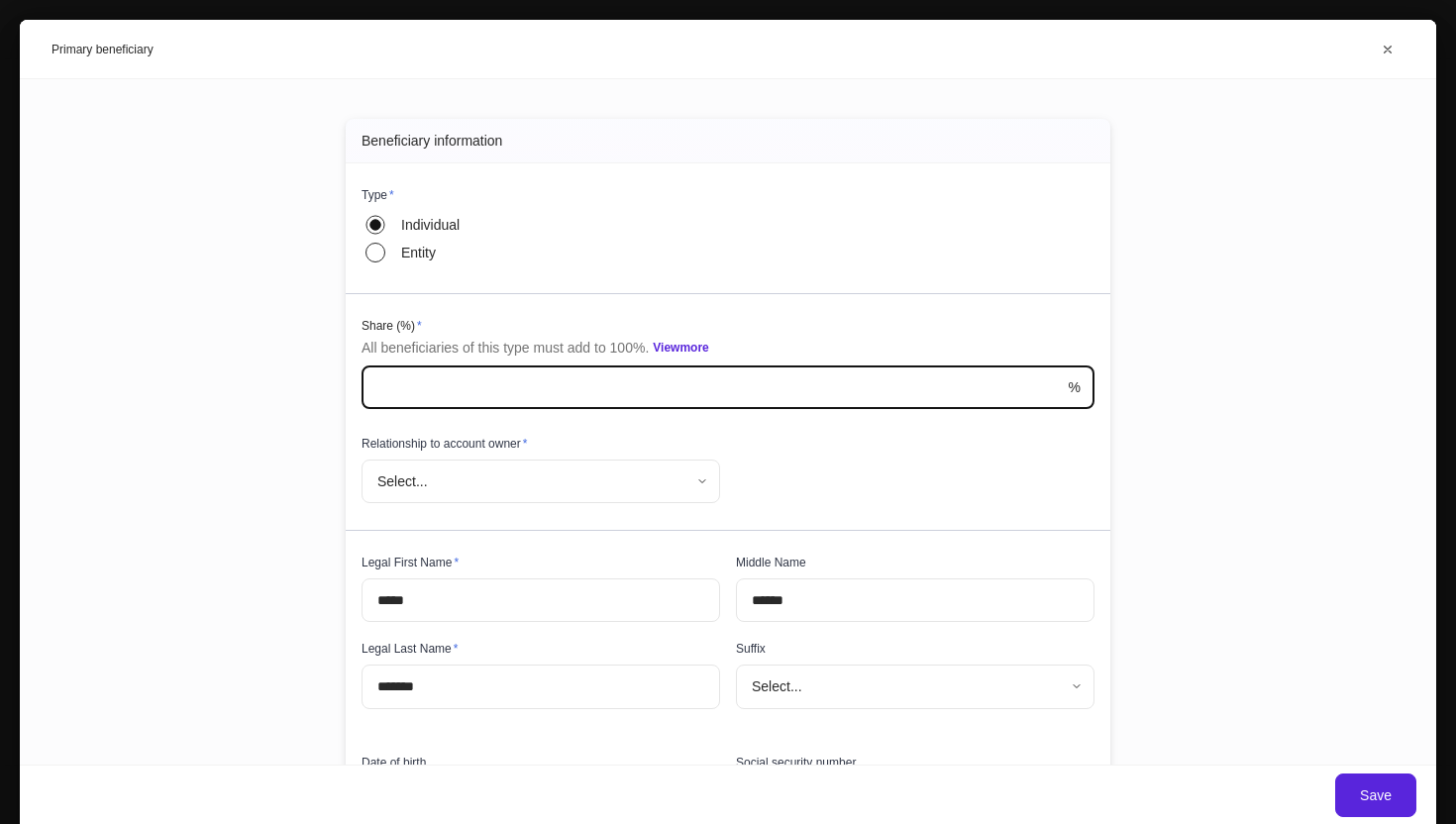 type on "***" 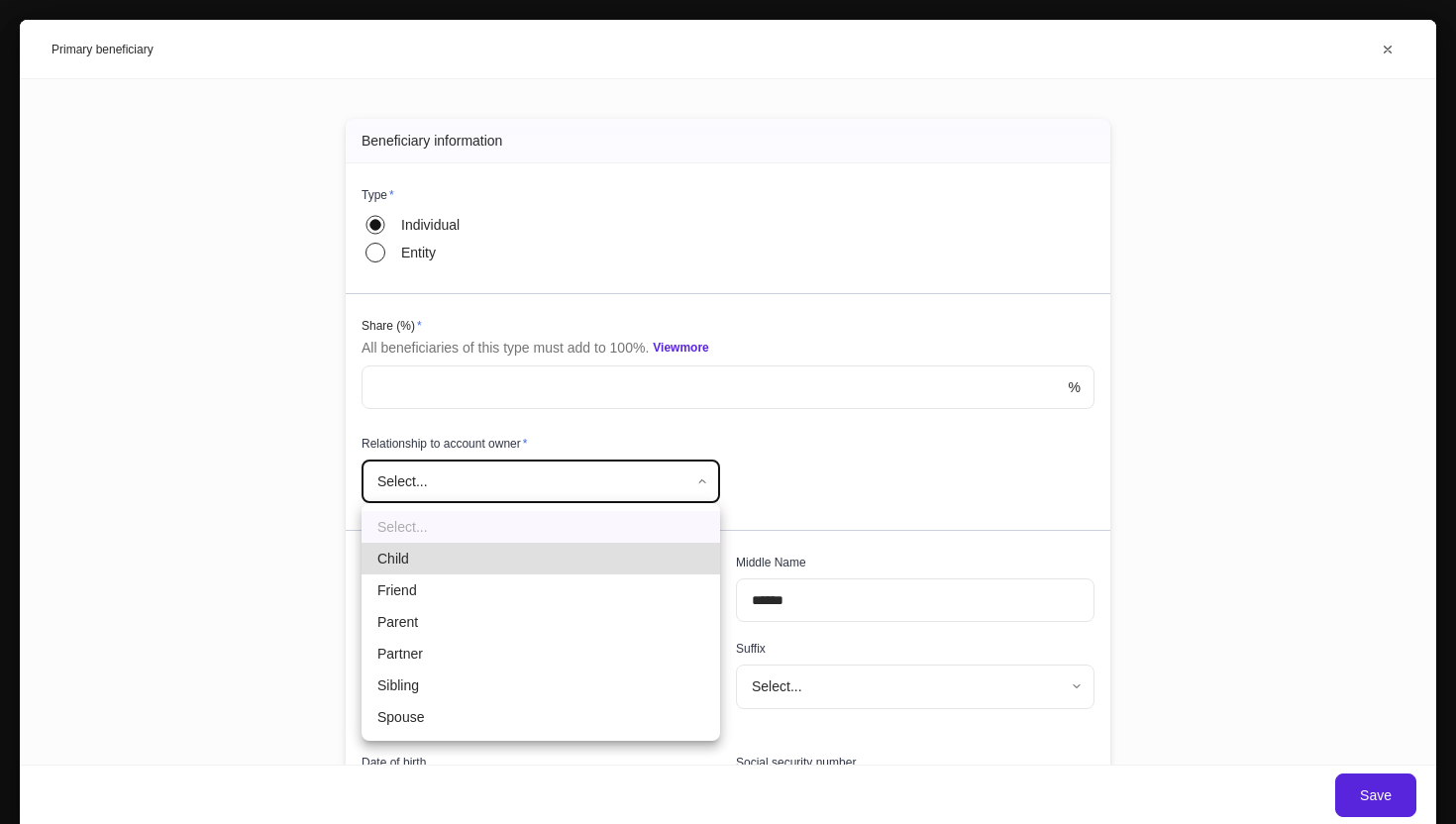 click on "Spouse" at bounding box center (541, 717) 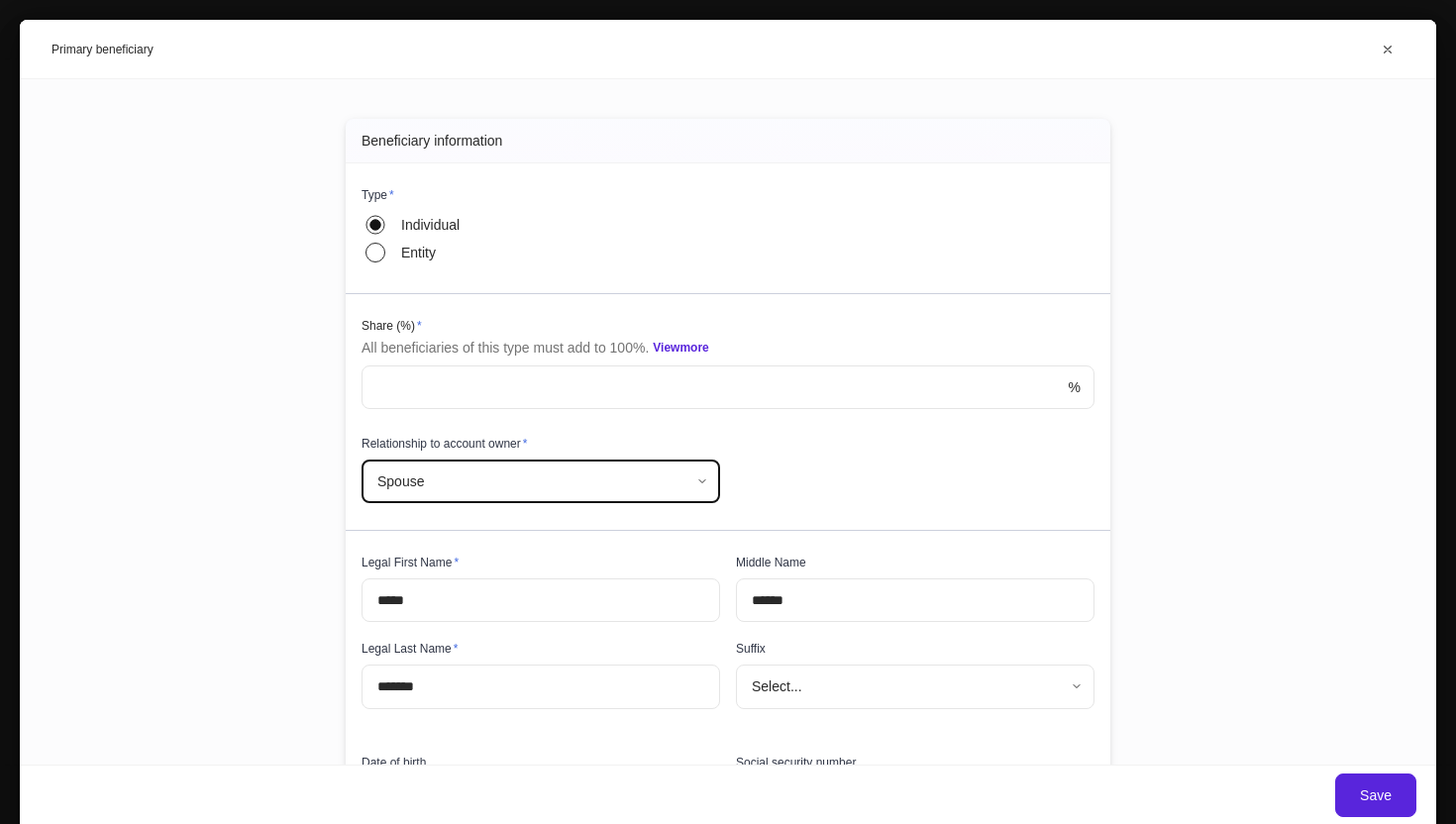 click on "**********" at bounding box center [720, 494] 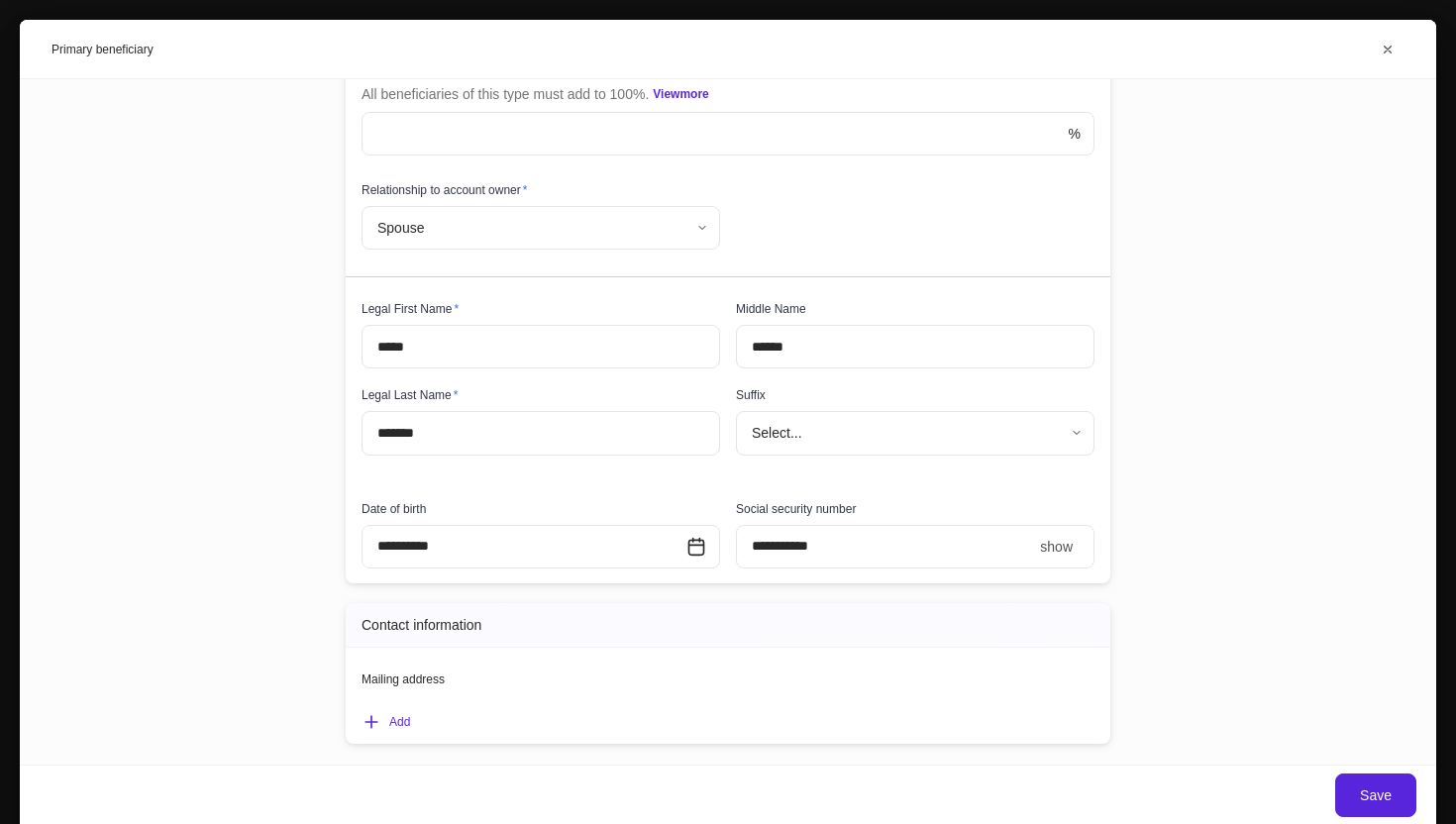 scroll, scrollTop: 255, scrollLeft: 0, axis: vertical 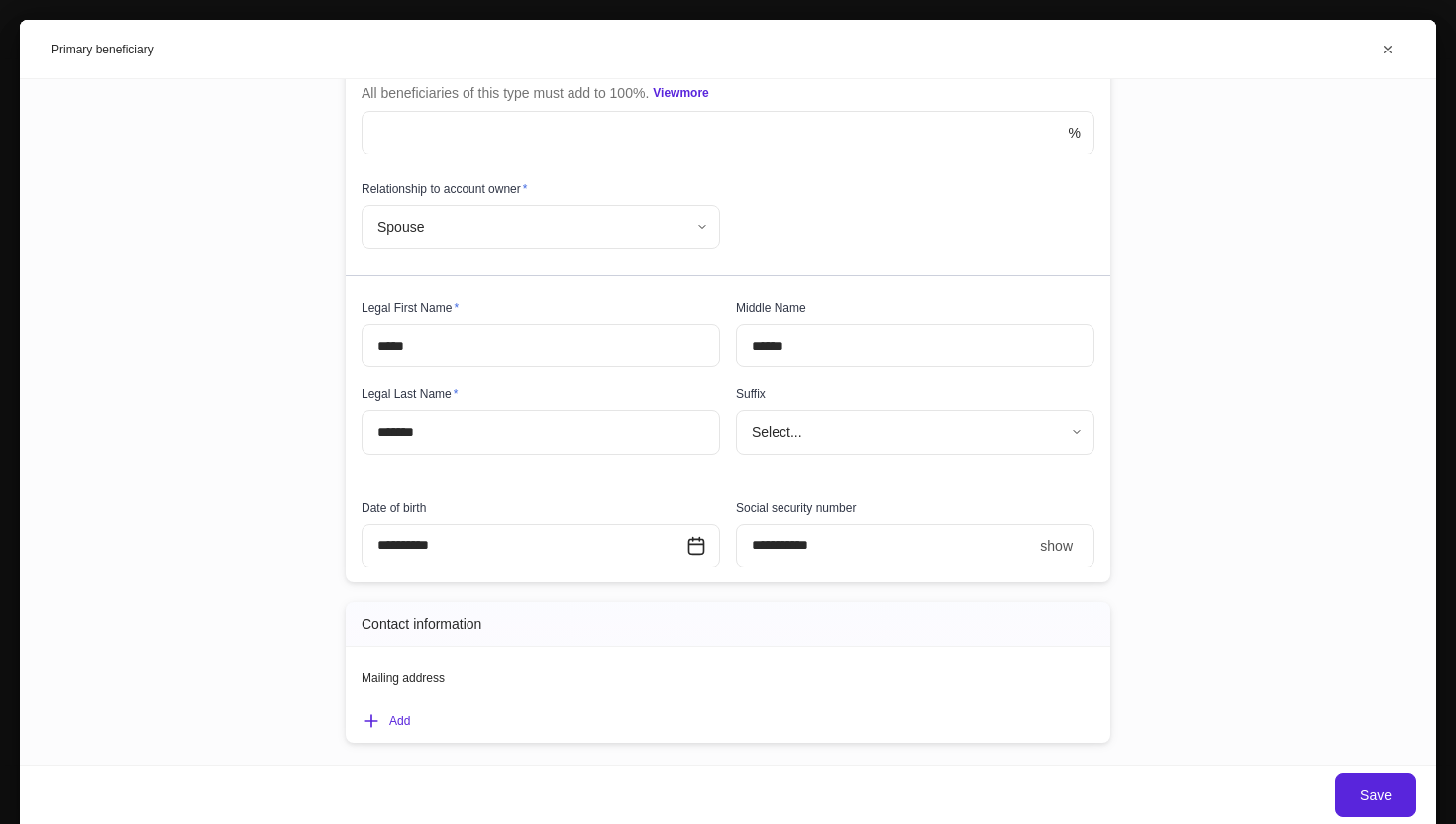 click on "show" at bounding box center [1056, 546] 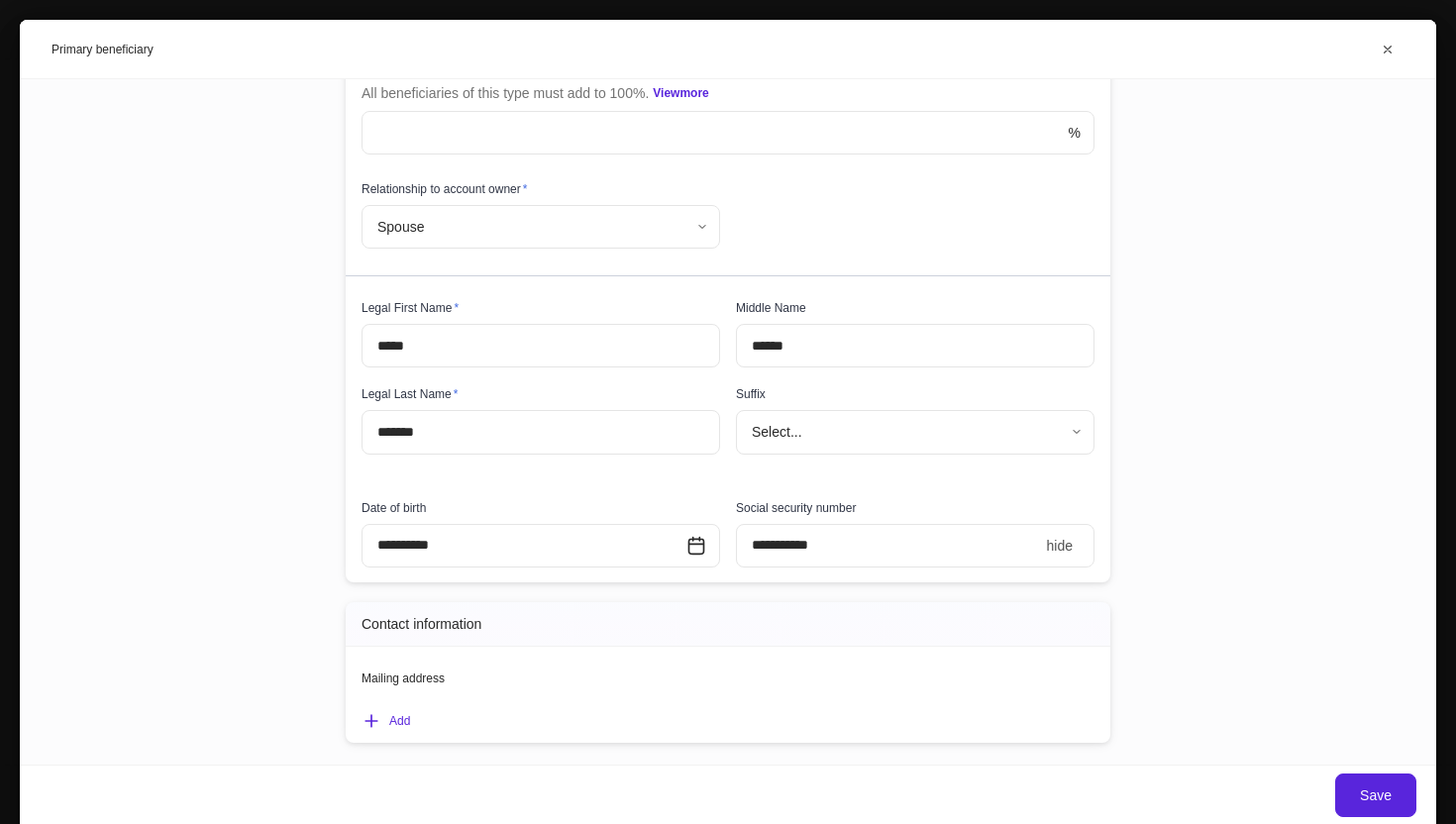 click on "hide" at bounding box center (1060, 546) 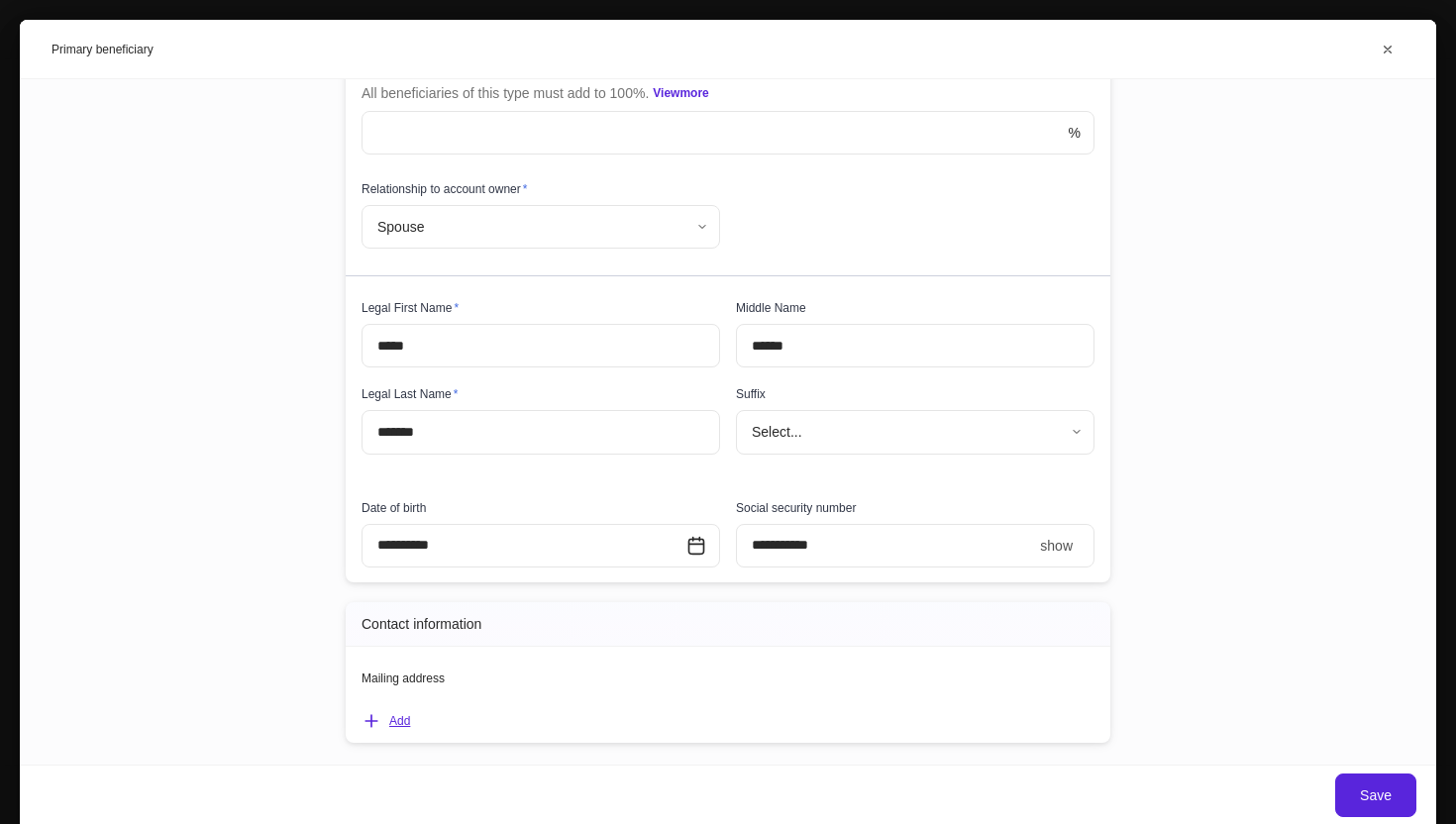 click 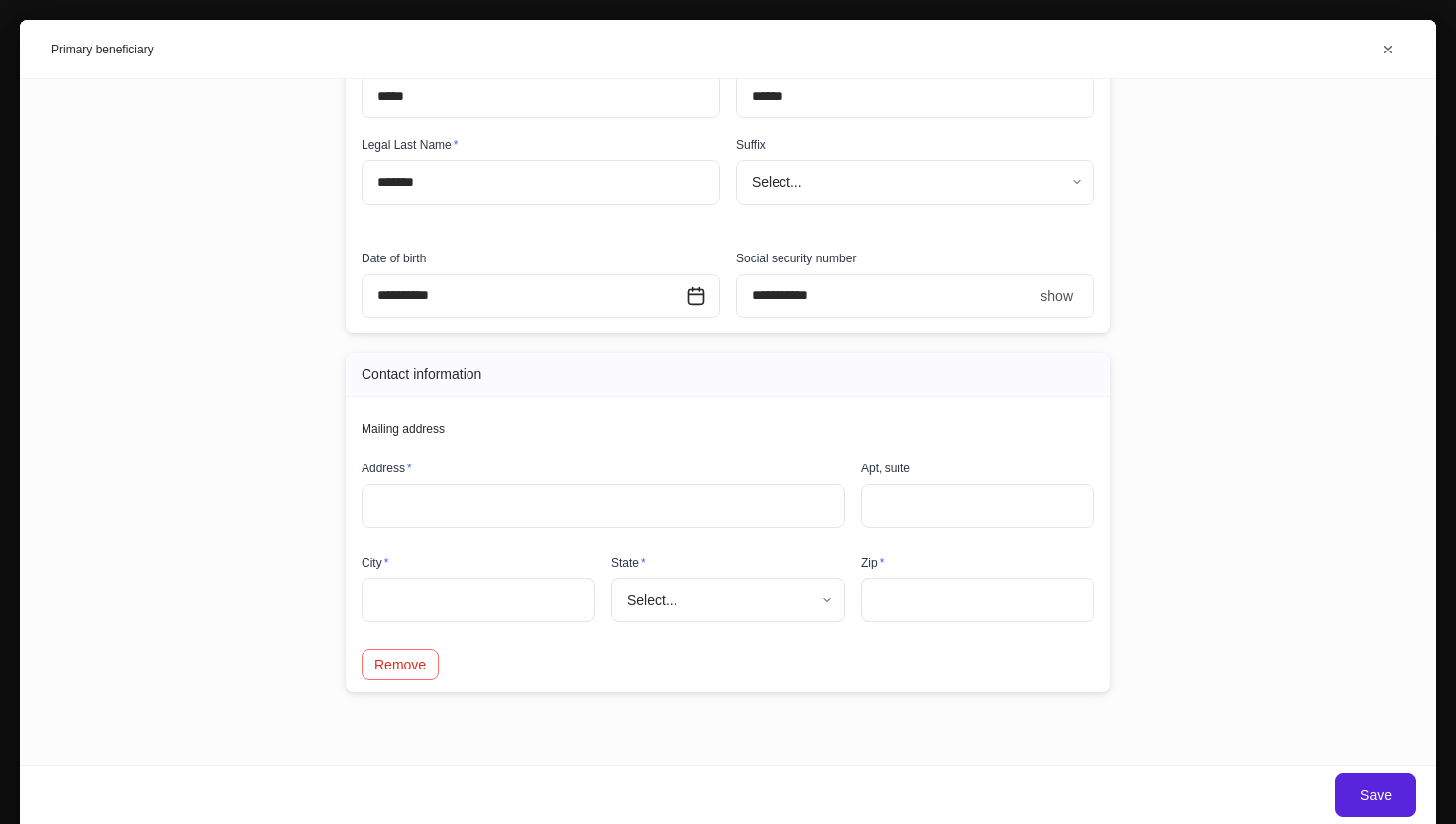 scroll, scrollTop: 511, scrollLeft: 0, axis: vertical 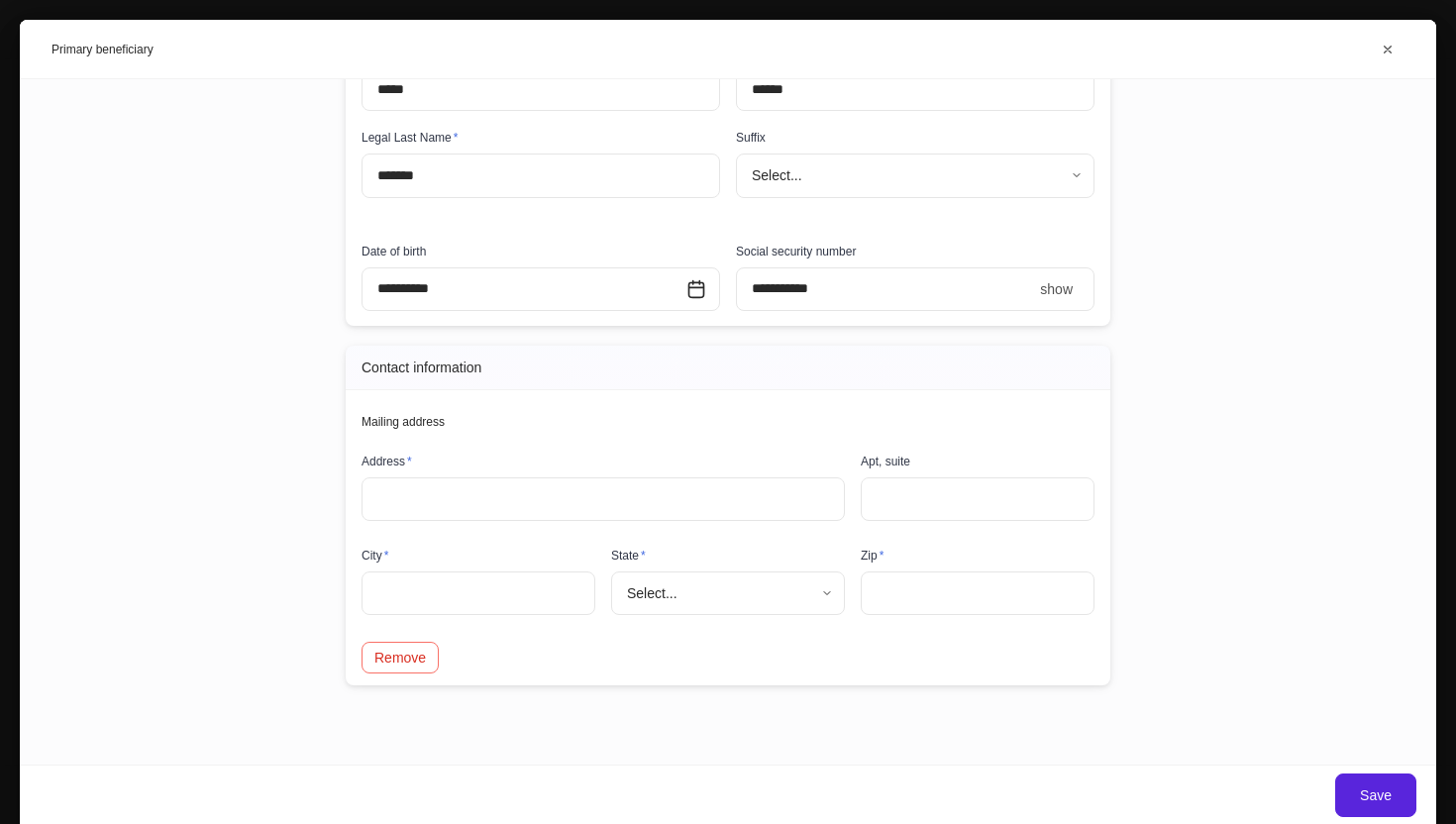 click on "​" at bounding box center [603, 499] 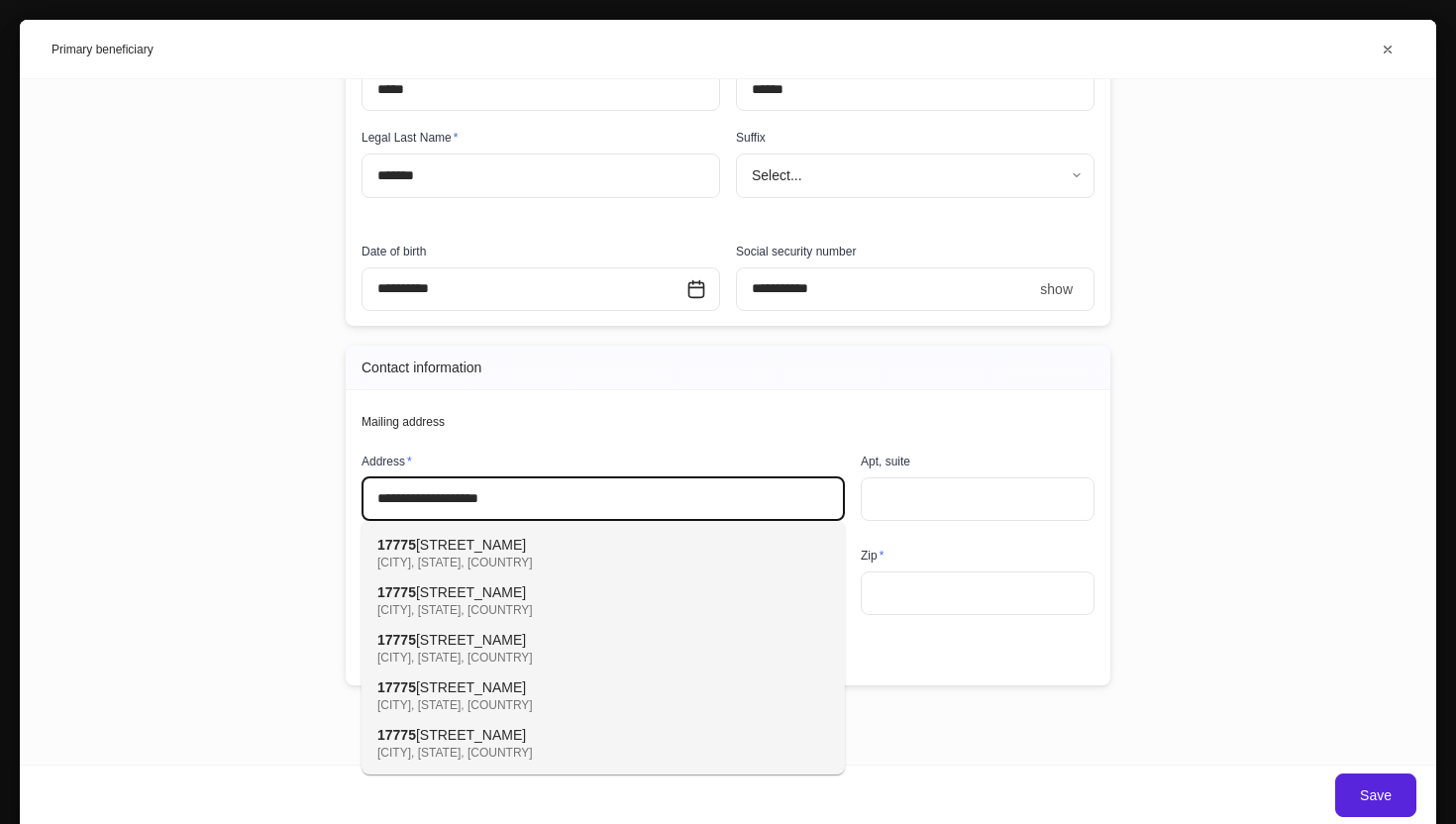 type on "**********" 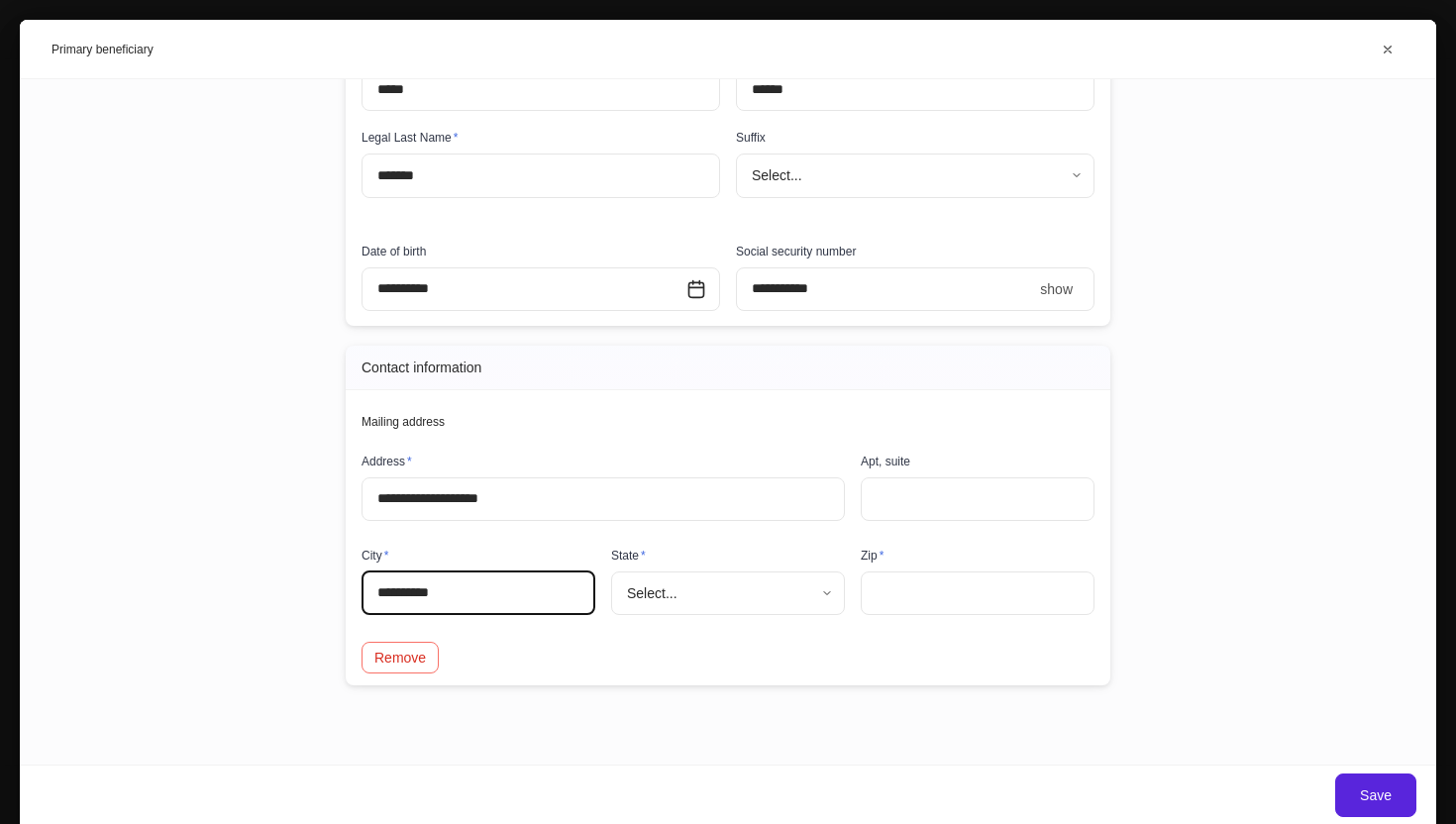 type on "**********" 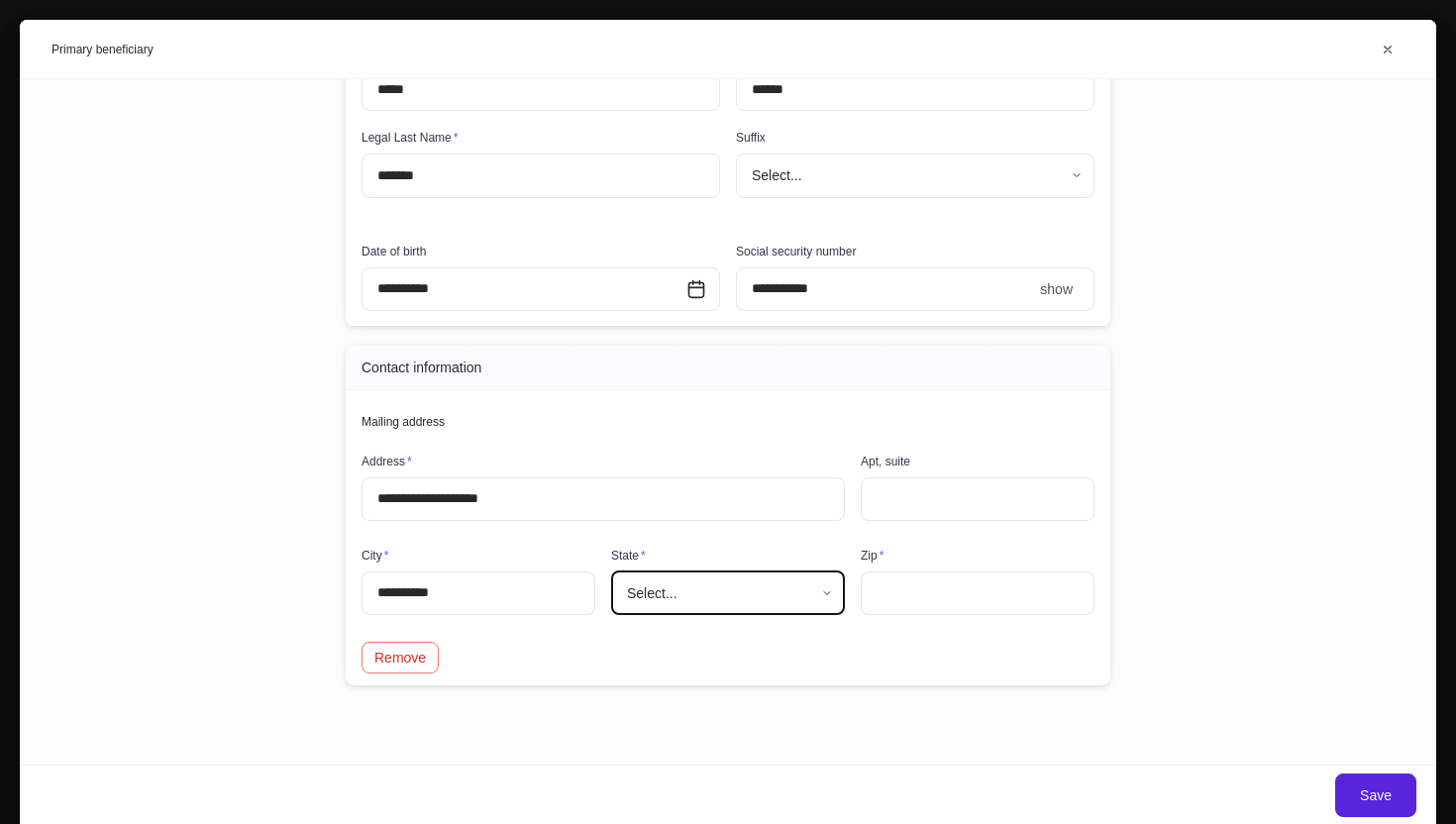 click on "**********" at bounding box center [728, 412] 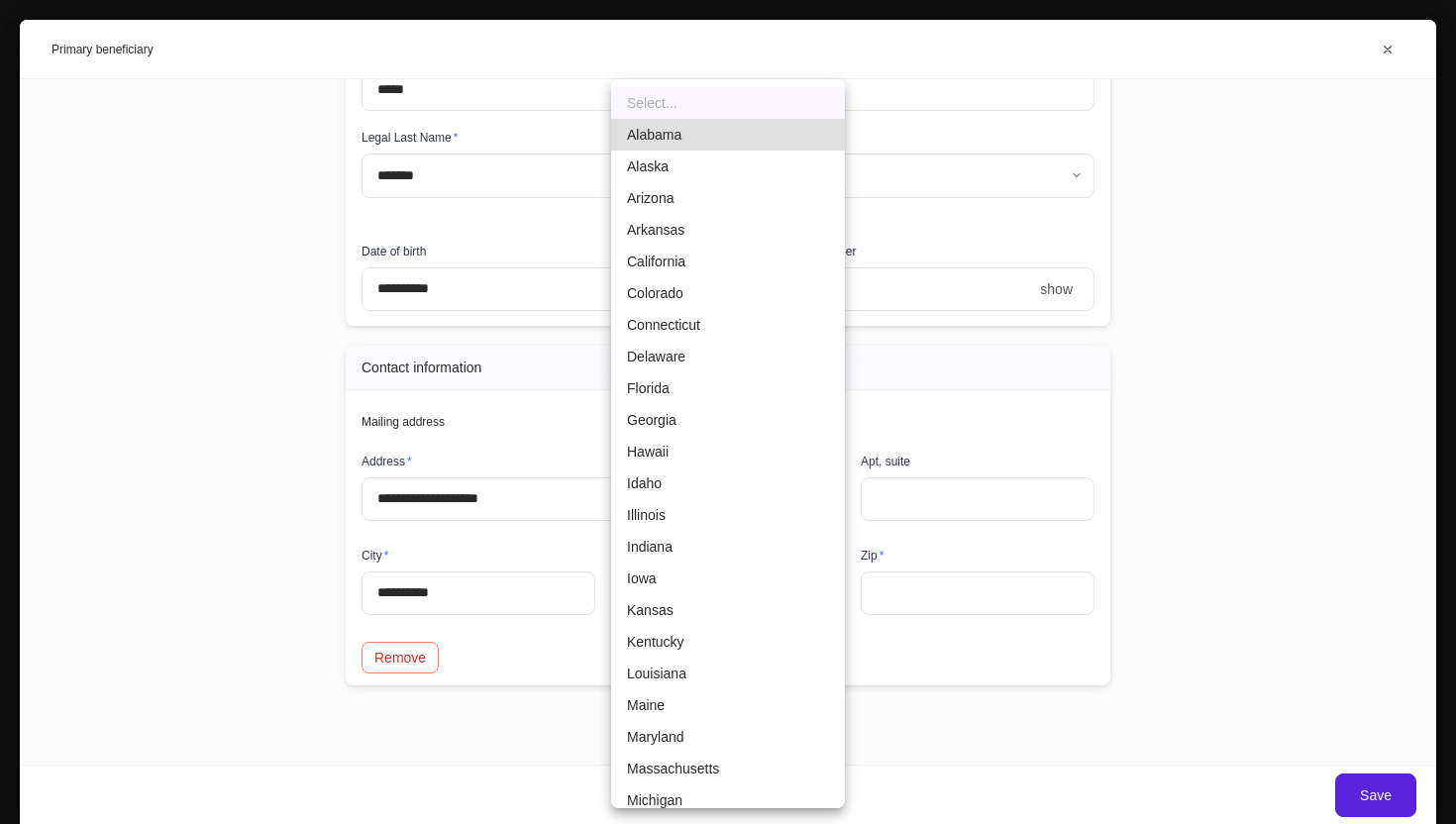 click on "Alabama" at bounding box center (728, 135) 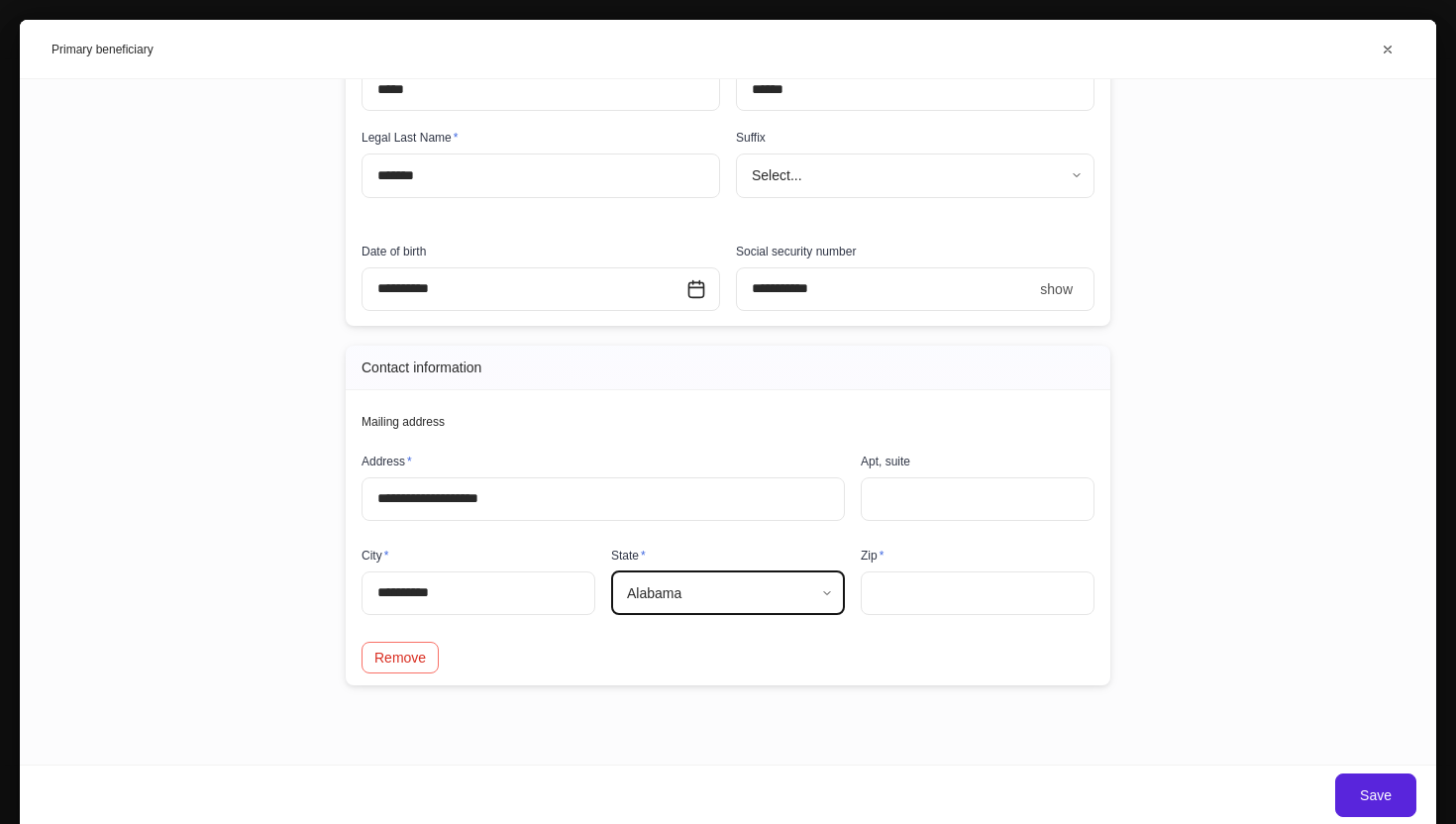 click at bounding box center [978, 593] 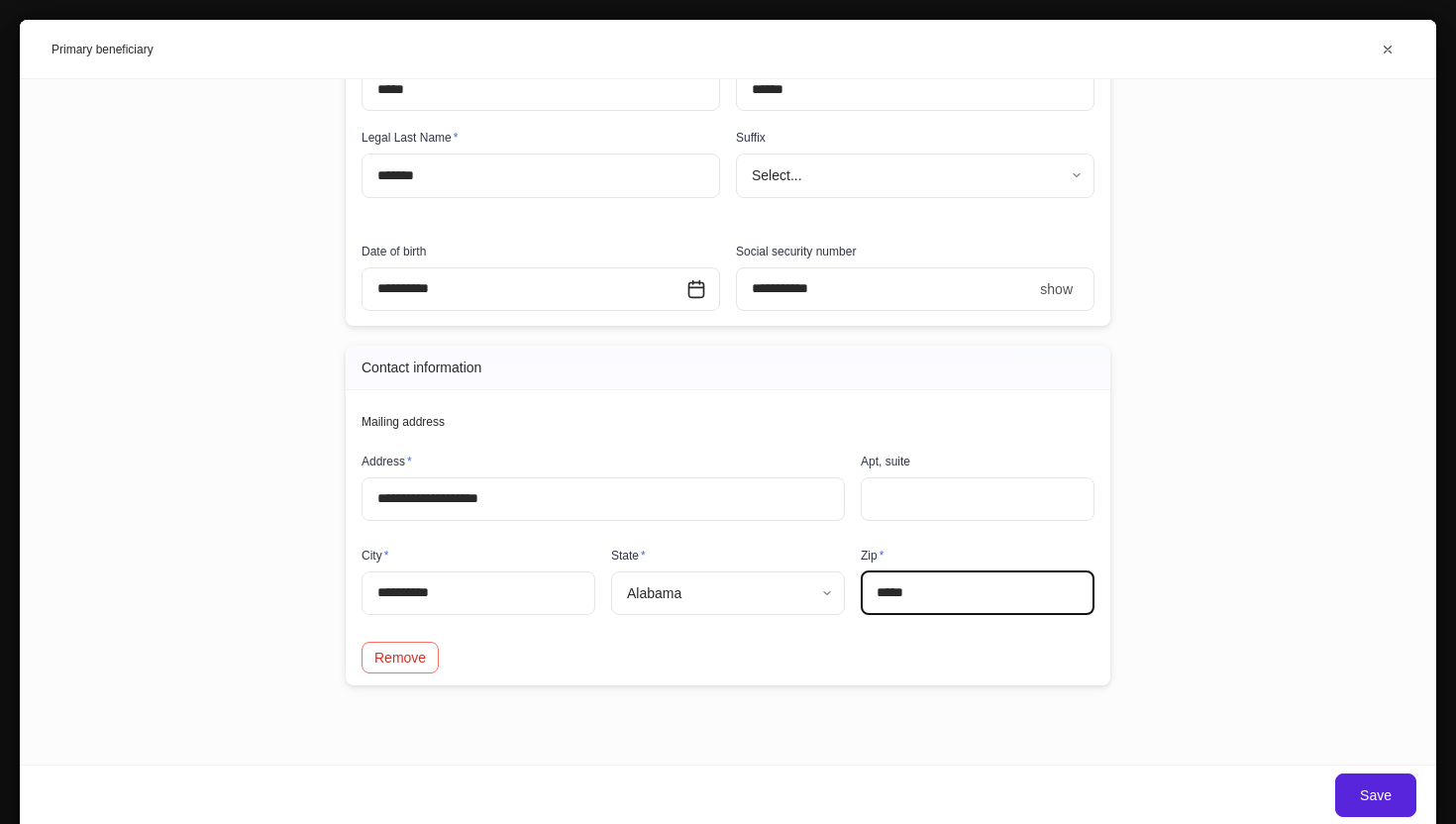type on "*****" 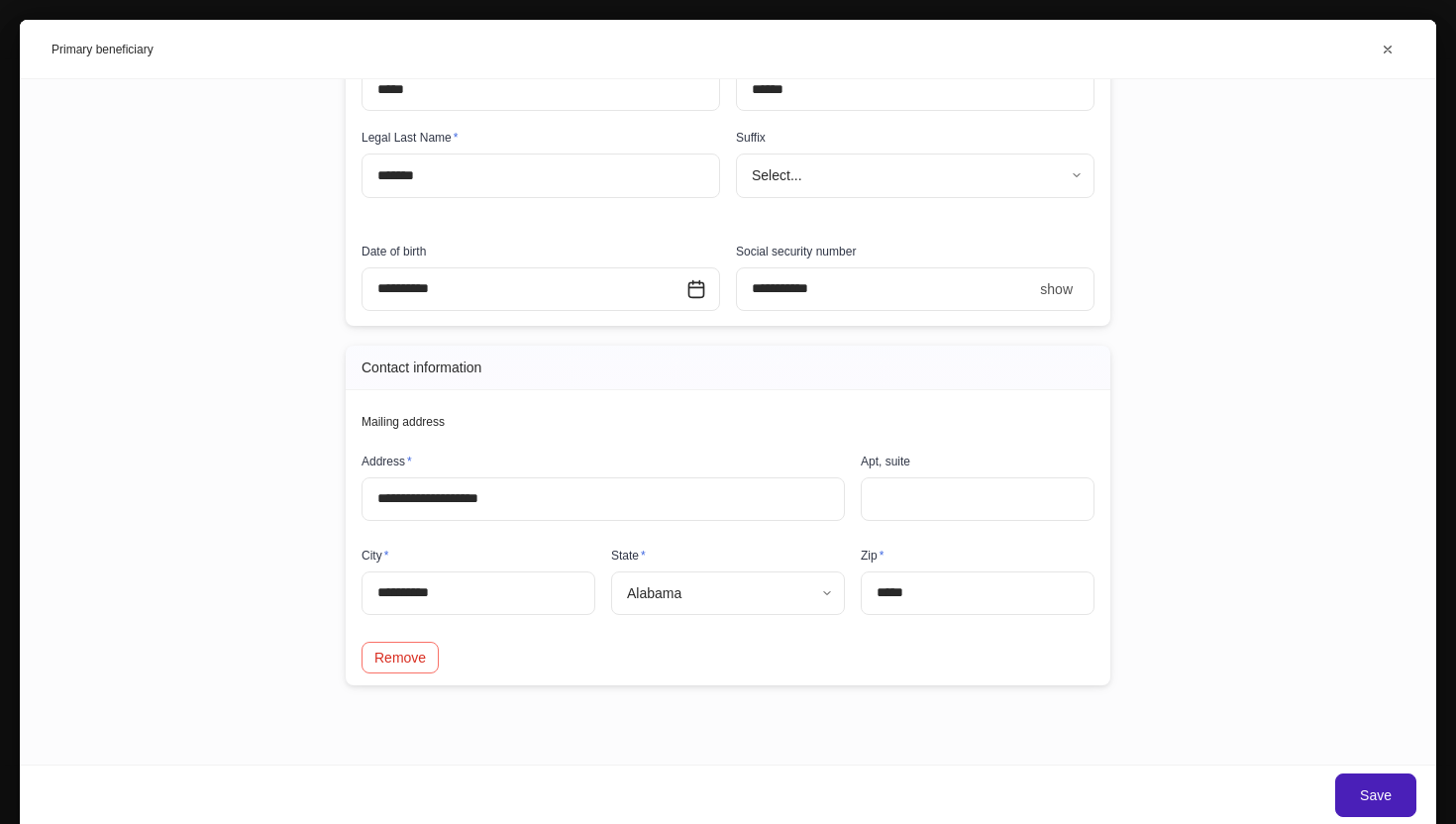 click on "Save" at bounding box center (1376, 795) 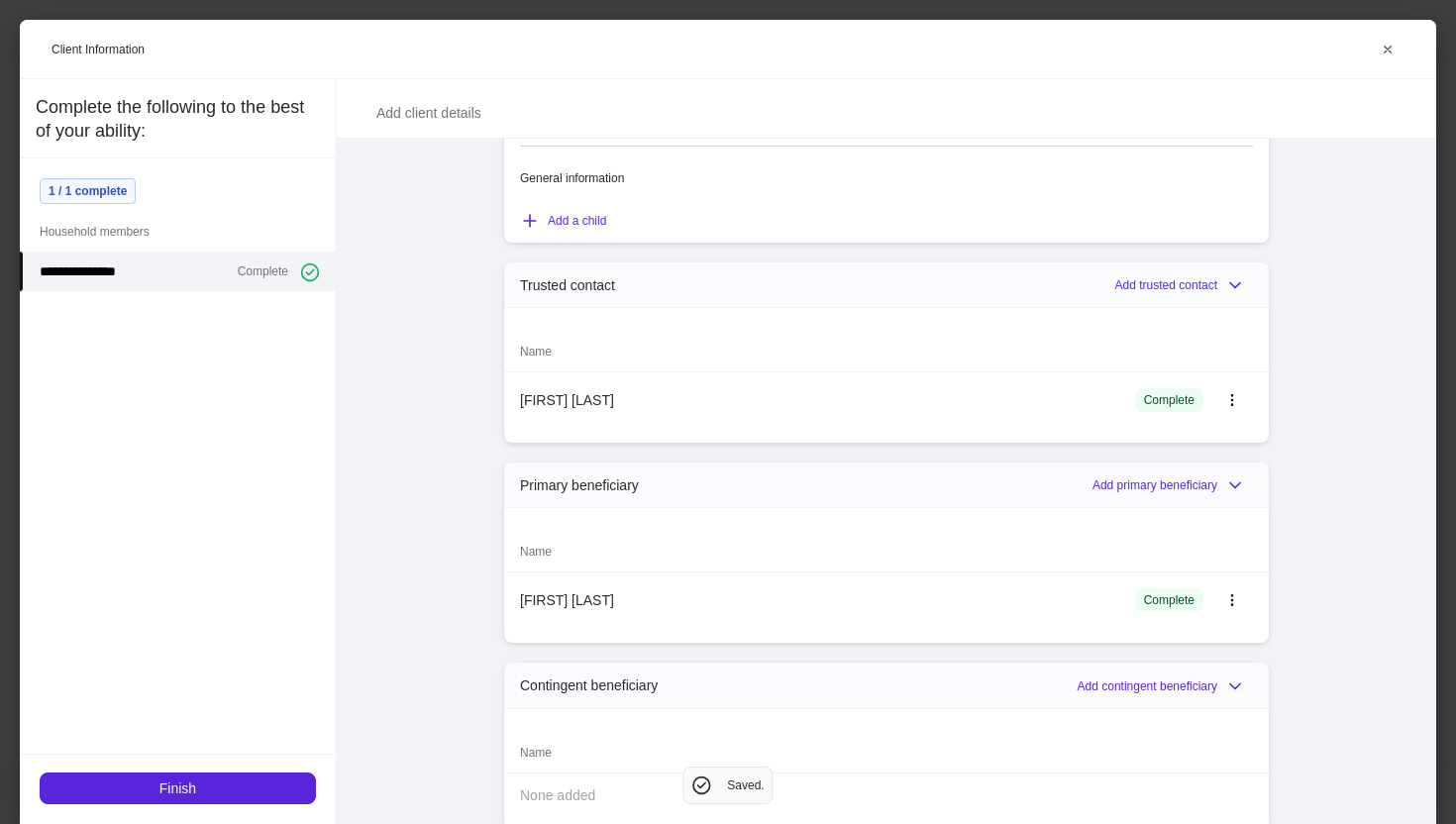 scroll, scrollTop: 3793, scrollLeft: 0, axis: vertical 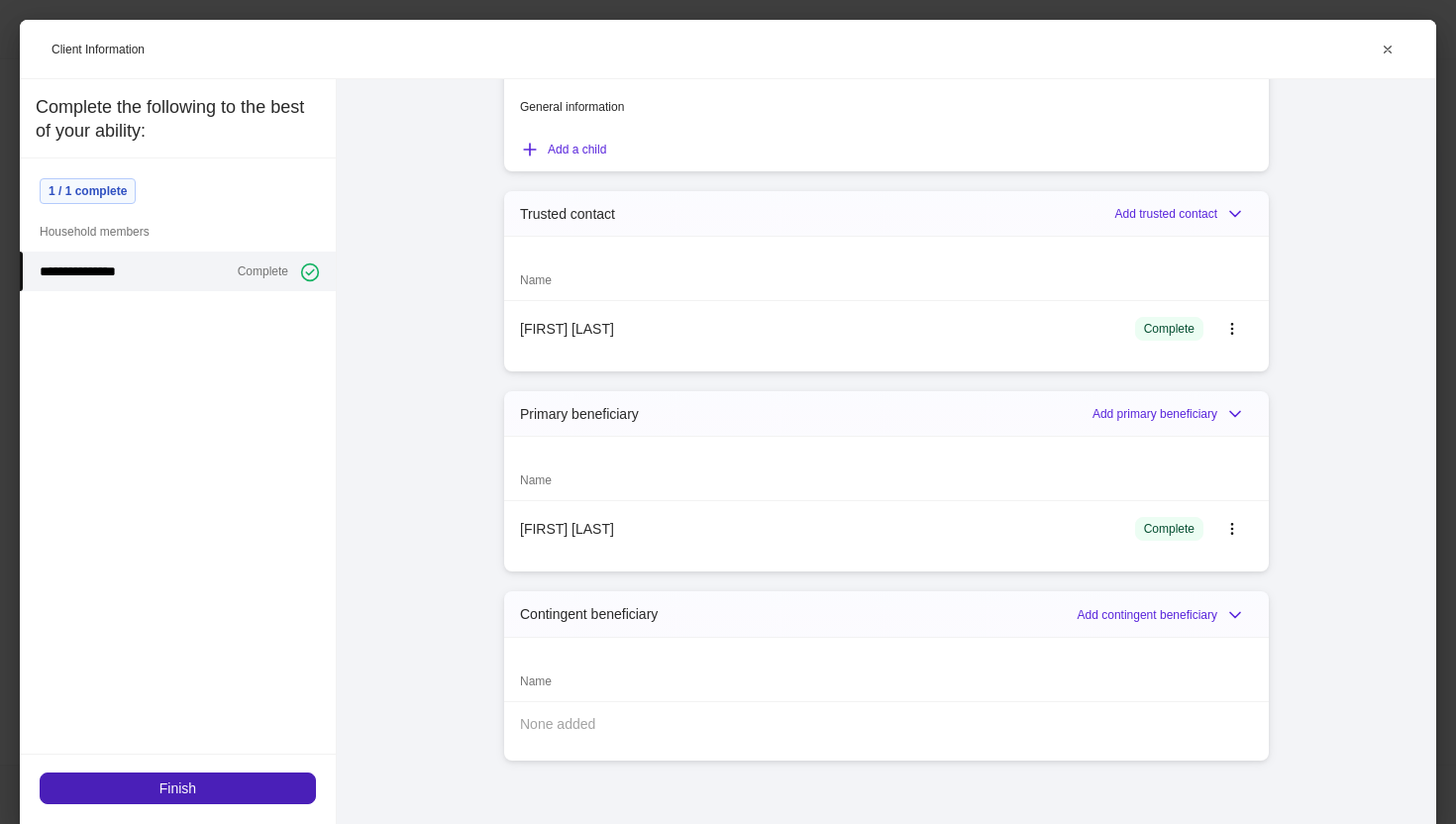 click on "Finish" at bounding box center (177, 788) 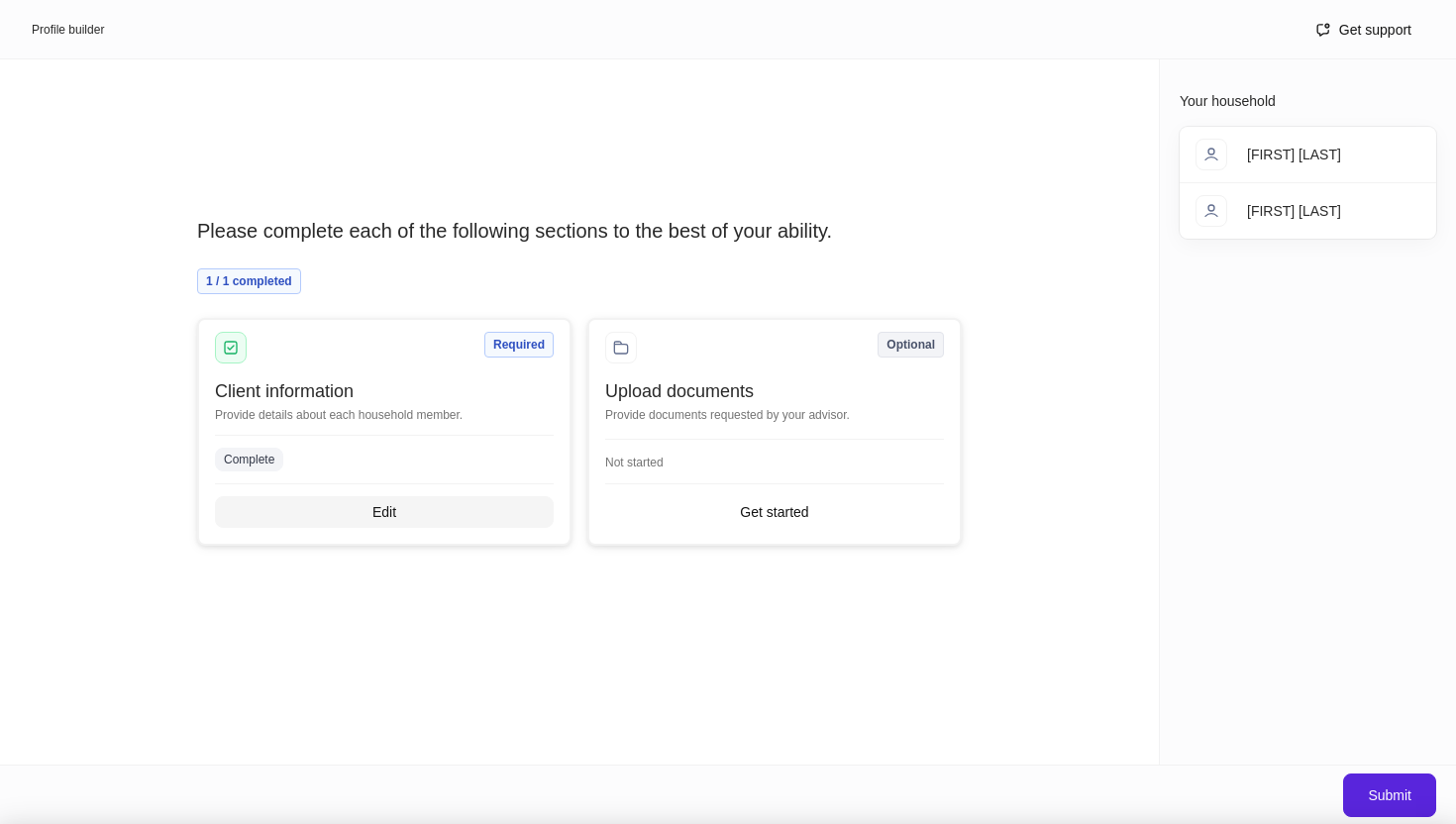 scroll, scrollTop: 3773, scrollLeft: 0, axis: vertical 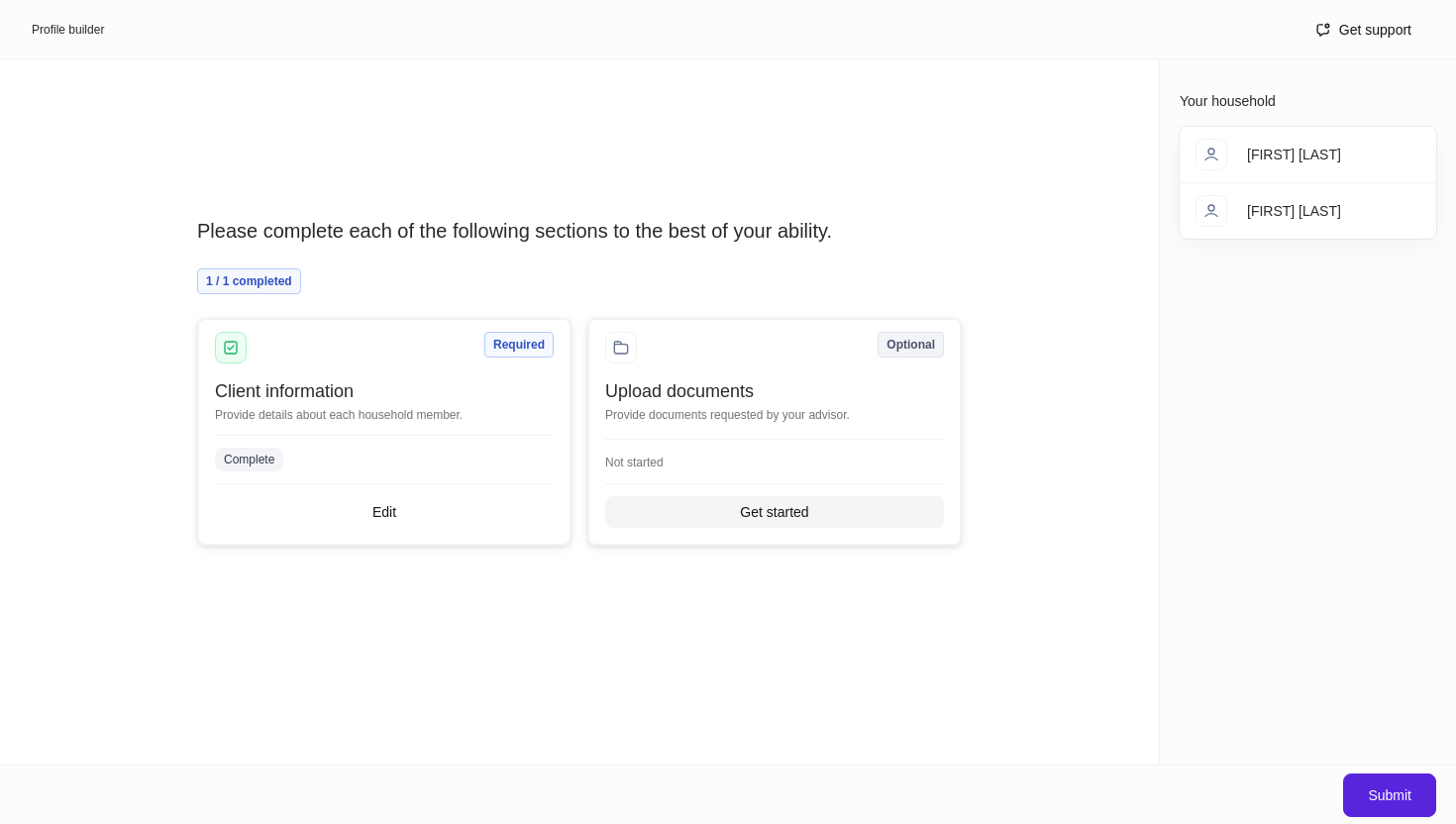 click on "Get started" at bounding box center (775, 512) 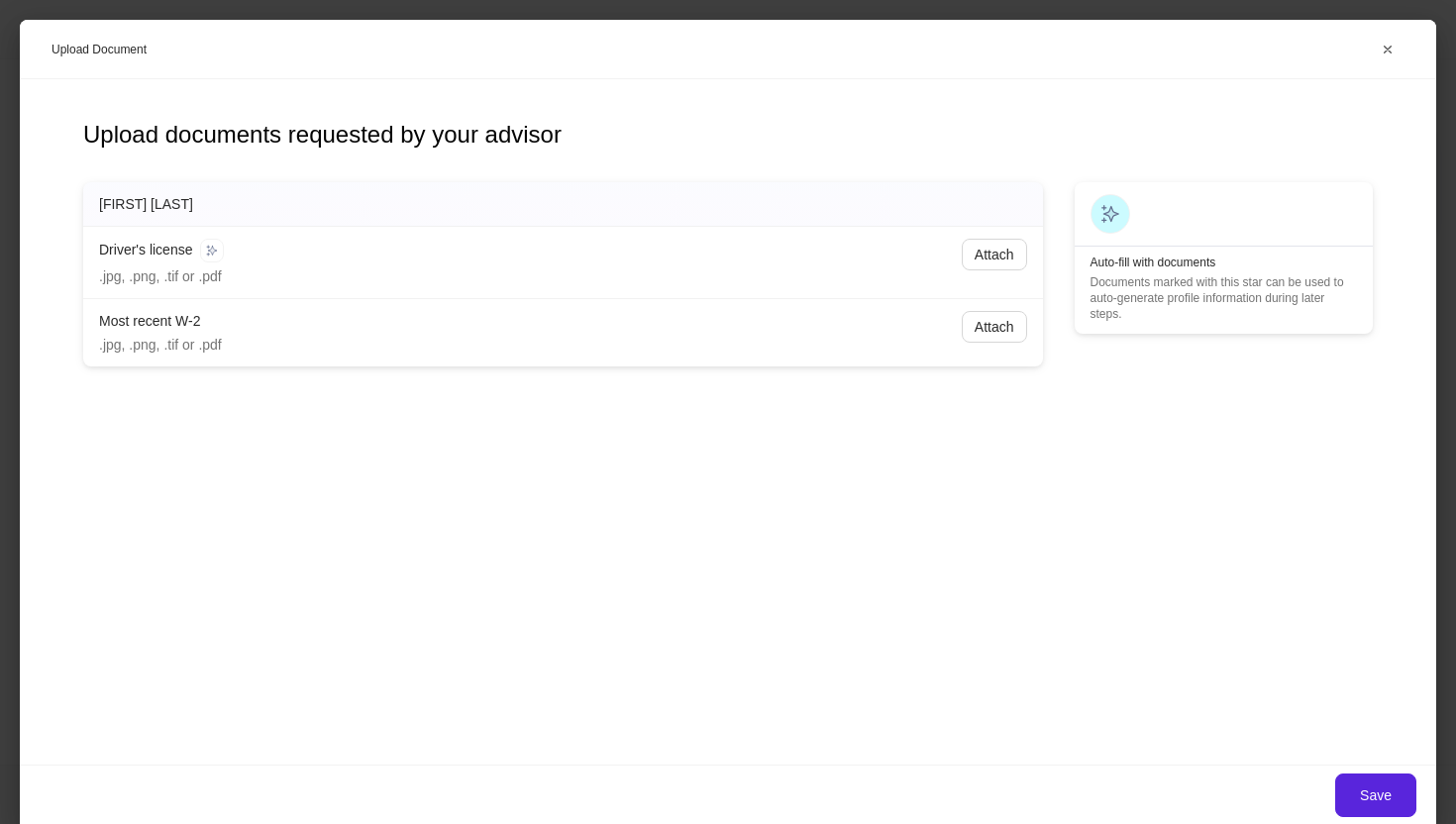 click on "Most recent W-2 .jpg, .png, .tif or .pdf Attach" at bounding box center [563, 333] 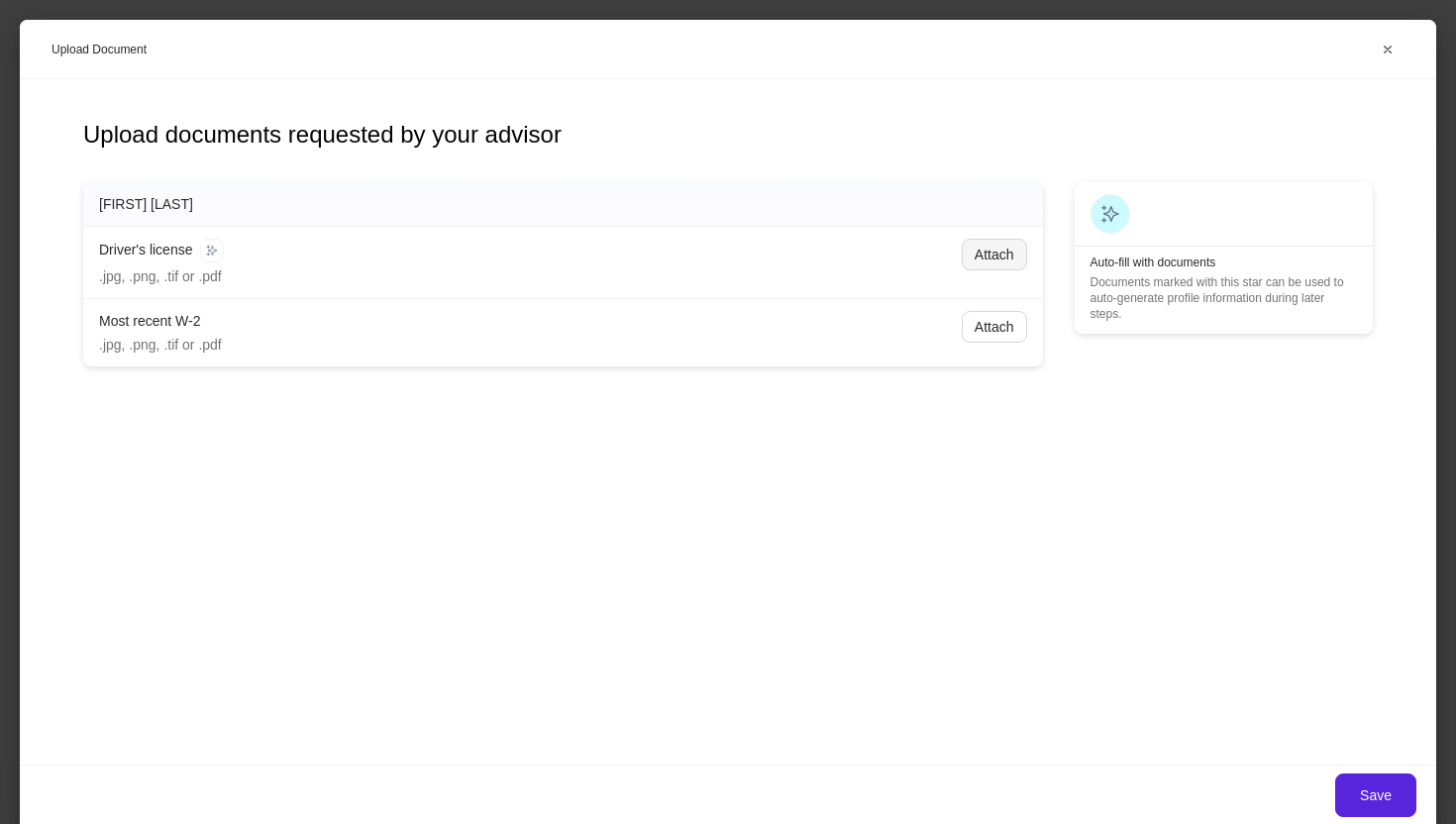 click on "Attach" at bounding box center [994, 255] 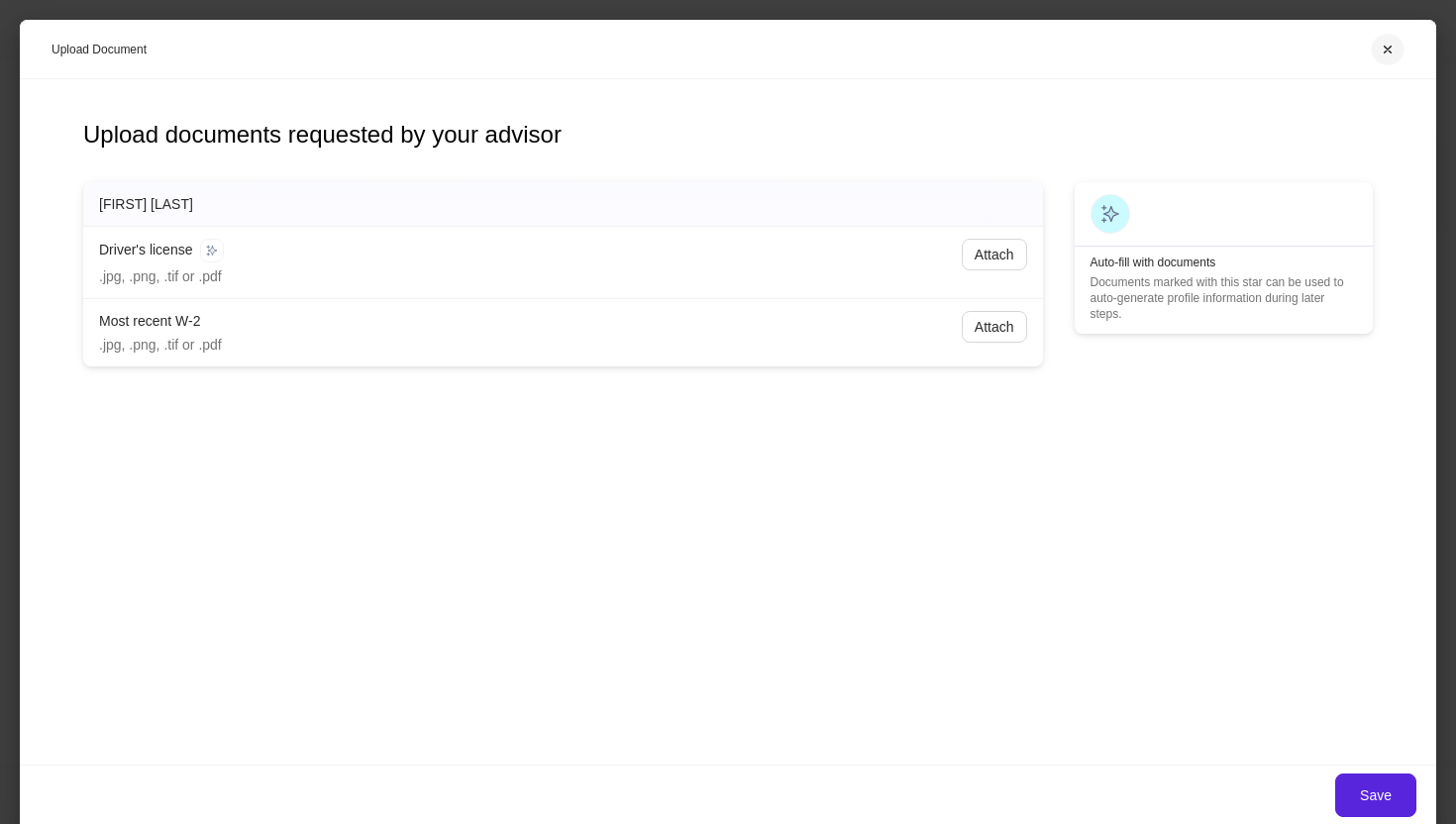 click at bounding box center [1388, 50] 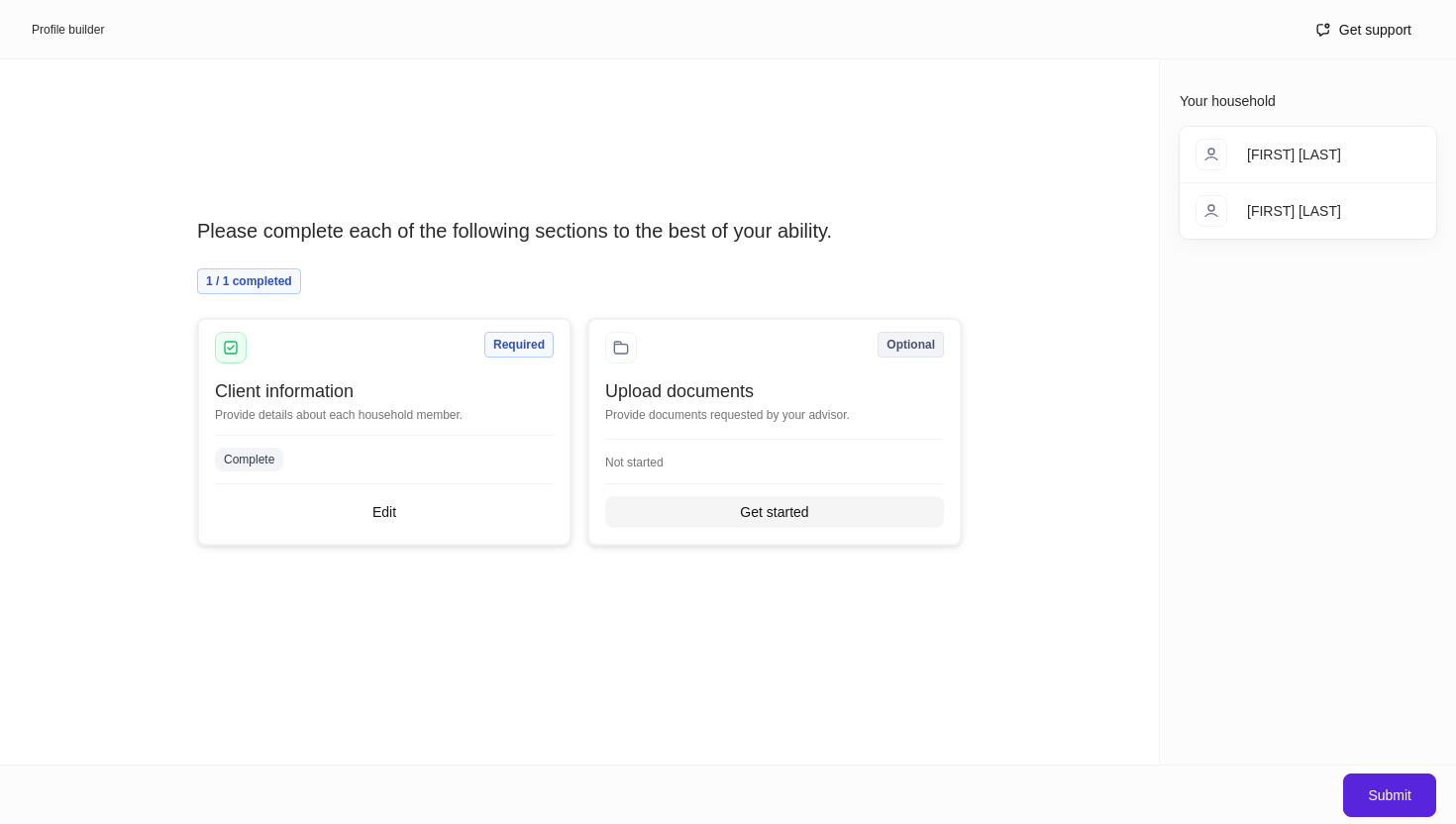 type 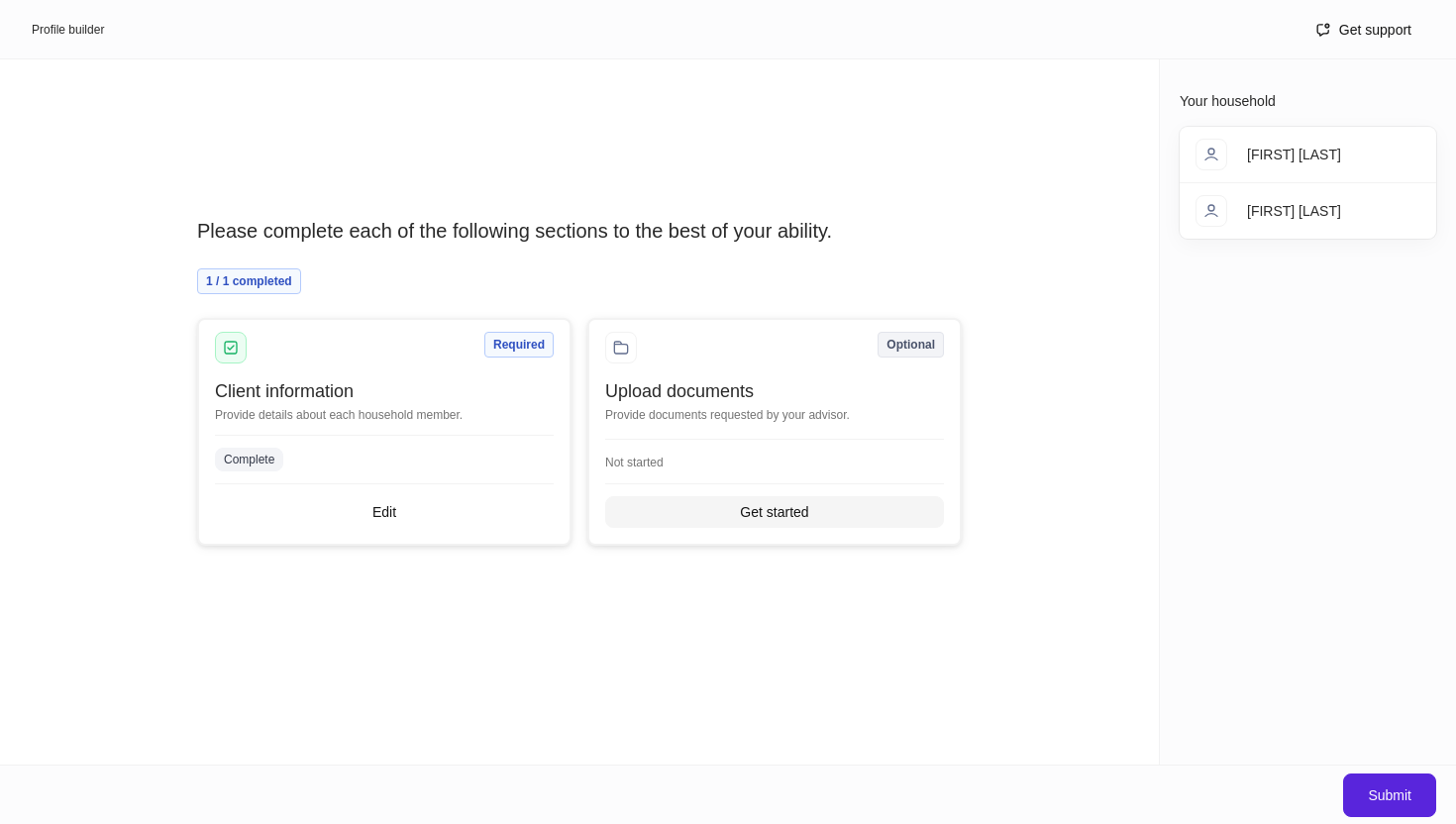 click on "Get started" at bounding box center [774, 512] 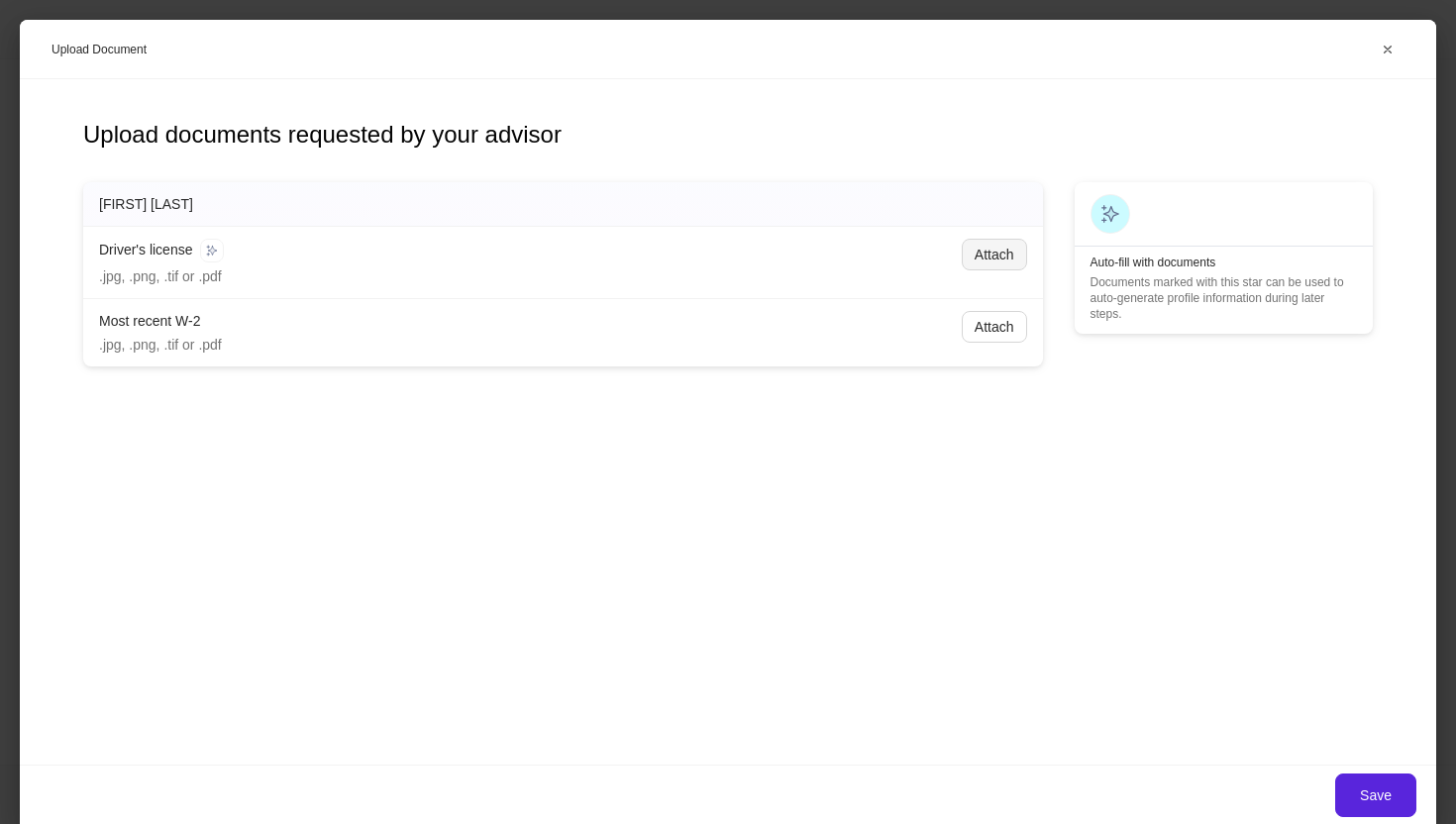 click on "Attach" at bounding box center [994, 255] 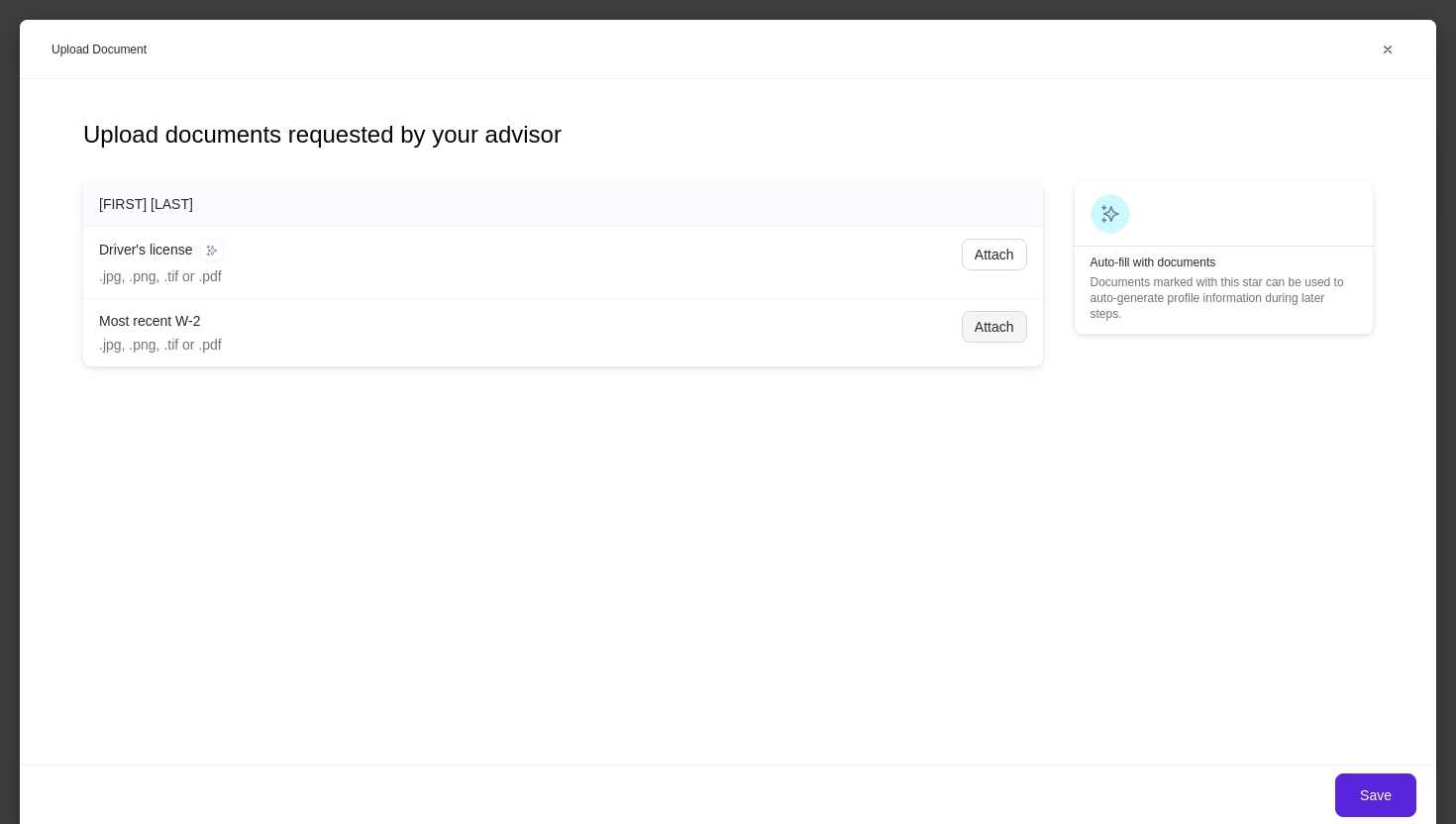 click on "Attach" at bounding box center [994, 327] 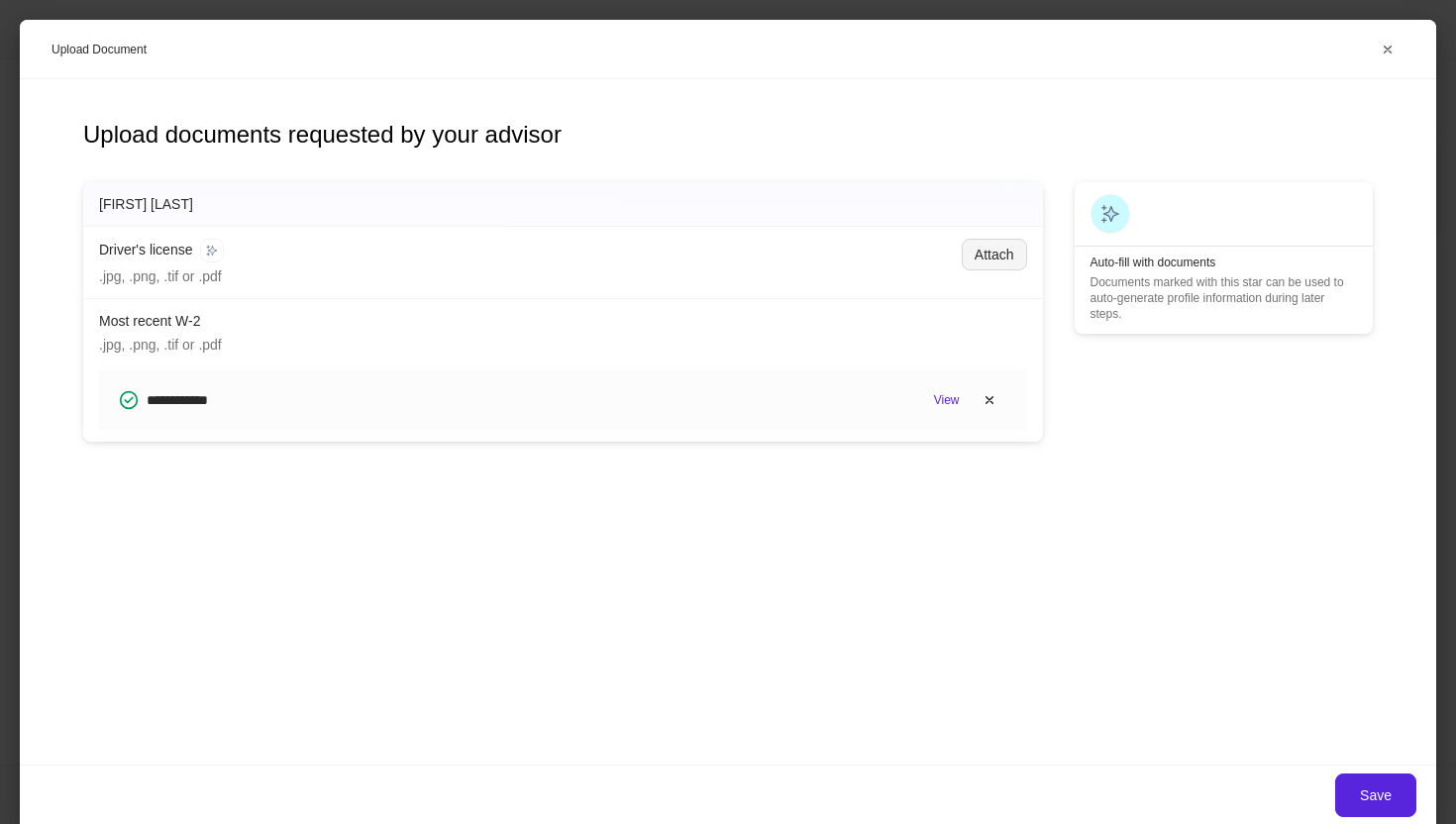 drag, startPoint x: 991, startPoint y: 261, endPoint x: 804, endPoint y: 210, distance: 193.82982 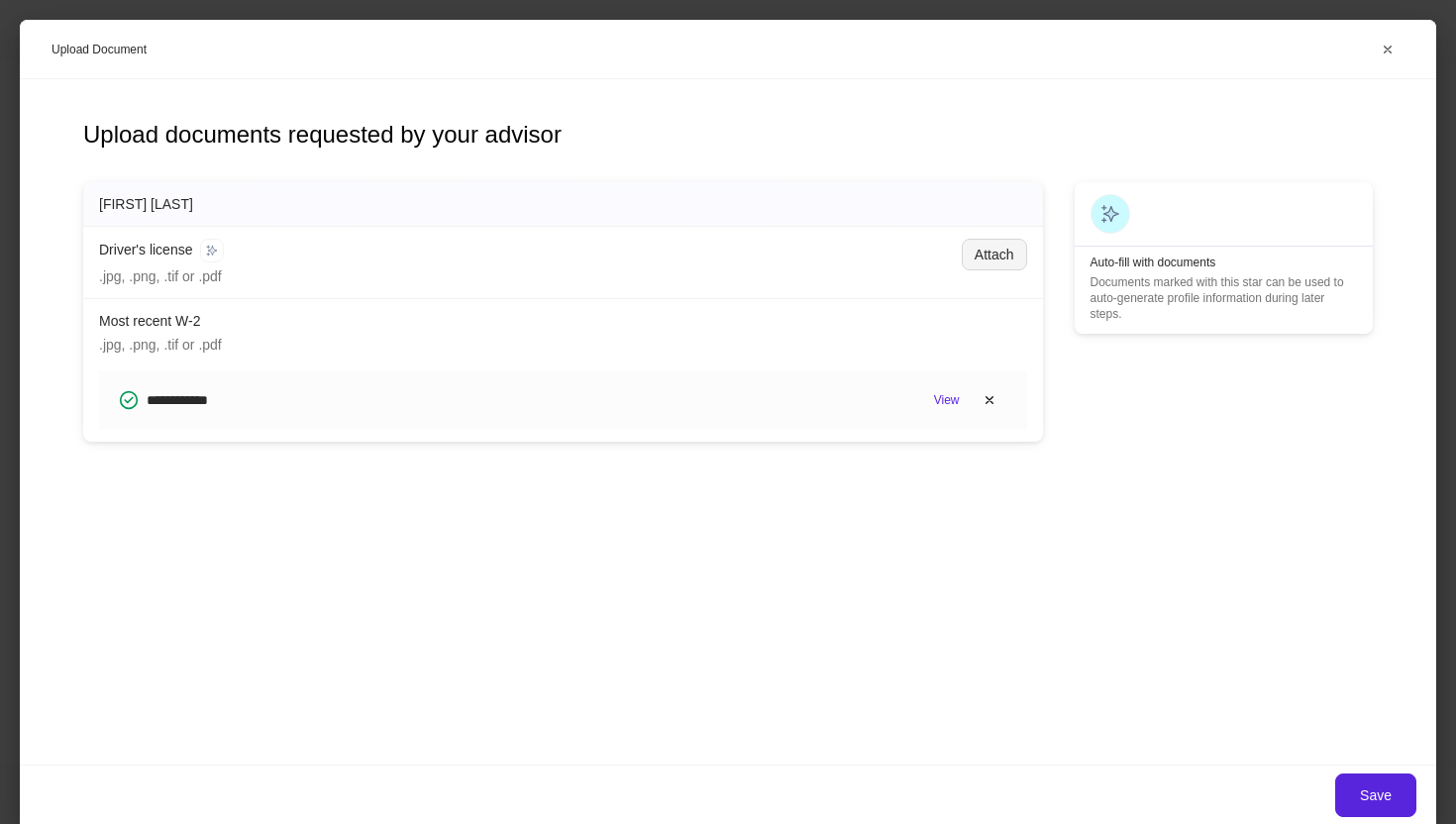 click on "Attach" at bounding box center [994, 255] 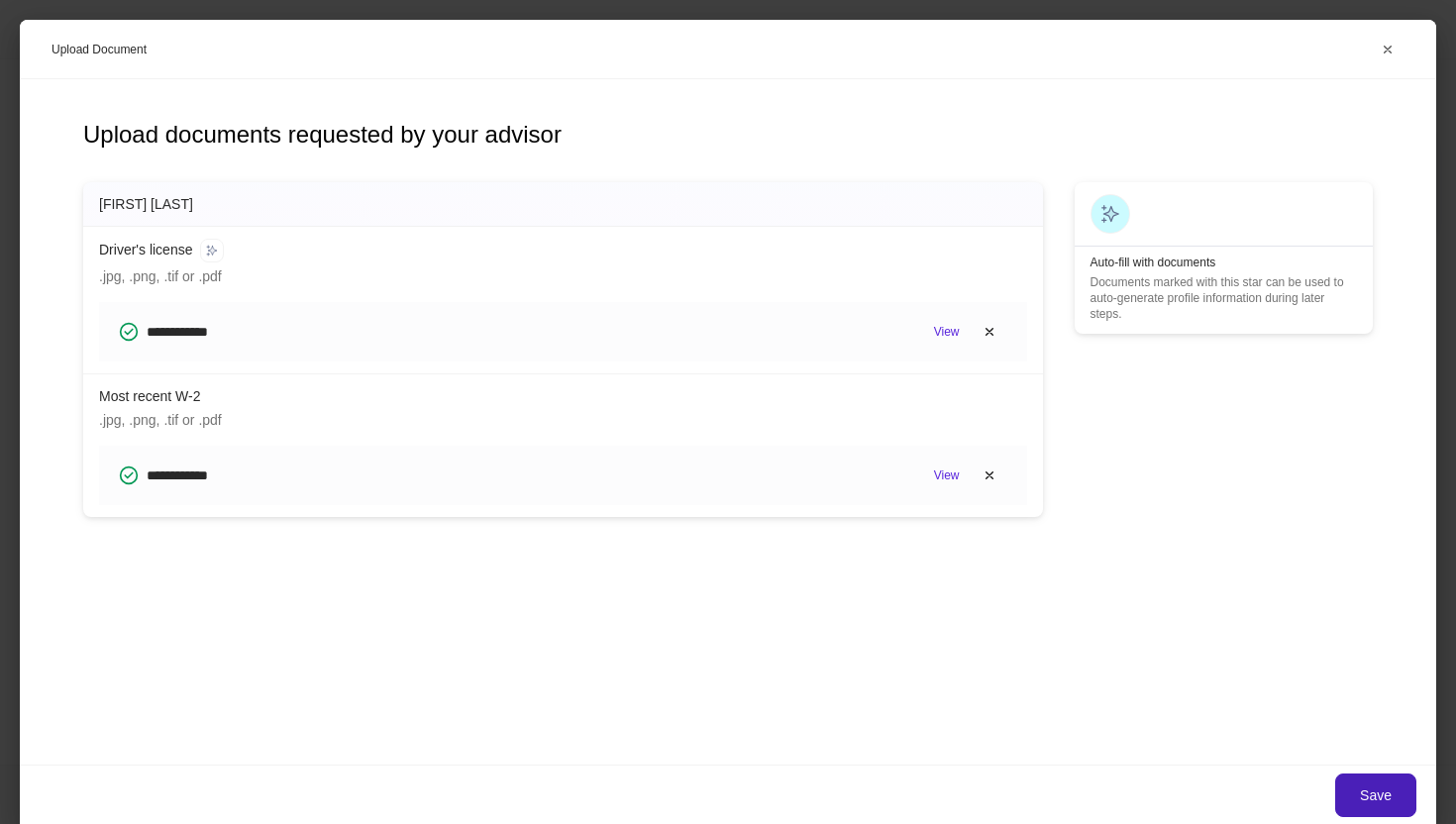 click on "Save" at bounding box center [1376, 795] 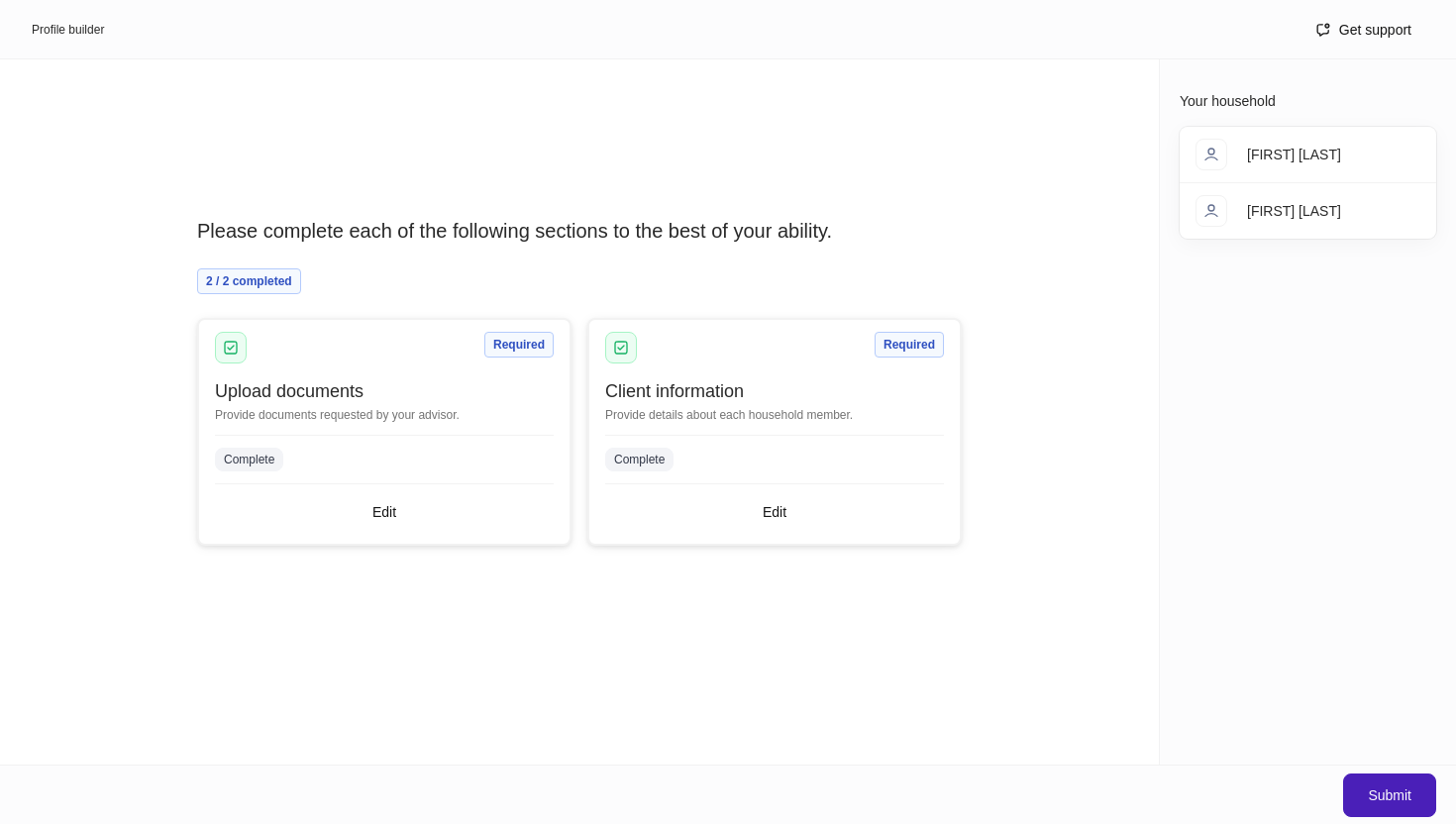 click on "Submit" at bounding box center (1390, 795) 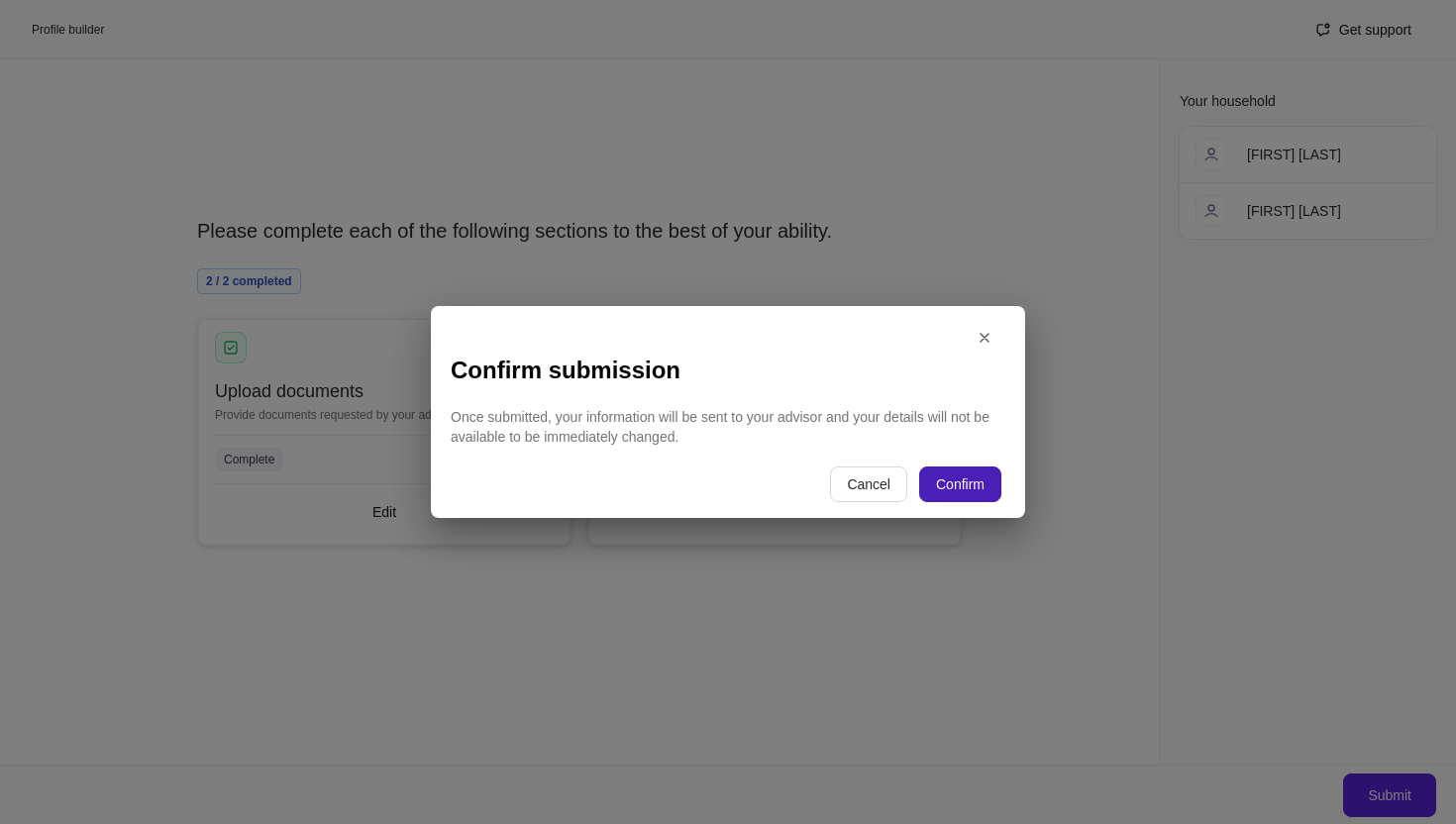 click on "Confirm" at bounding box center (960, 484) 